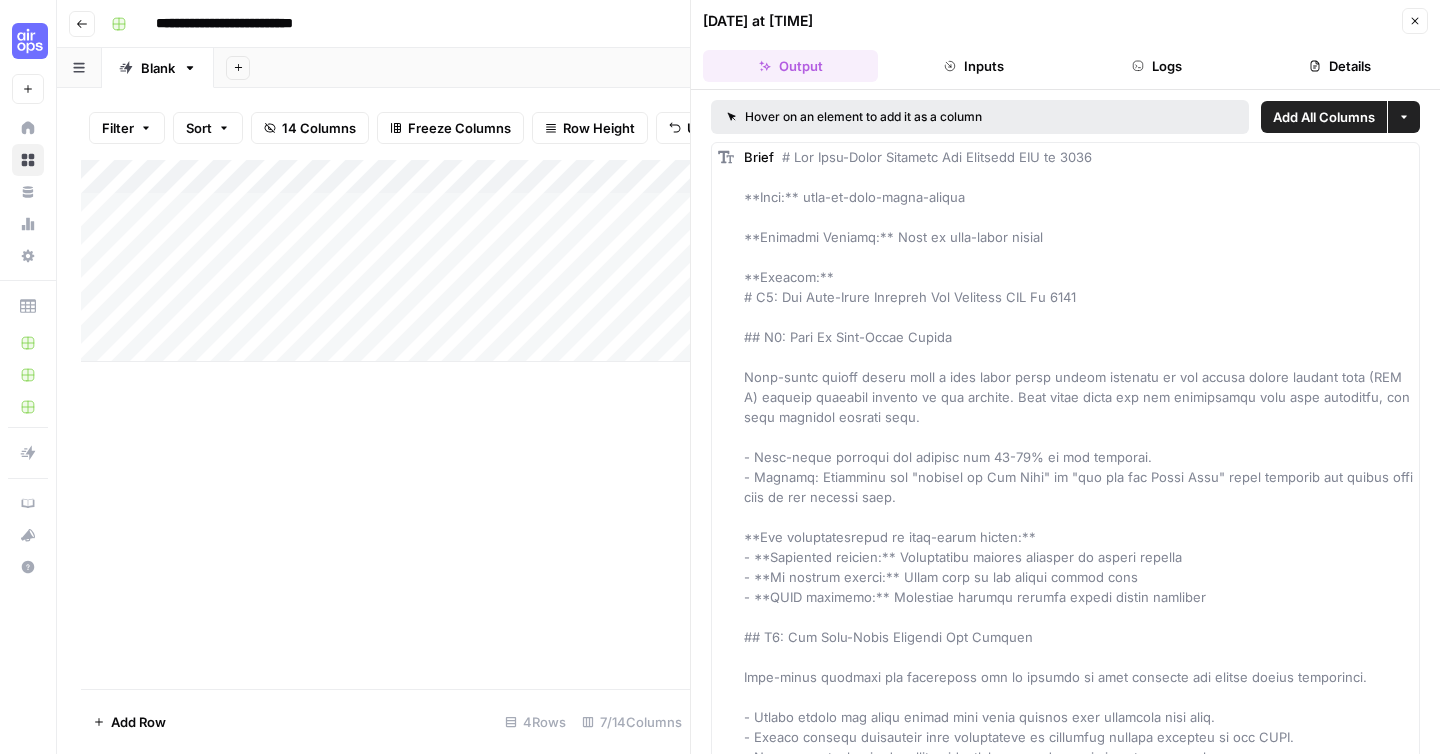 scroll, scrollTop: 0, scrollLeft: 0, axis: both 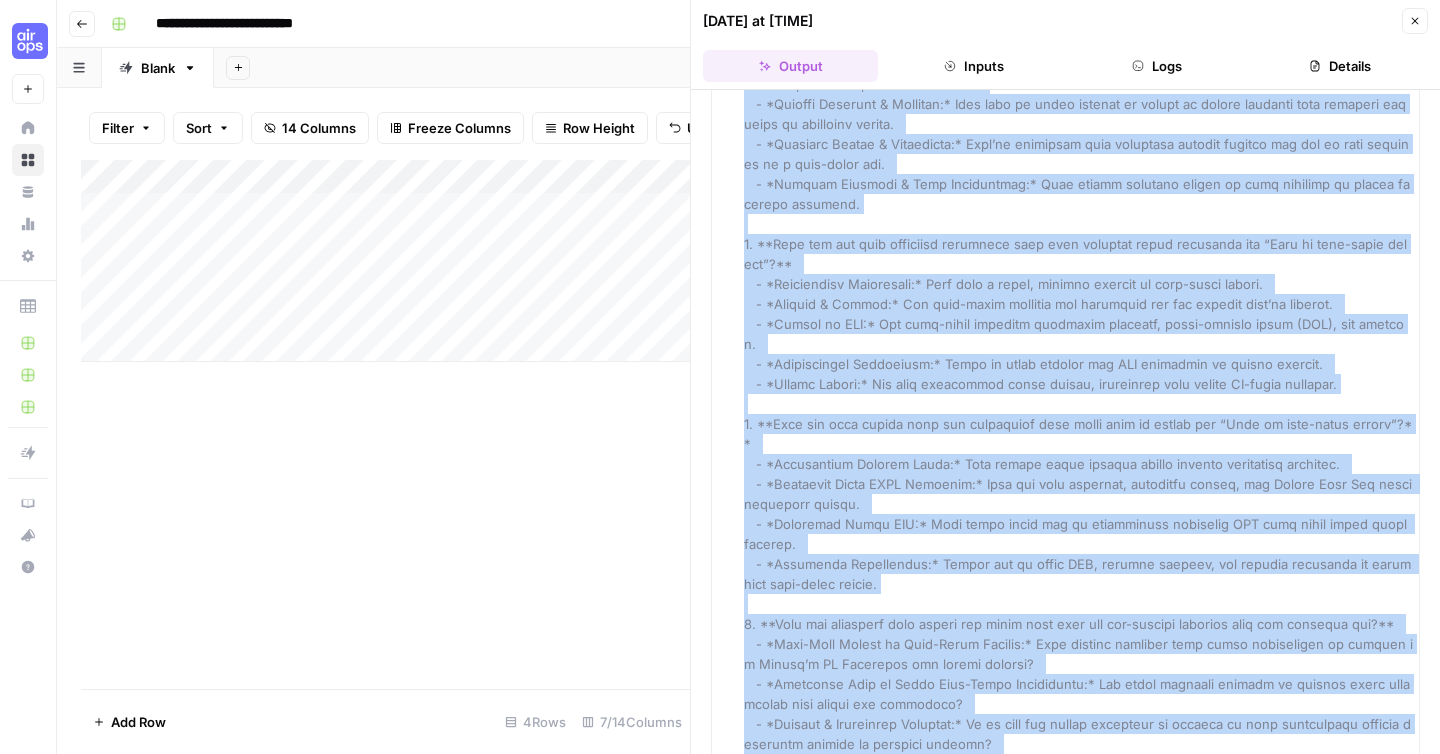 click on "Inputs" at bounding box center (973, 66) 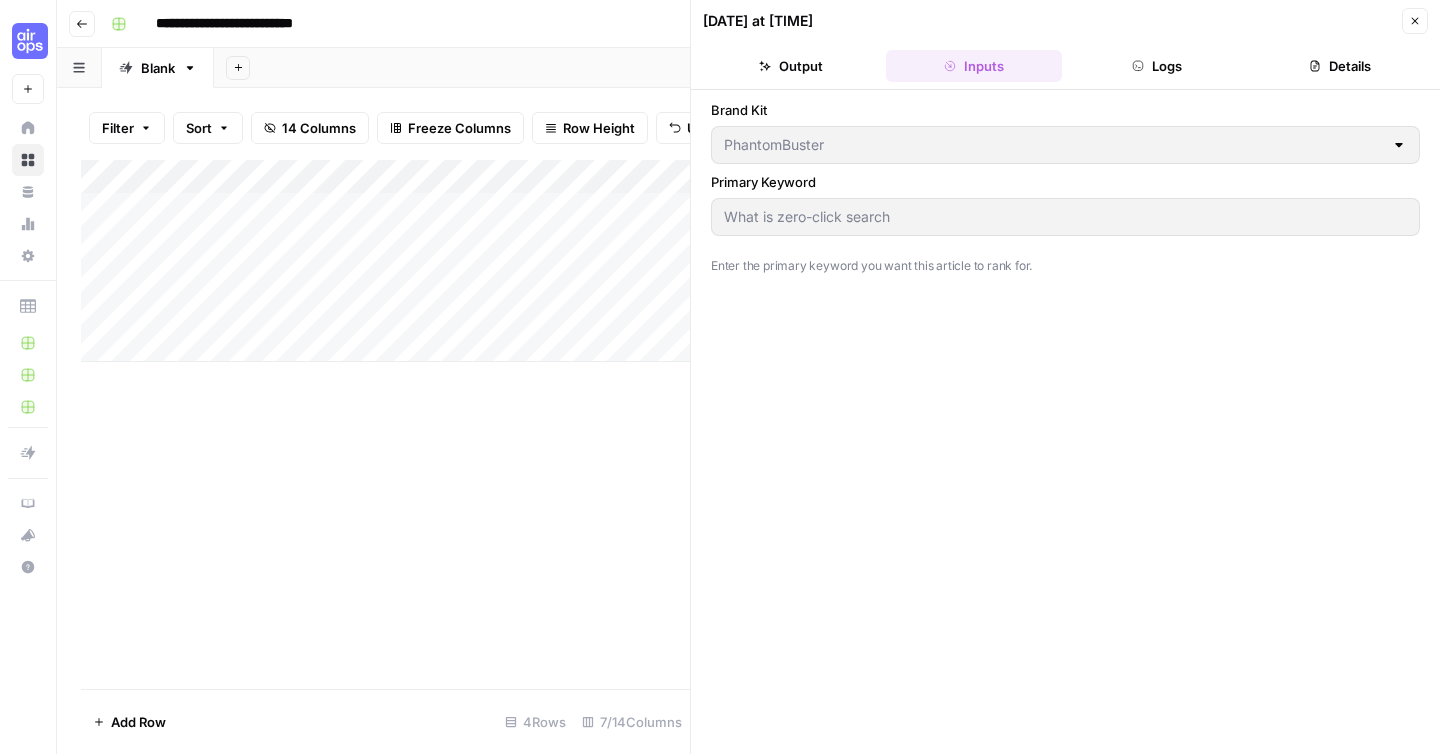 scroll, scrollTop: 0, scrollLeft: 0, axis: both 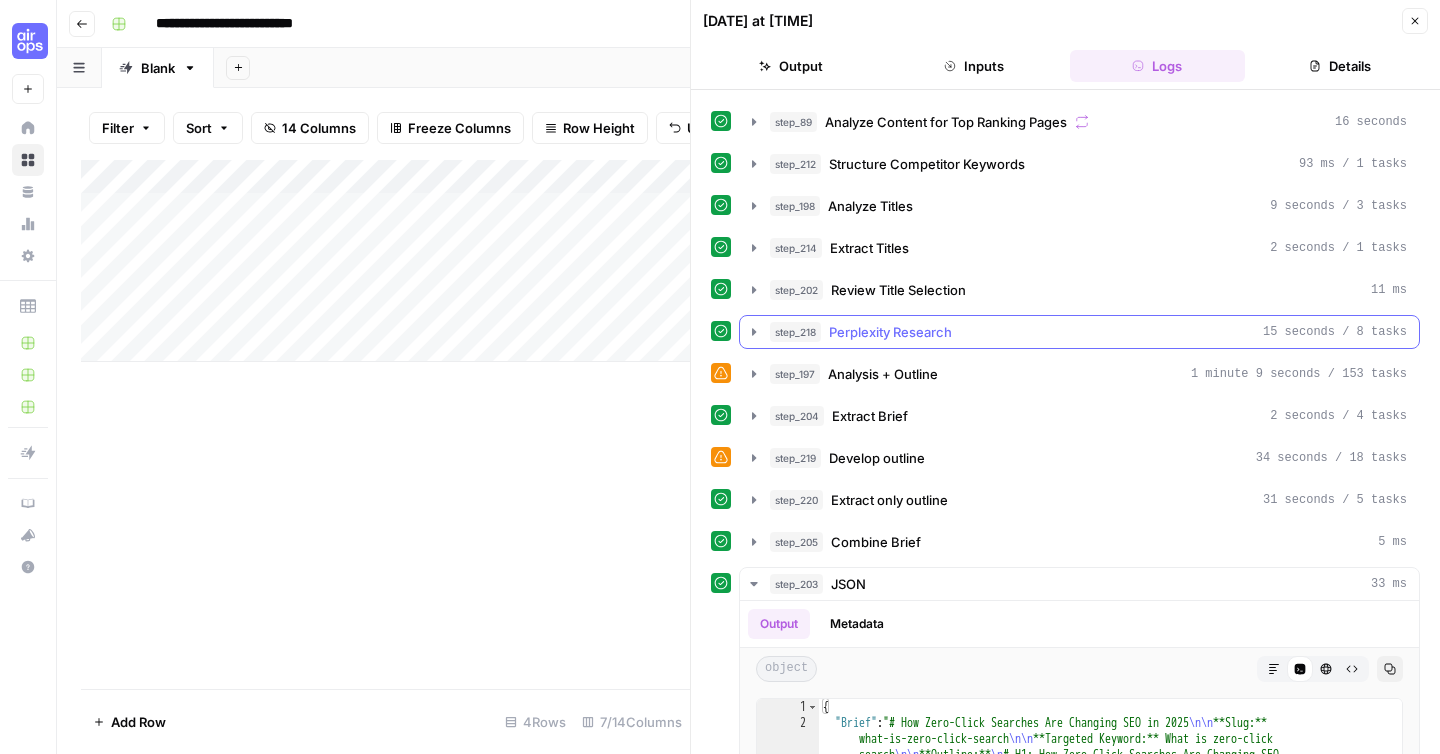 click 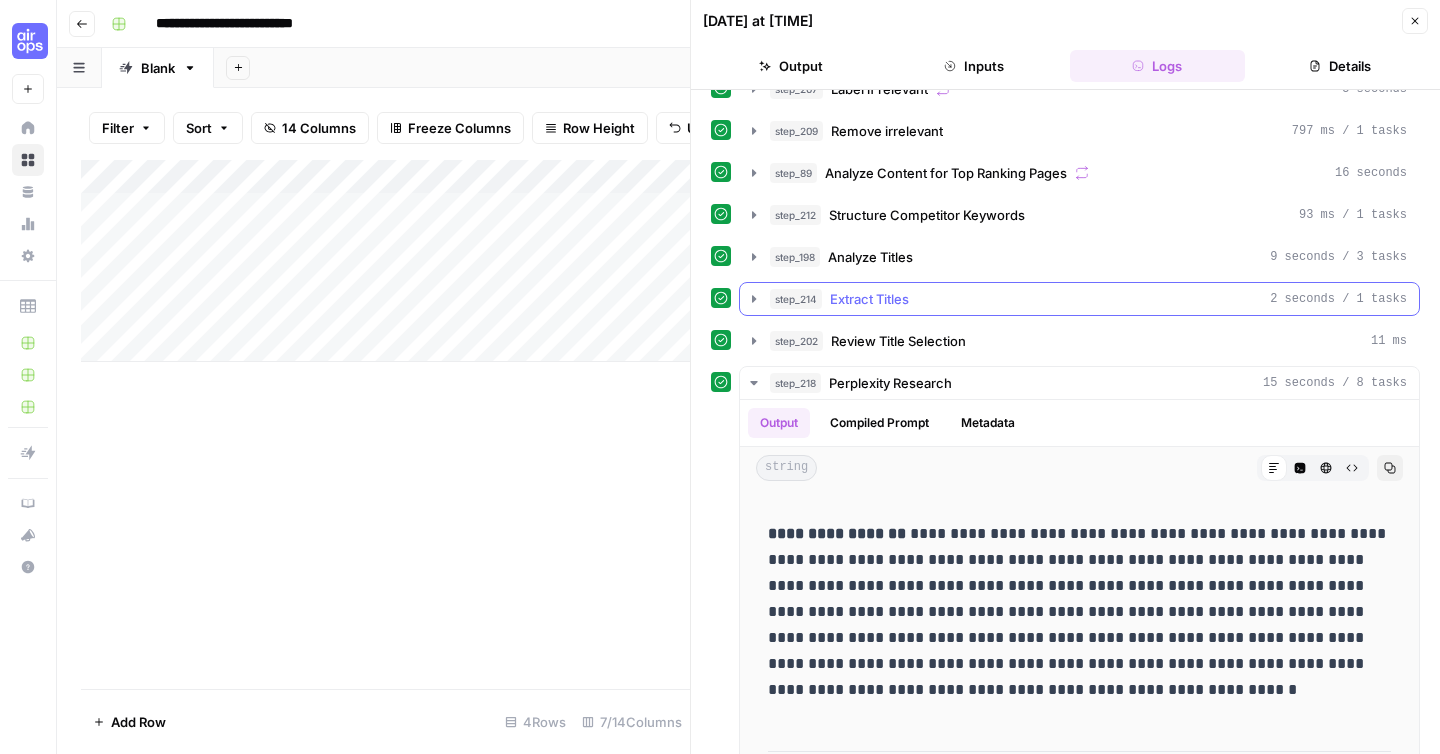 scroll, scrollTop: 0, scrollLeft: 0, axis: both 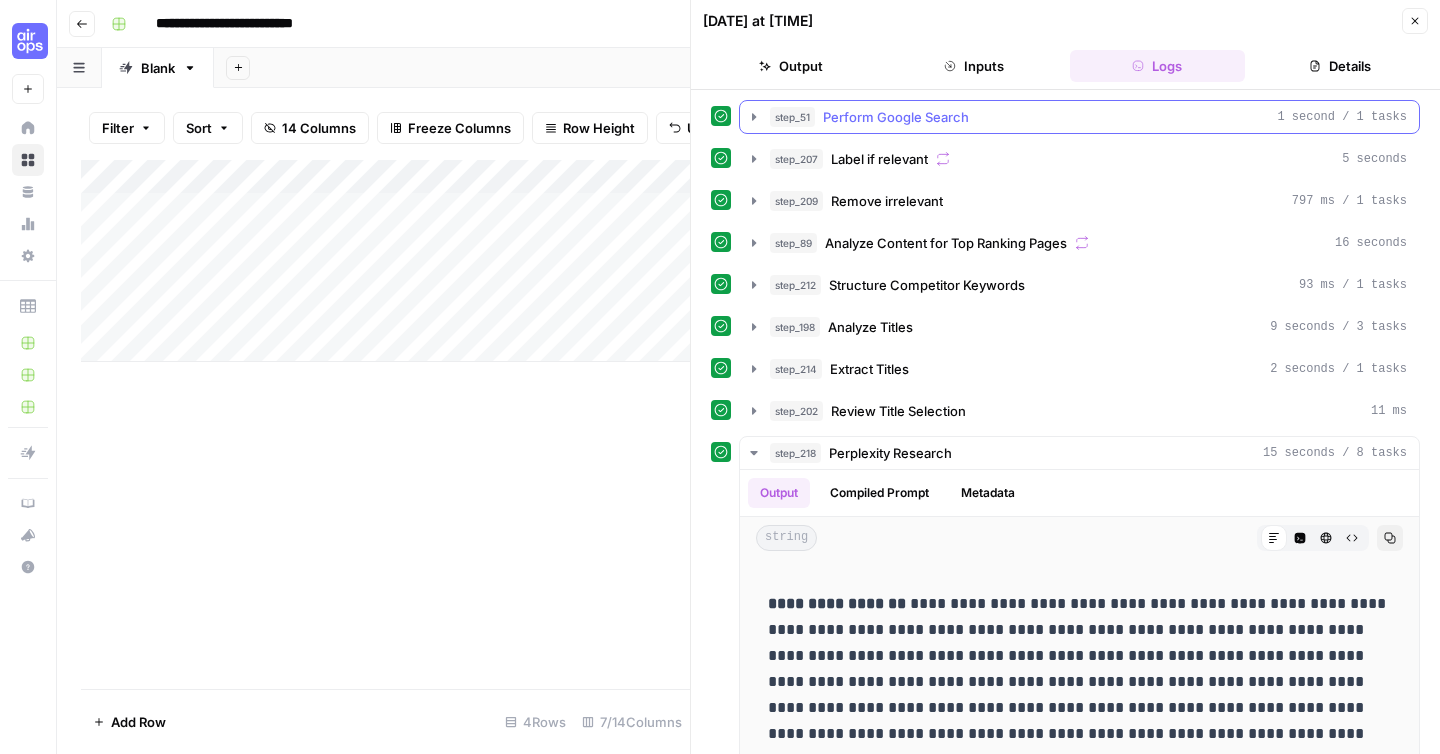 click 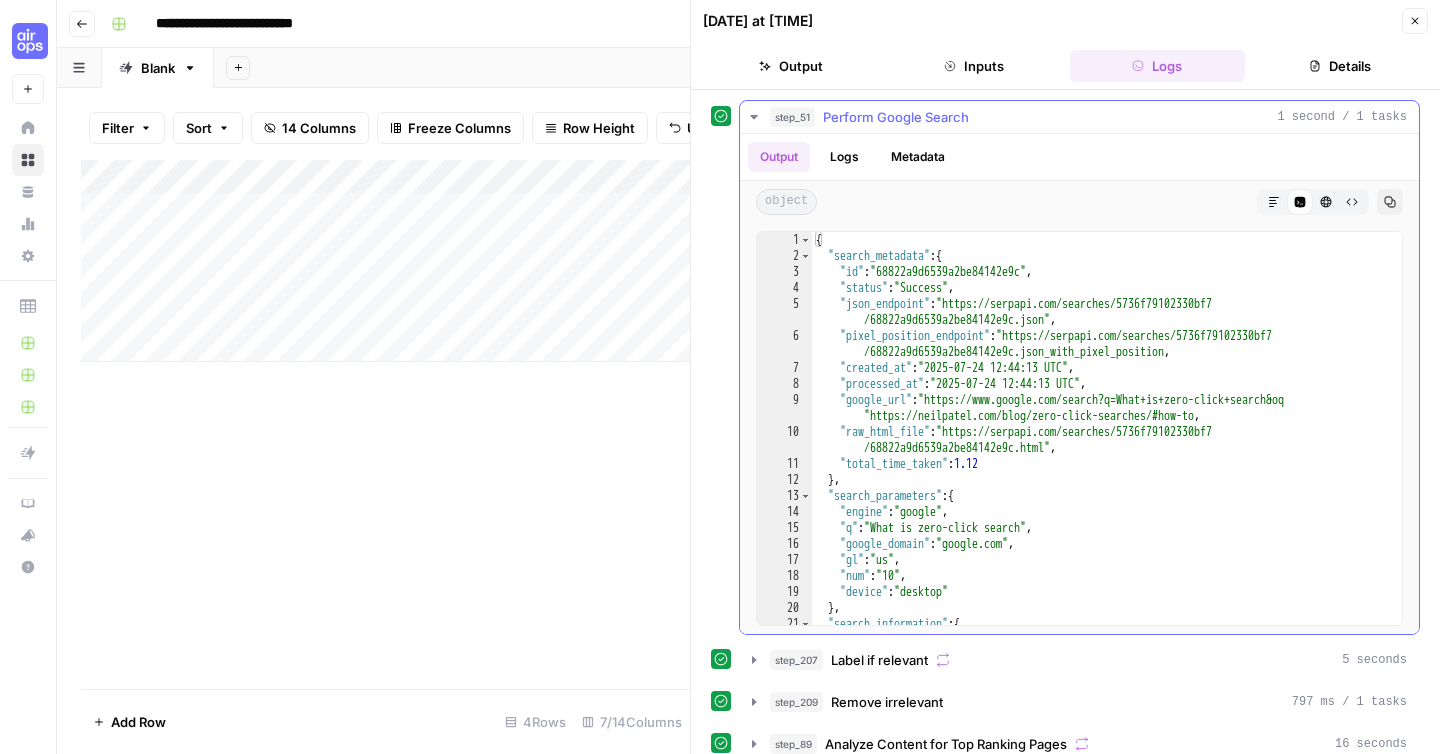 click on "Logs" at bounding box center [844, 157] 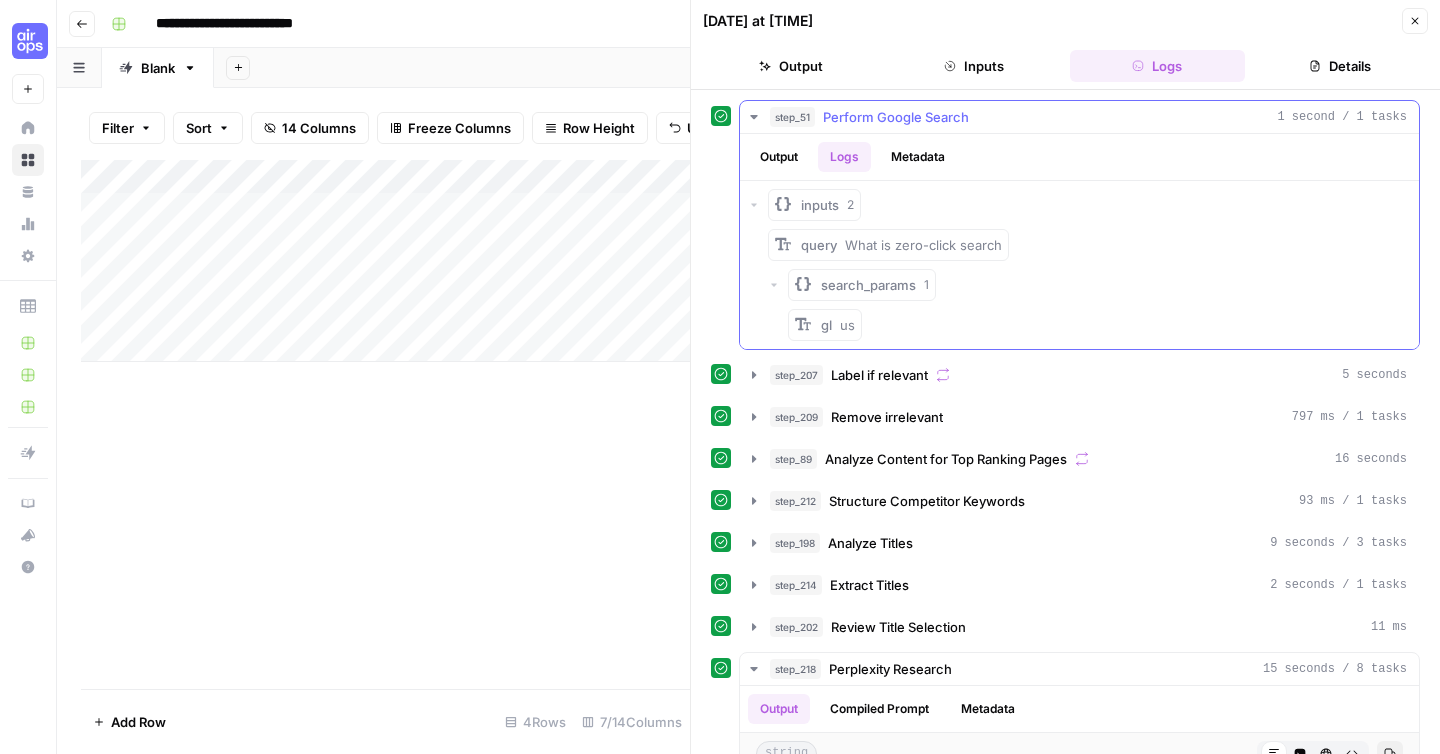 click on "Metadata" at bounding box center (918, 157) 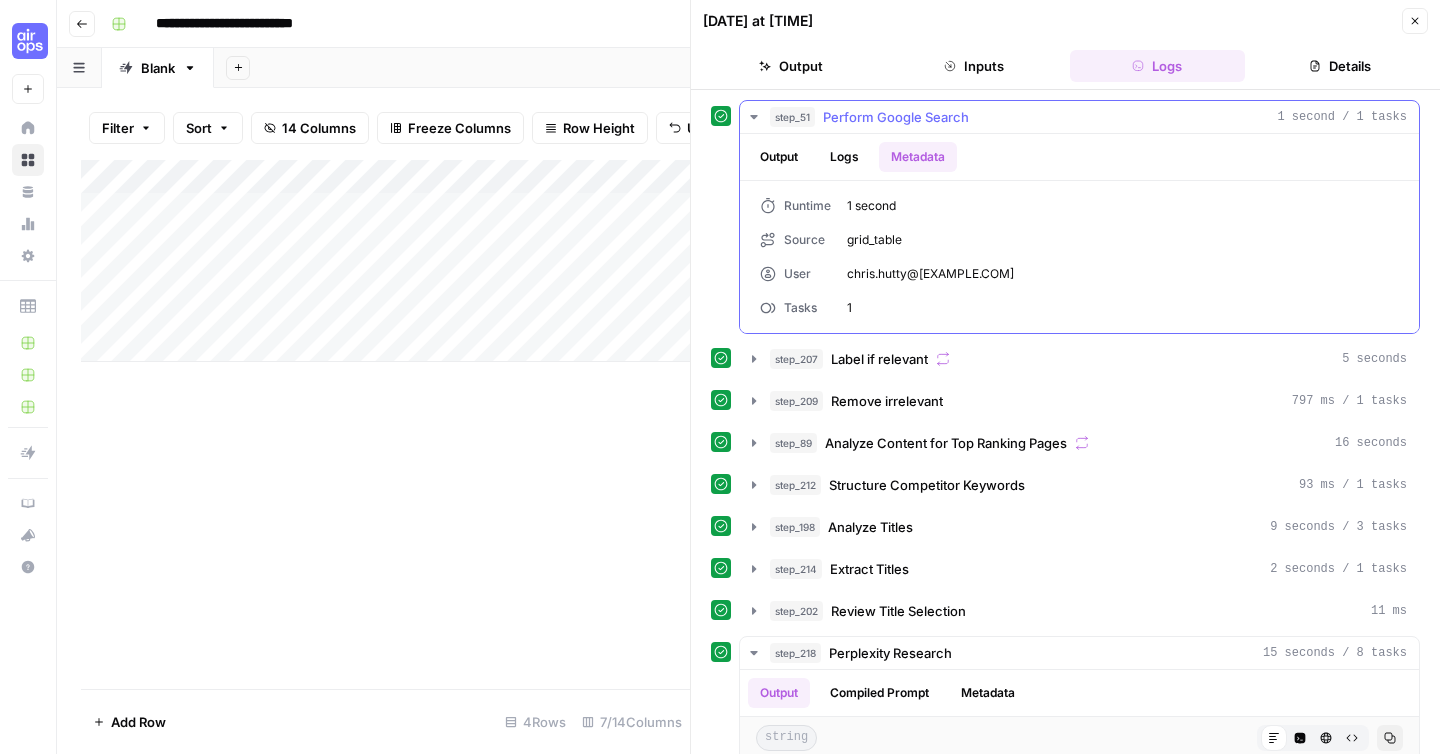 click on "Logs" at bounding box center [844, 157] 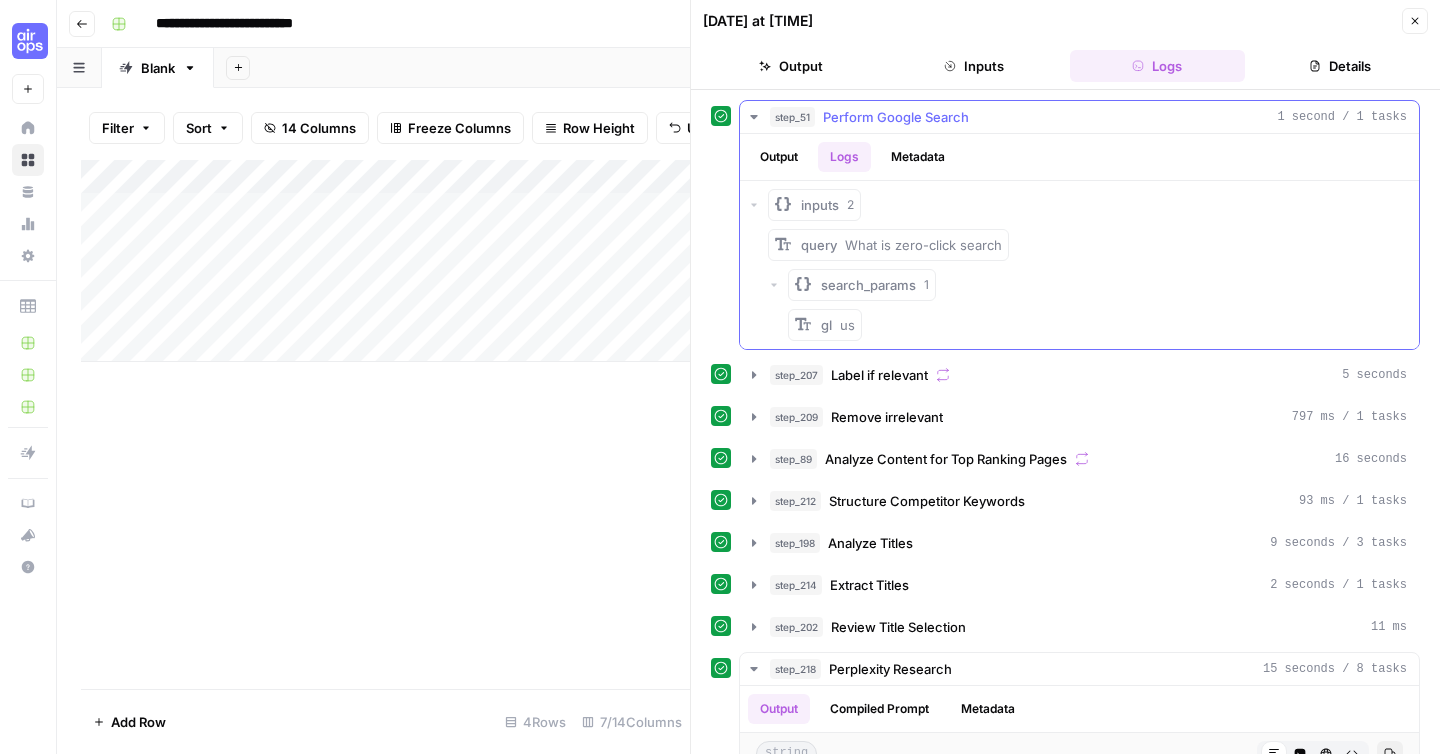 click on "Output" at bounding box center (779, 157) 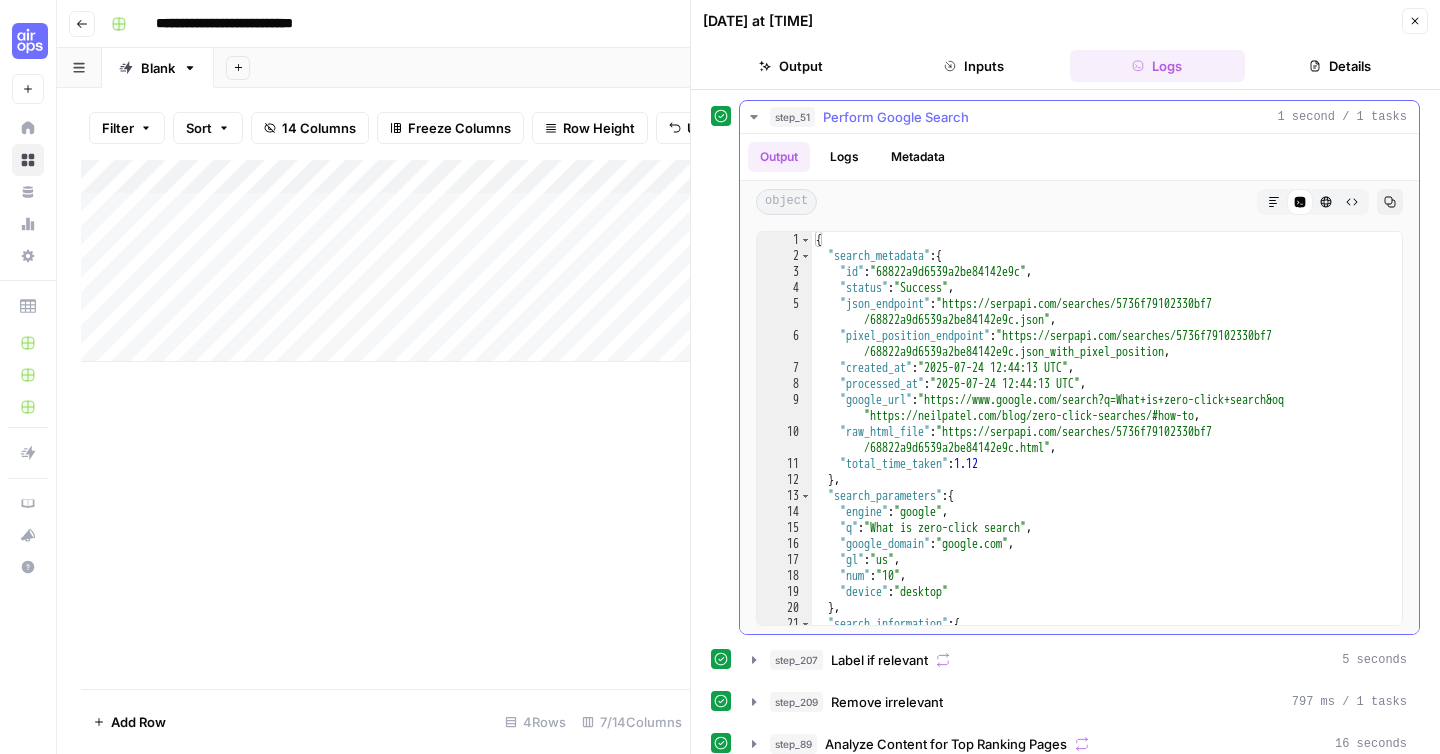 click on "Logs" at bounding box center (844, 157) 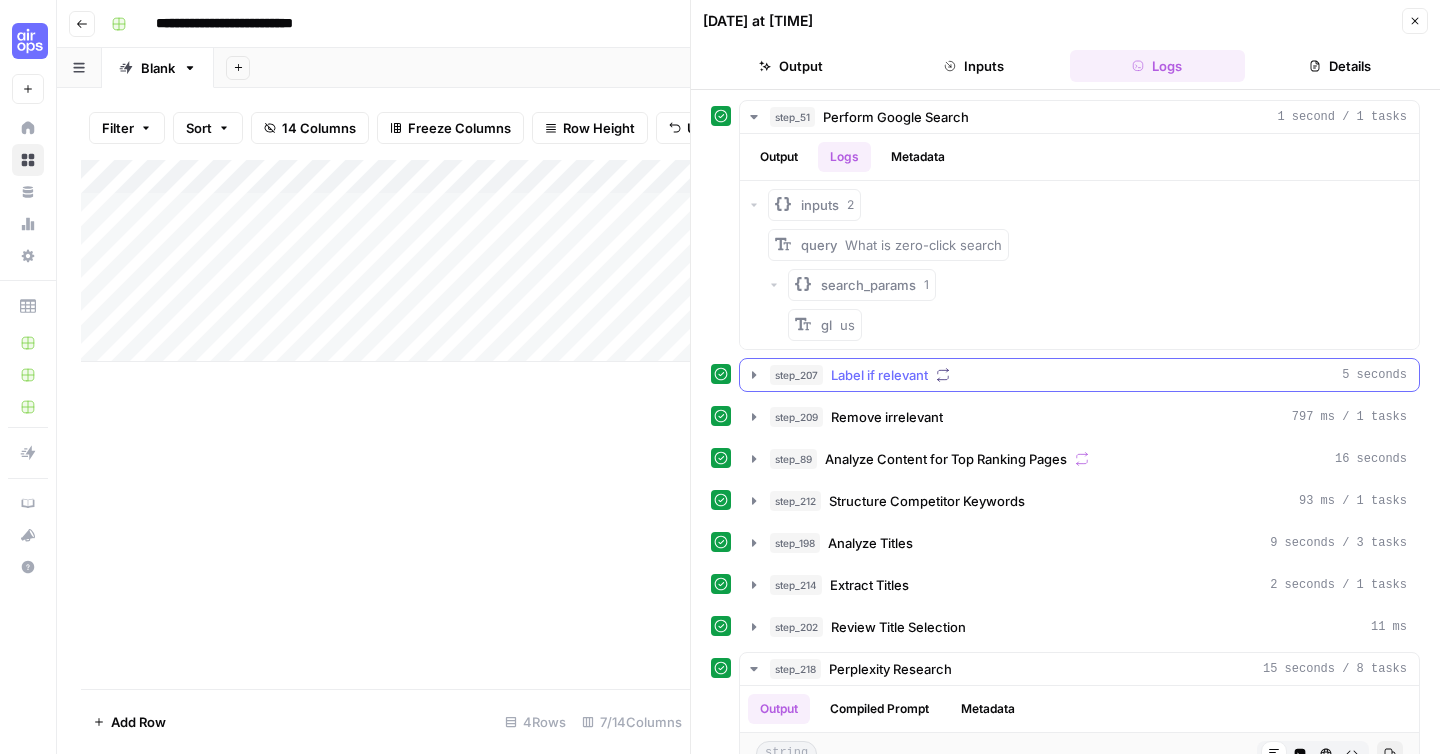 click 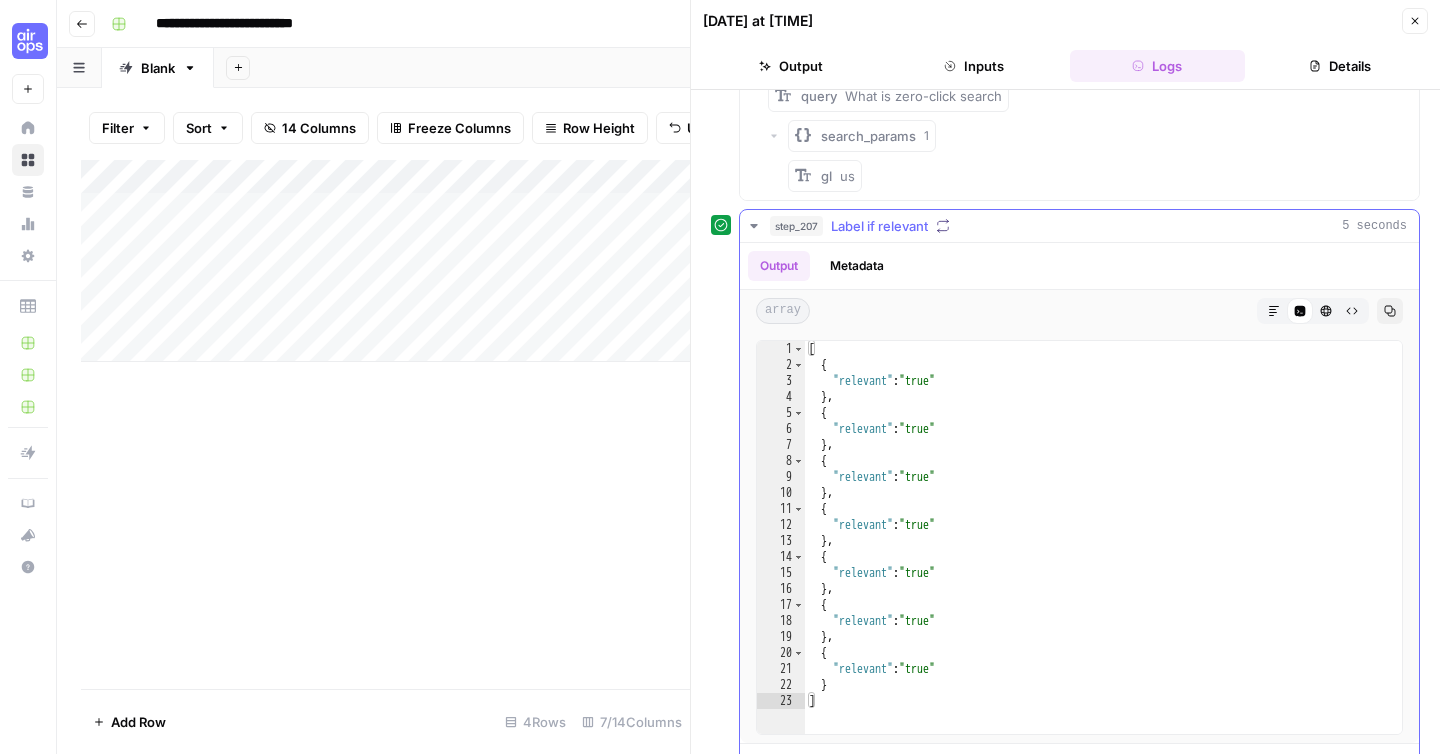 scroll, scrollTop: 160, scrollLeft: 0, axis: vertical 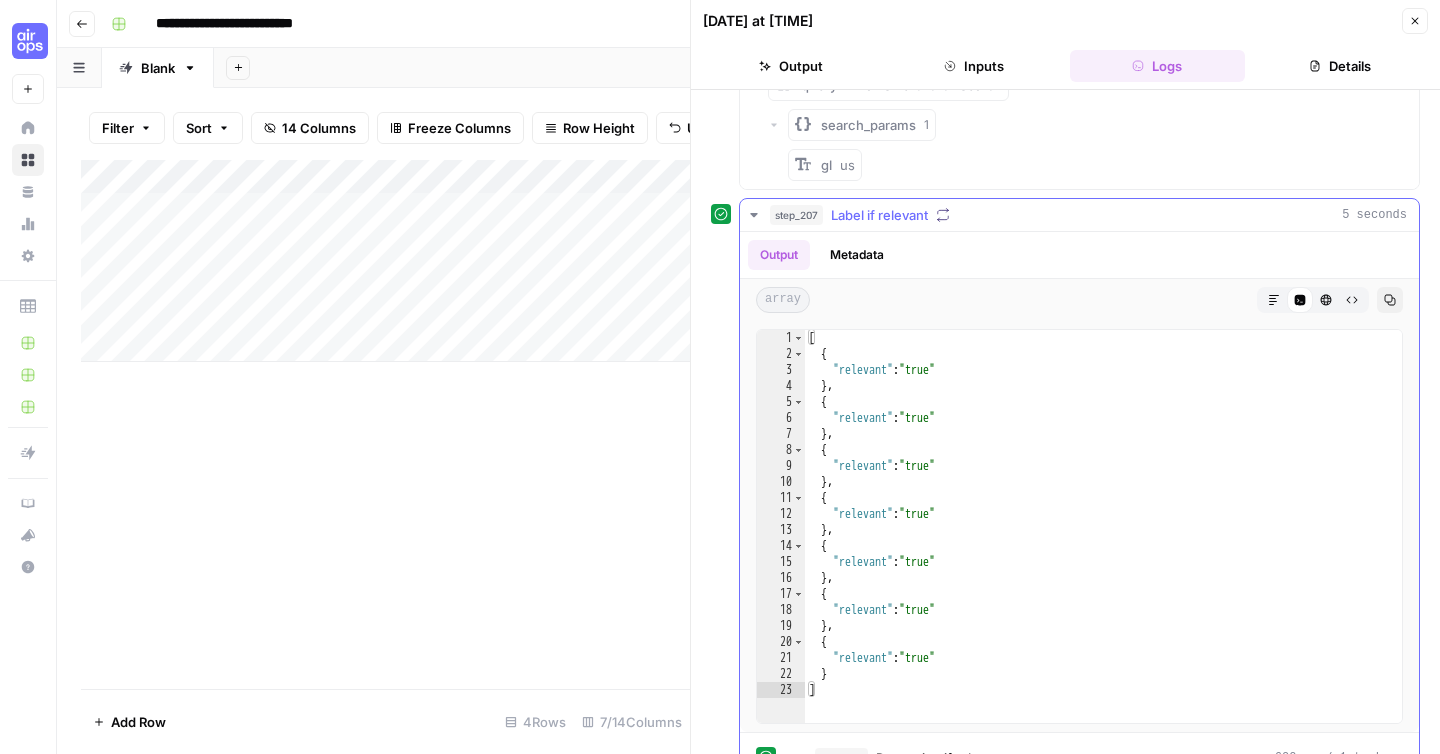 click on "Metadata" at bounding box center [857, 255] 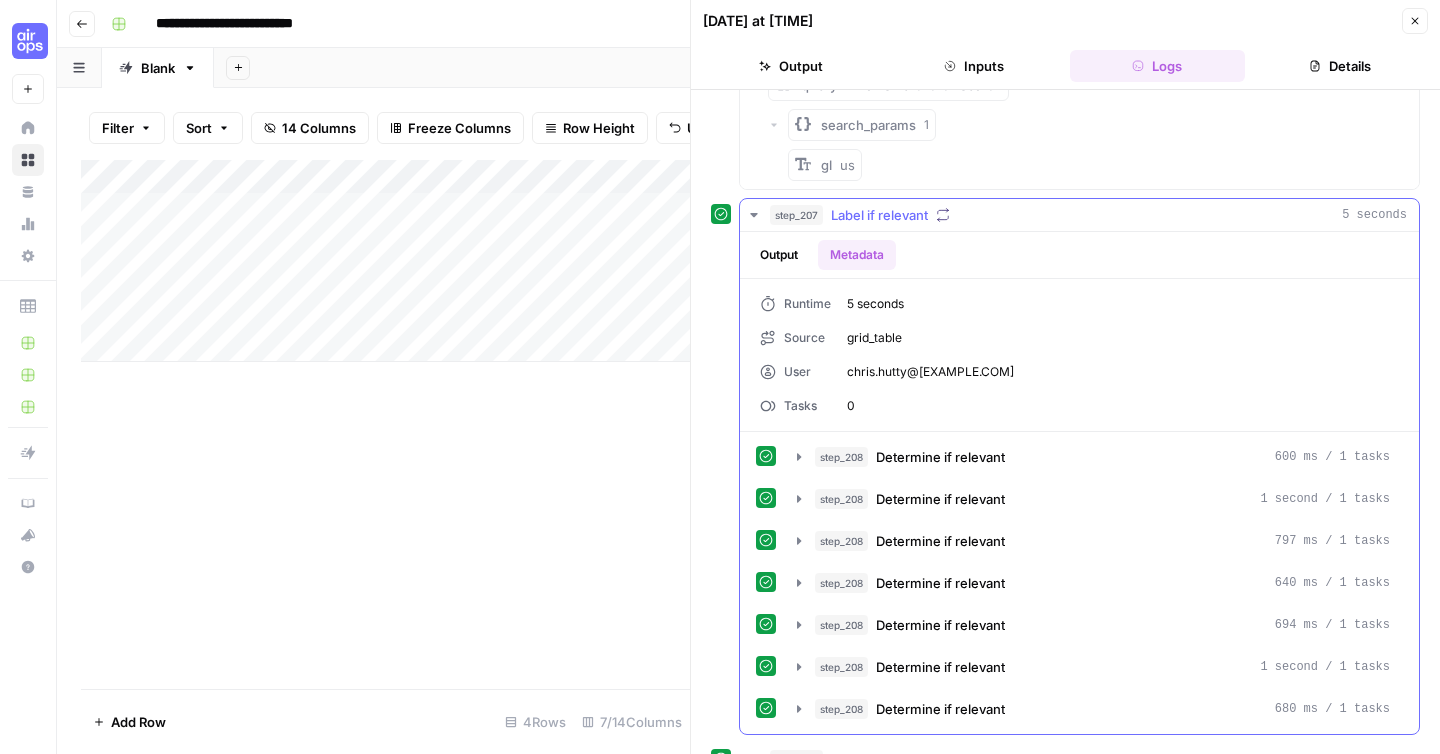 click 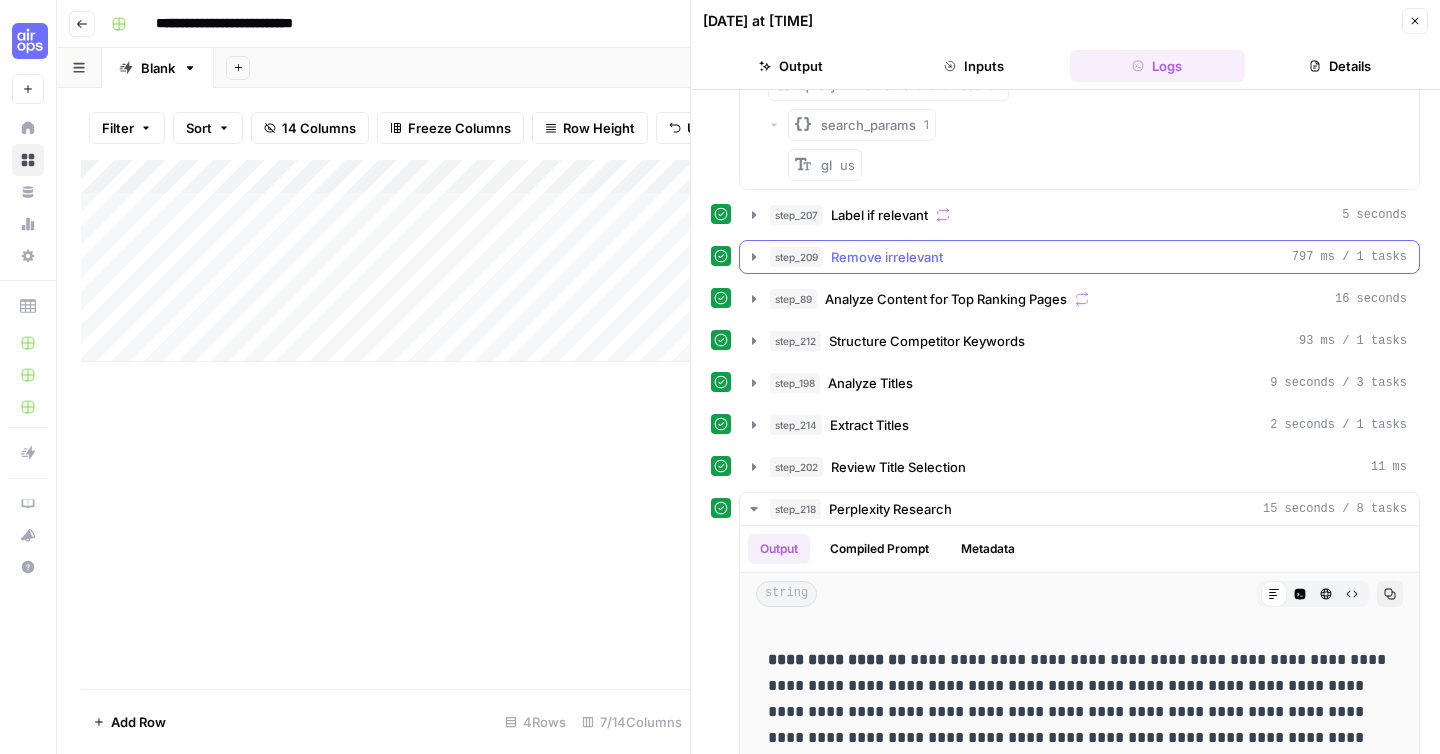 click 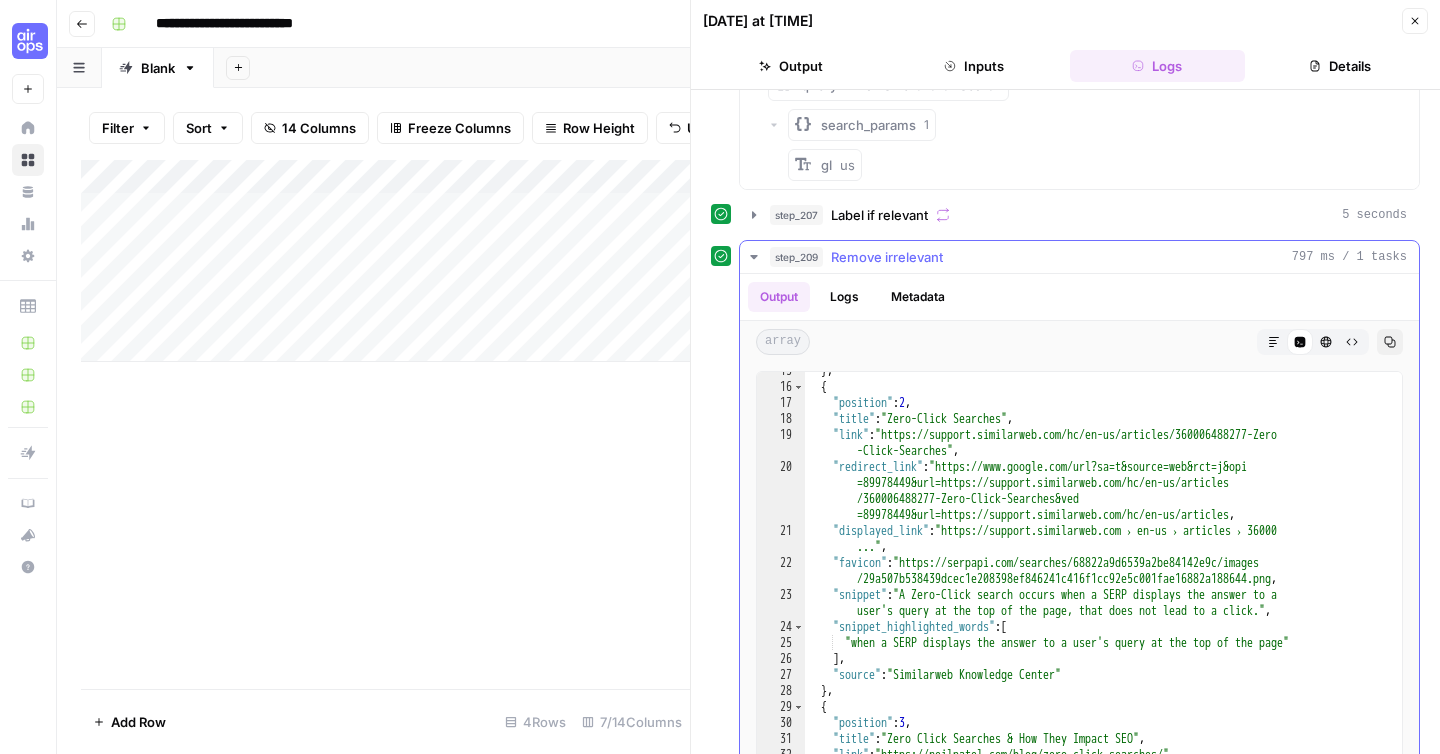 scroll, scrollTop: 299, scrollLeft: 0, axis: vertical 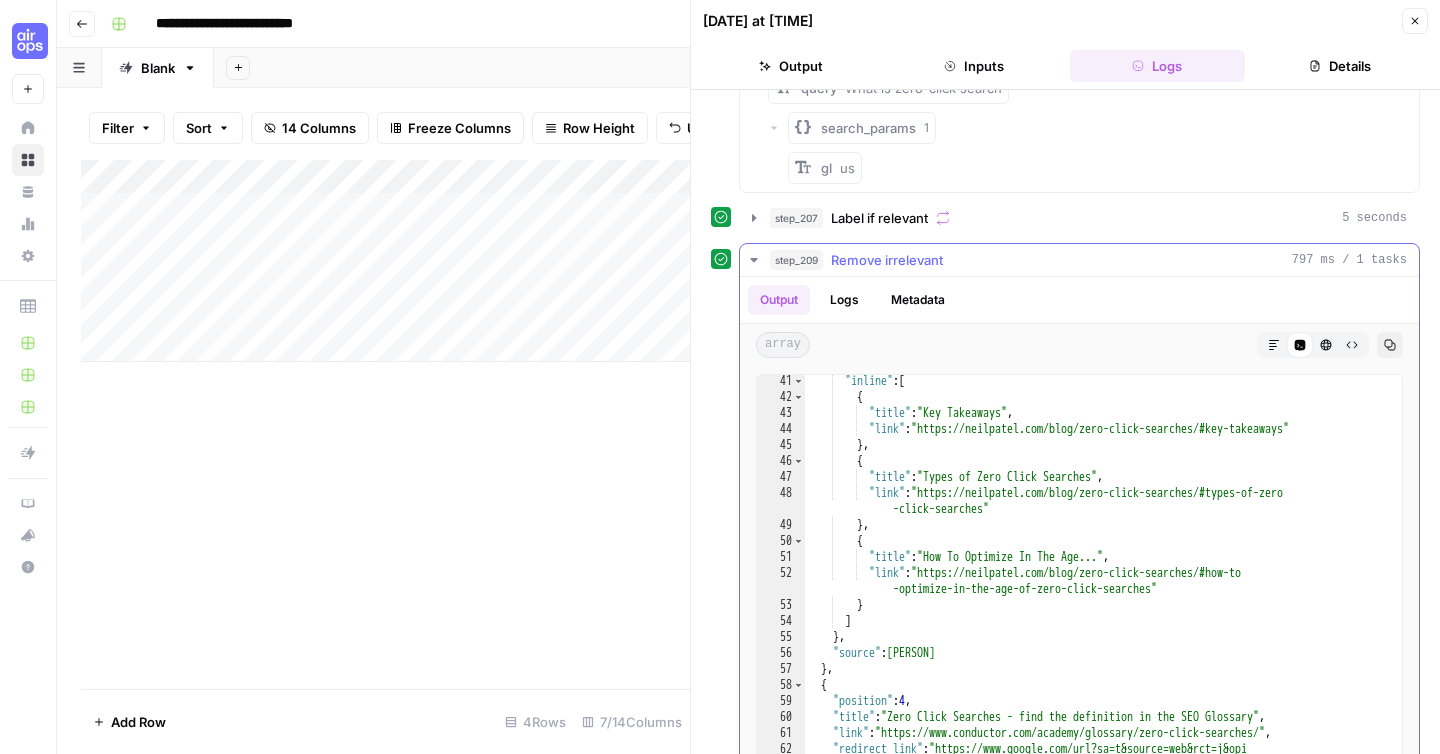 click 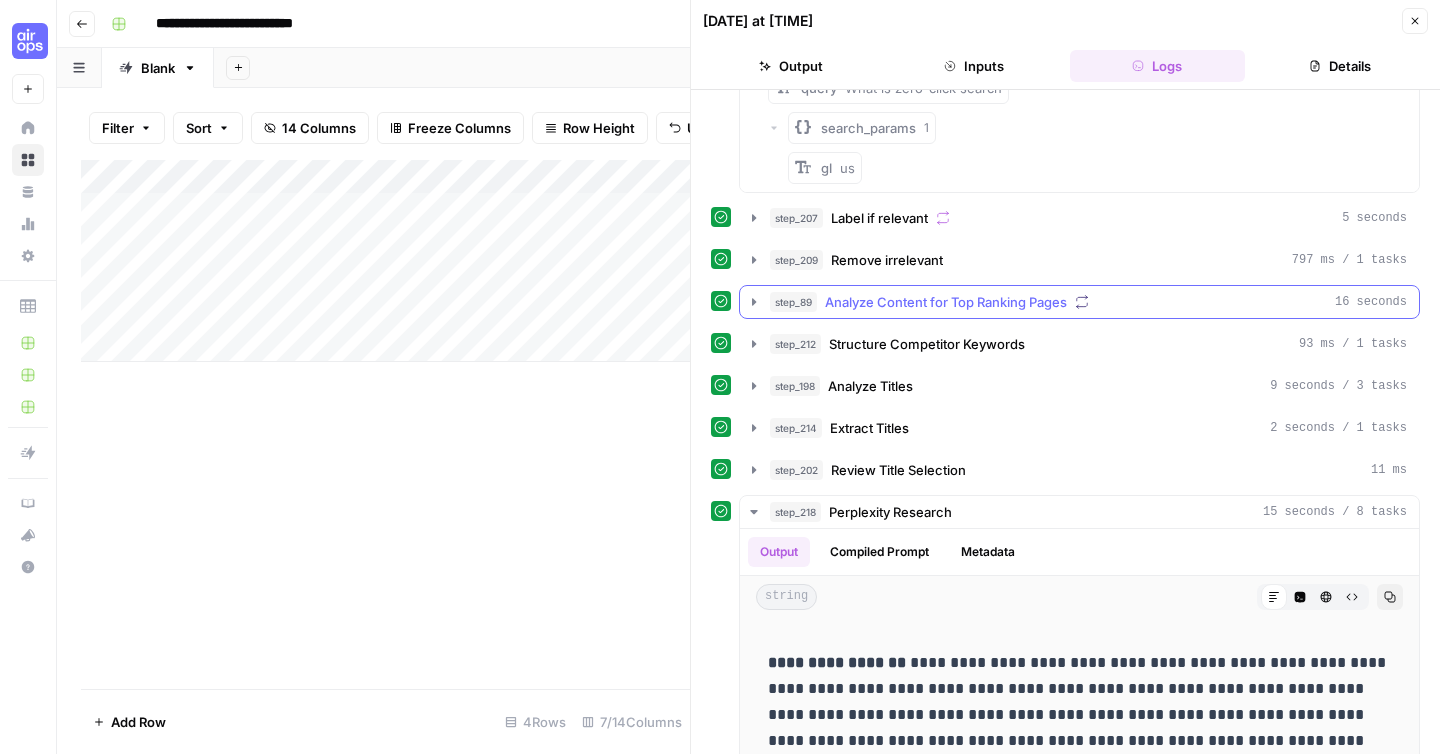 click 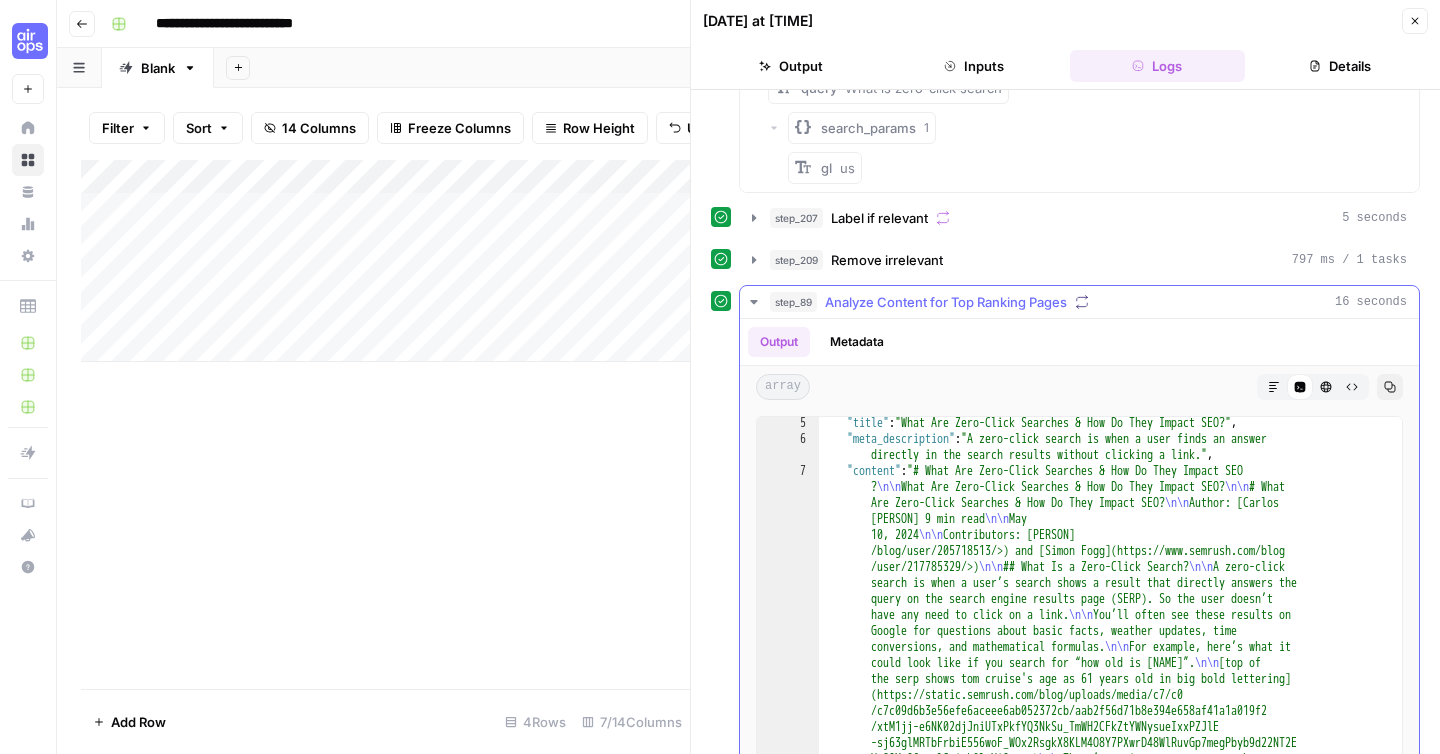 scroll, scrollTop: 0, scrollLeft: 0, axis: both 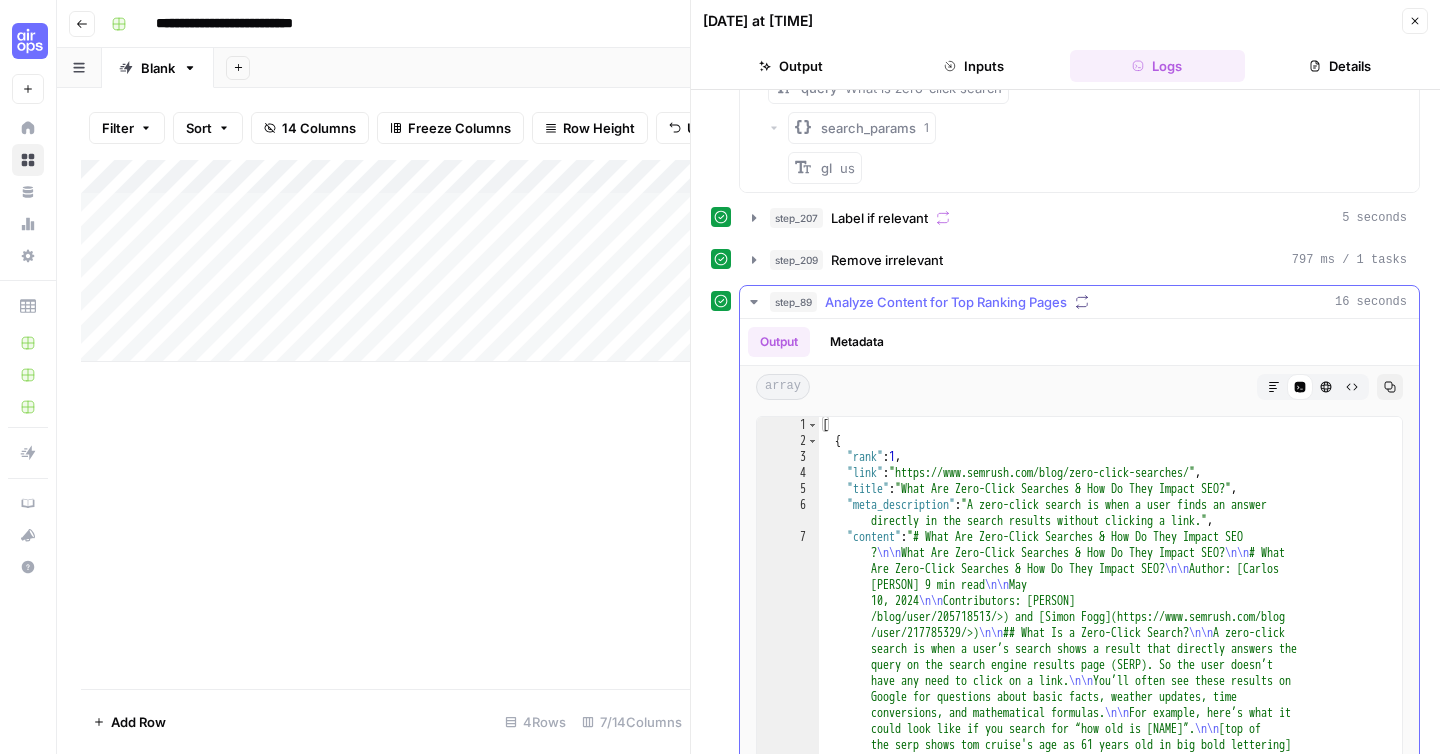 click 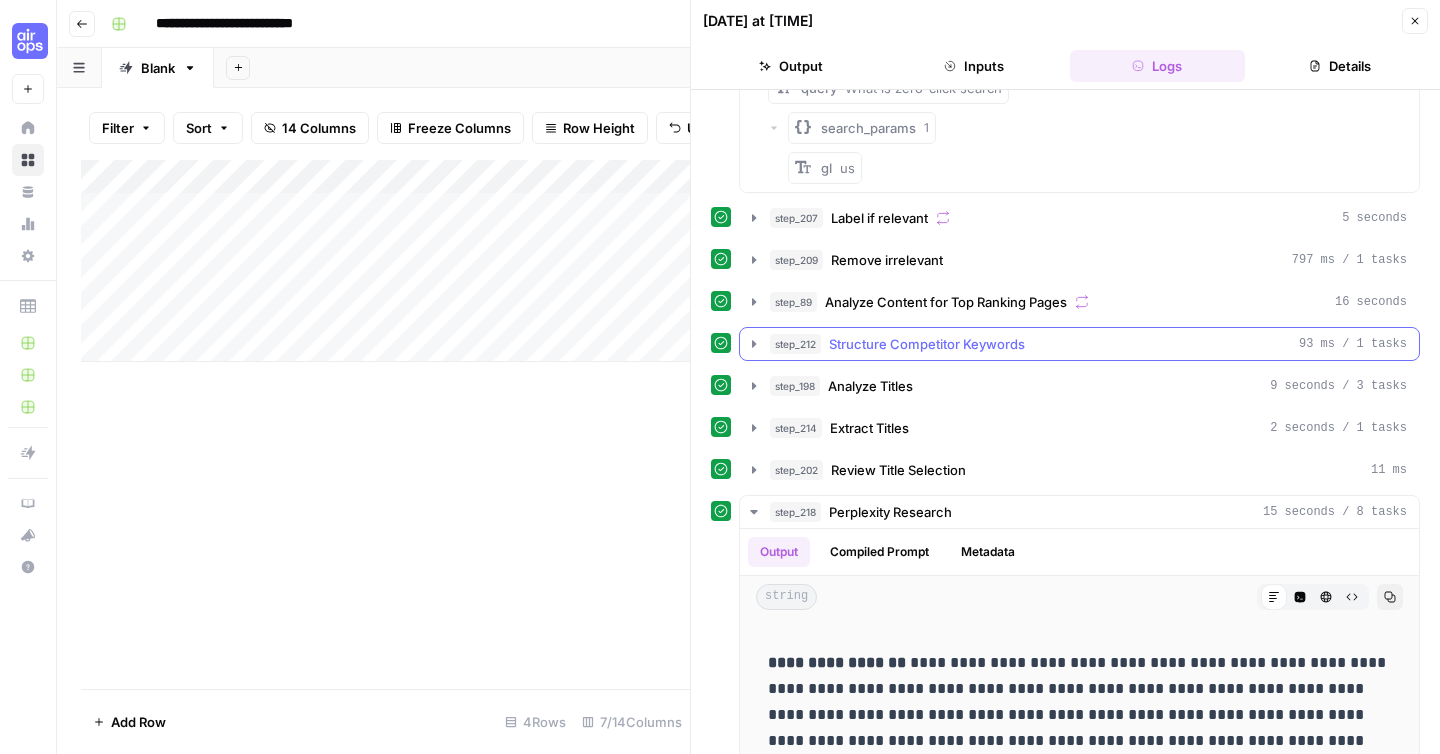 click 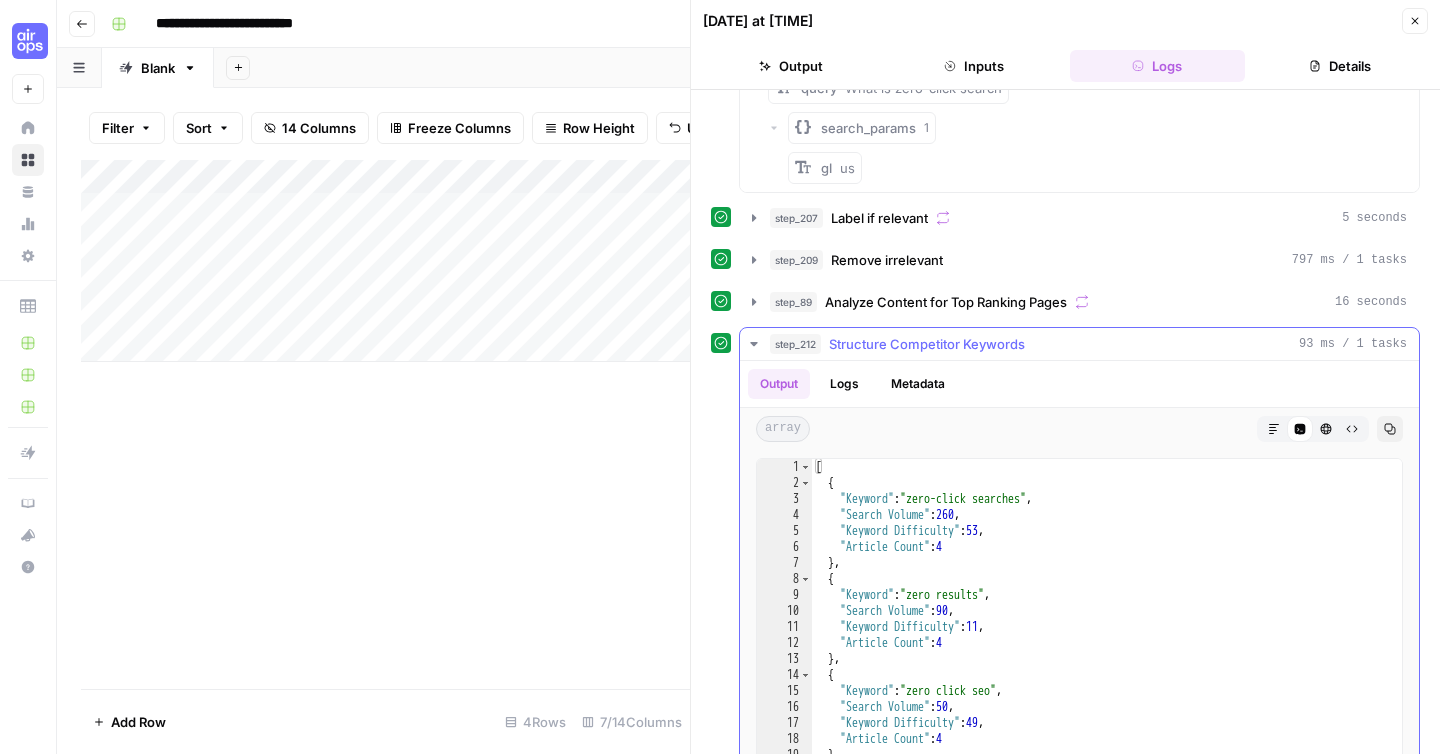 click 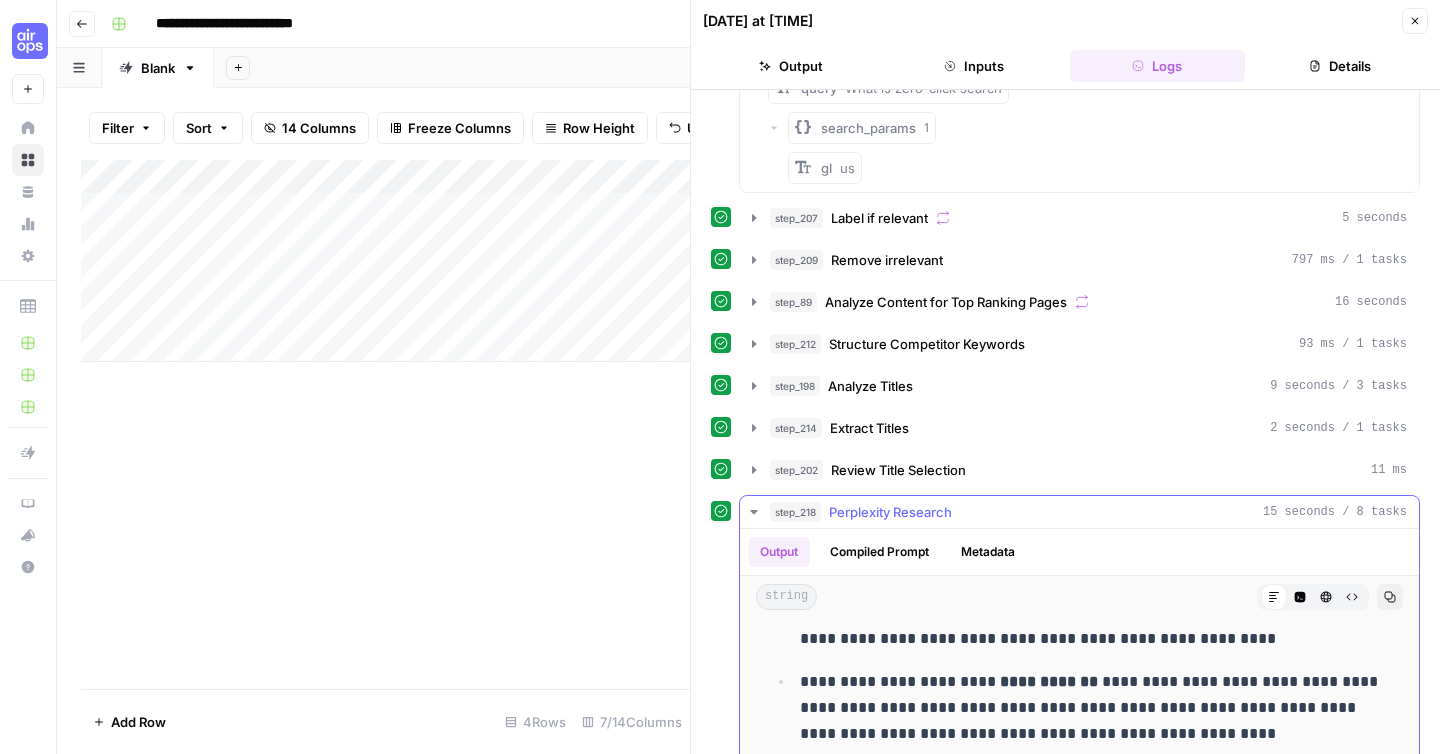 scroll, scrollTop: 1152, scrollLeft: 0, axis: vertical 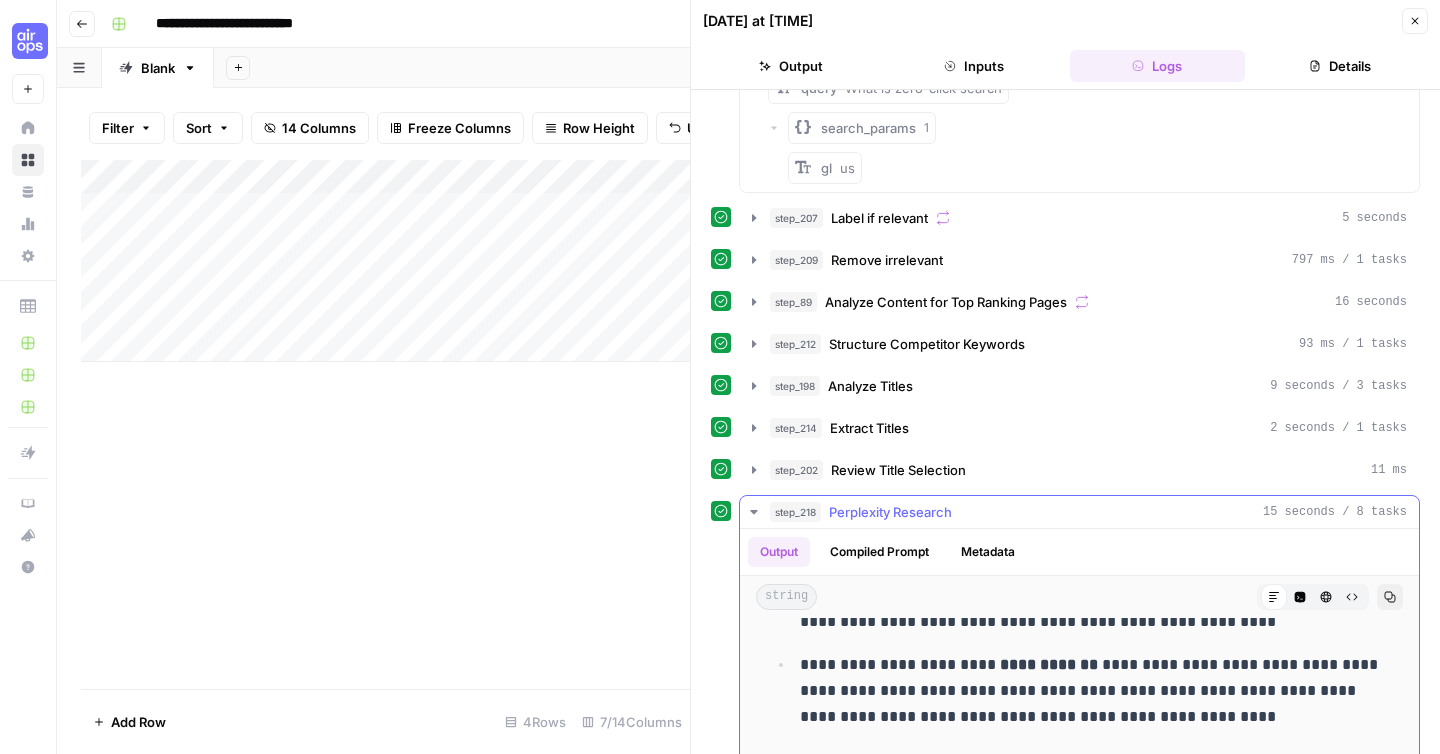 click 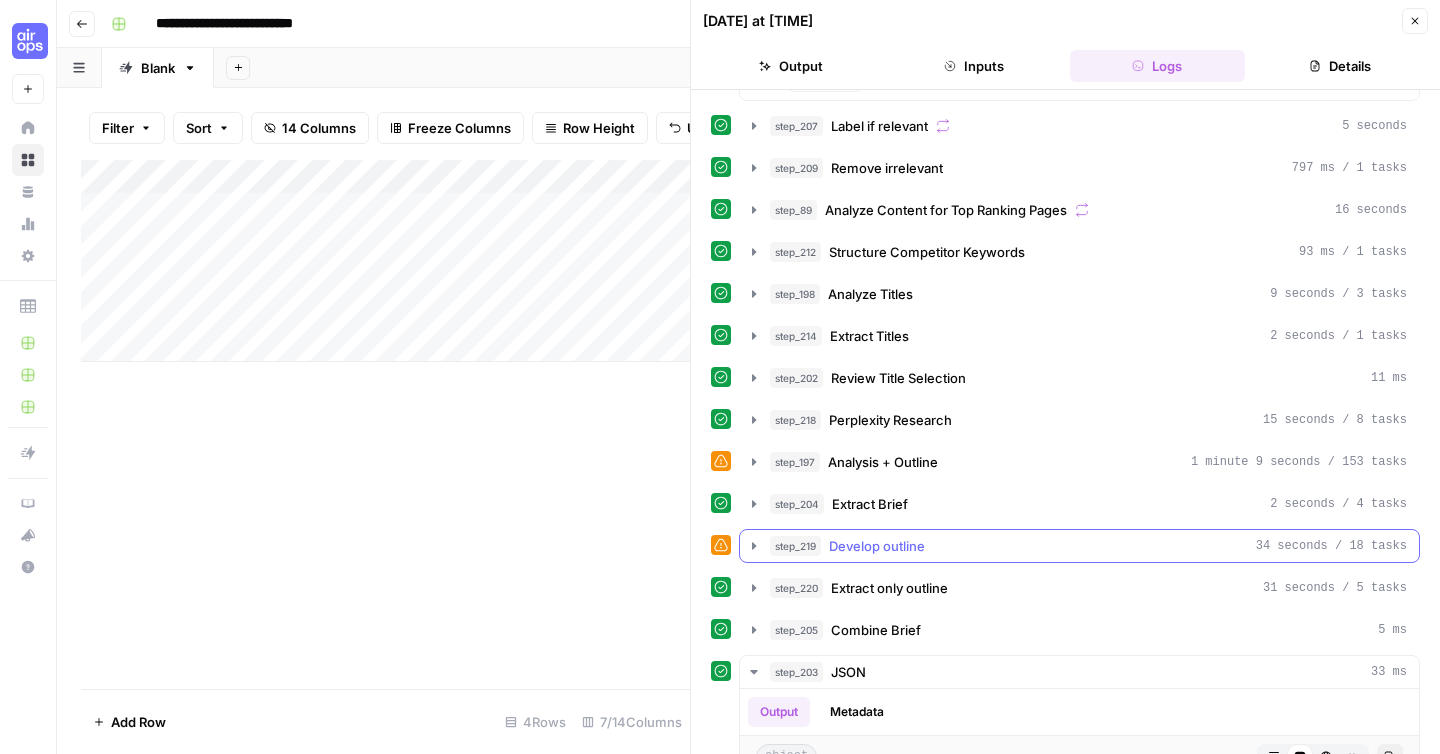 scroll, scrollTop: 267, scrollLeft: 0, axis: vertical 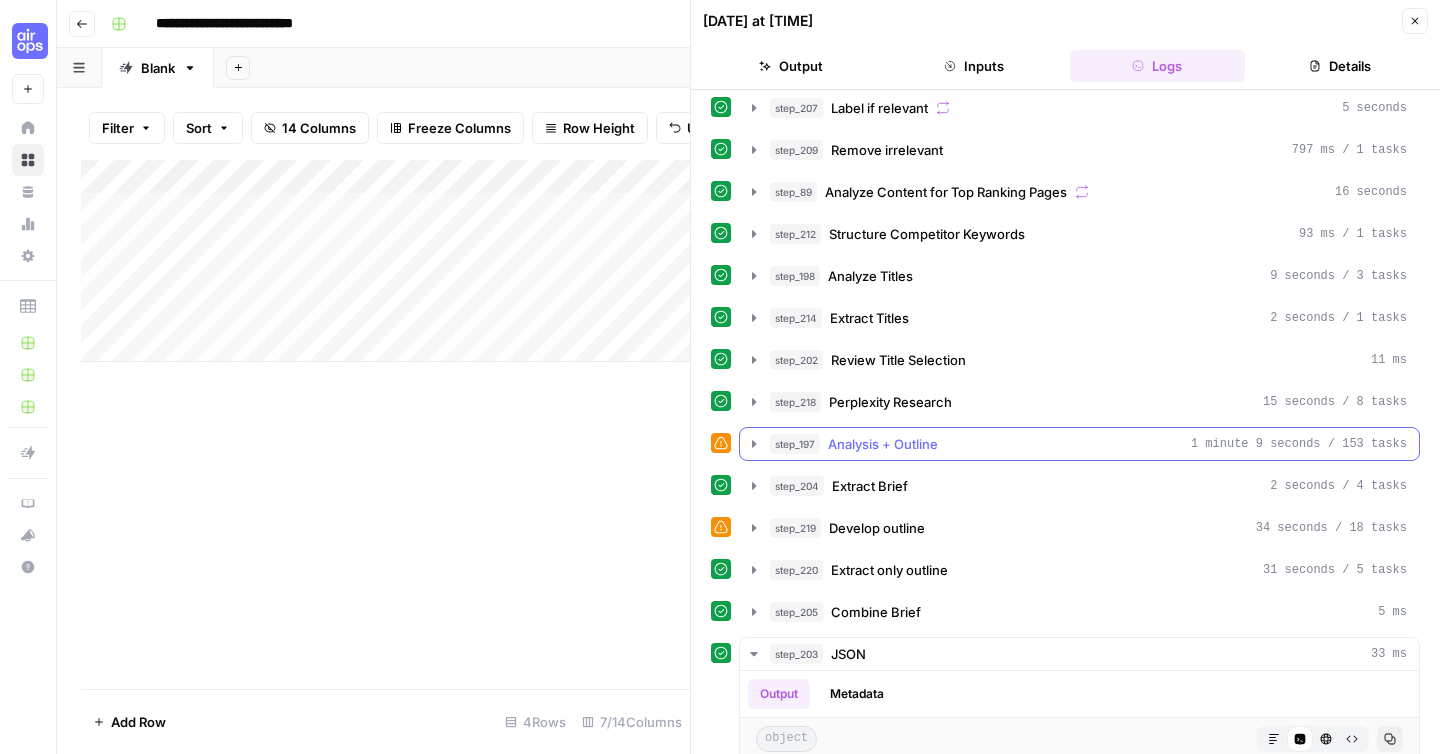 click 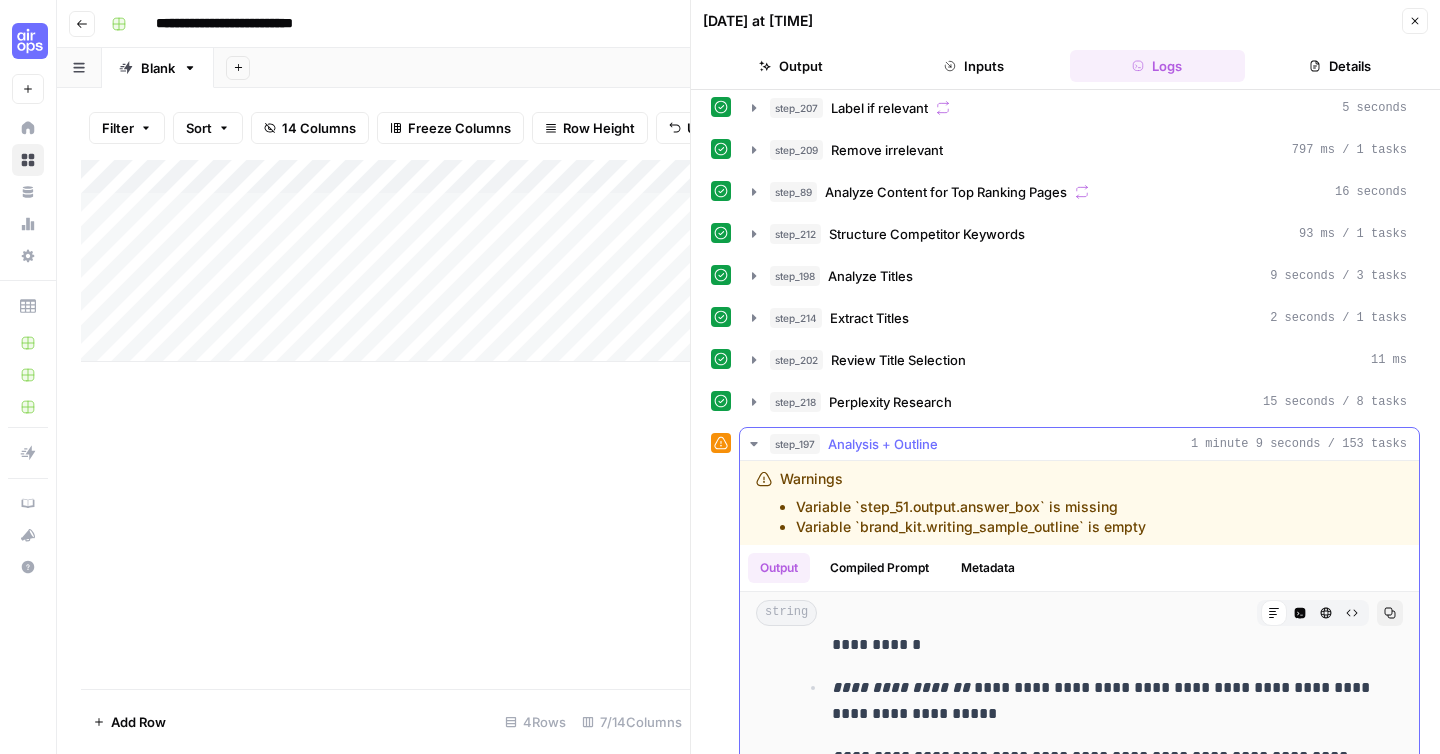 scroll, scrollTop: 542, scrollLeft: 0, axis: vertical 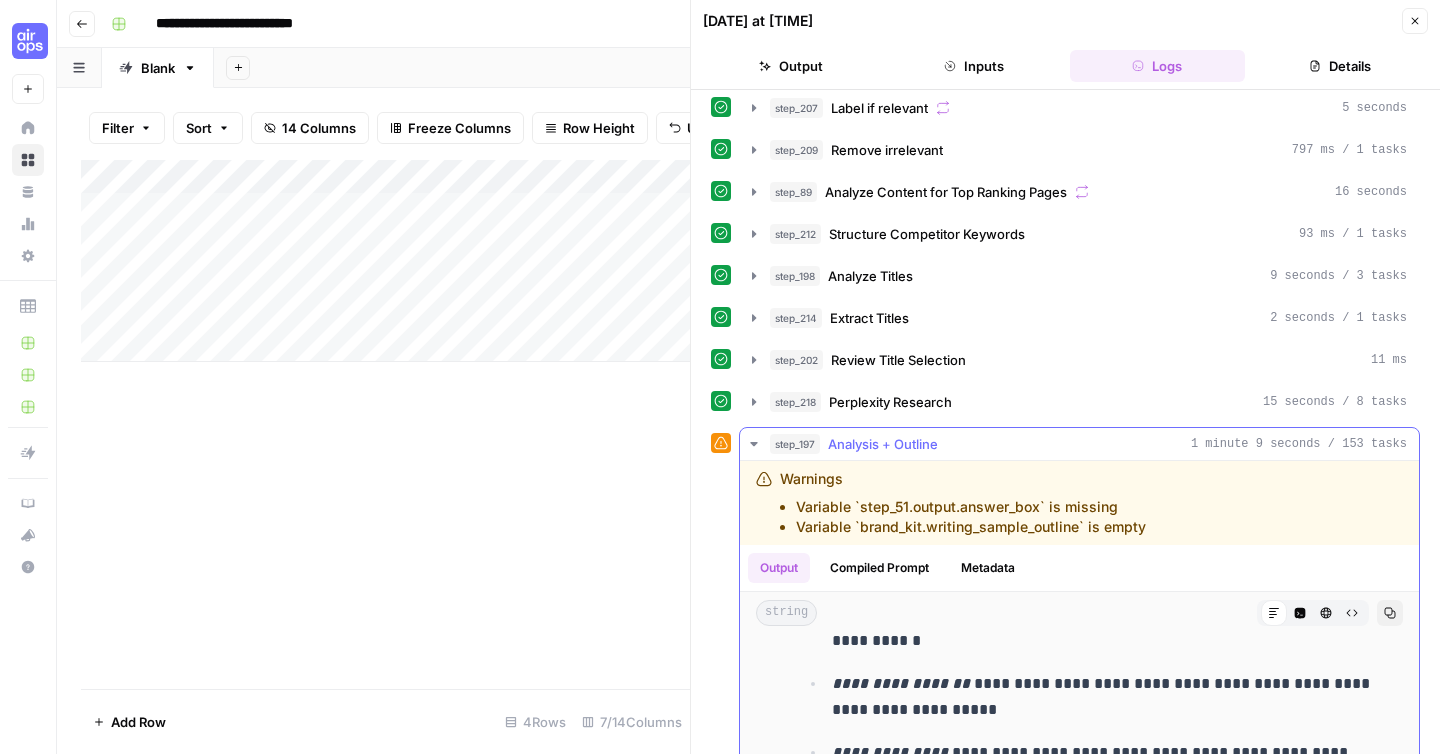 click on "step_197 Analysis + Outline 1 minute 9 seconds / 153 tasks" at bounding box center [1079, 444] 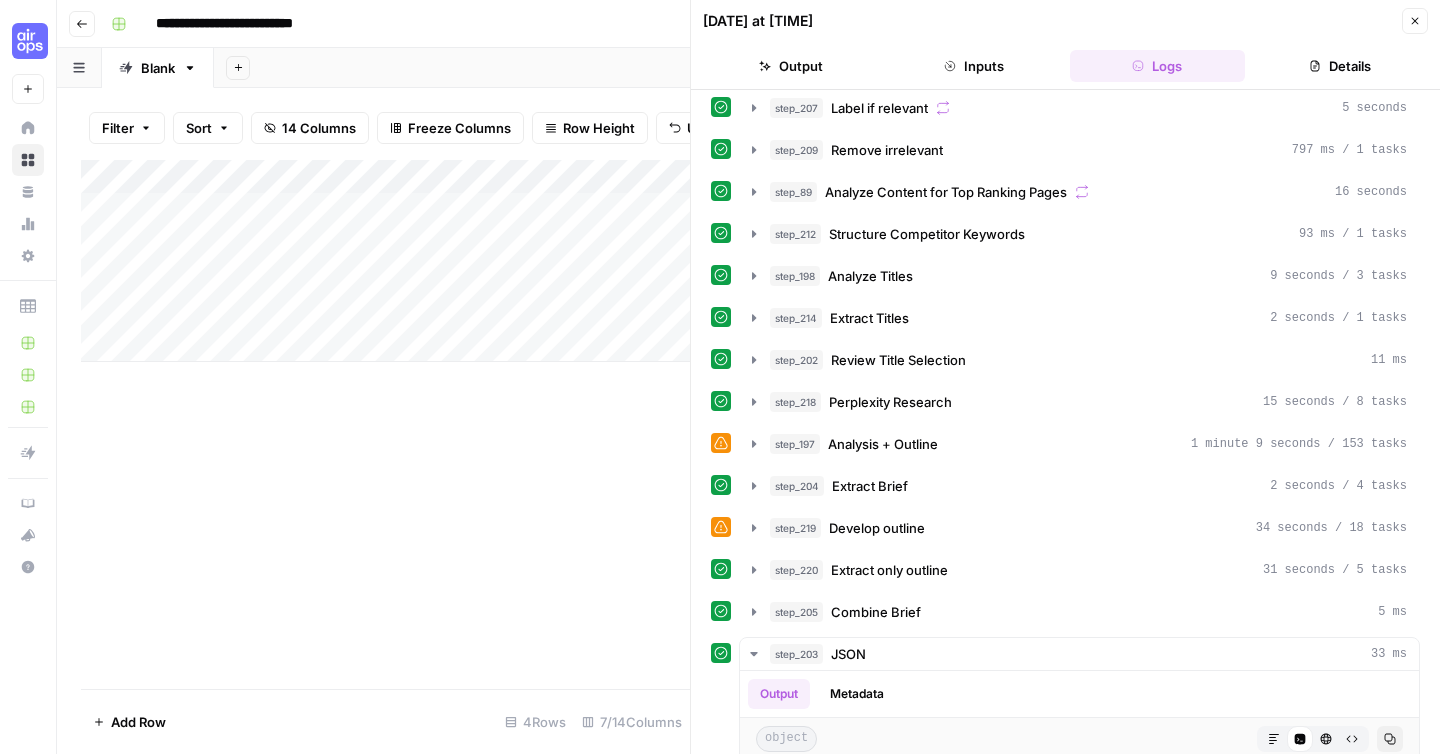 click on "Add Column" at bounding box center (385, 261) 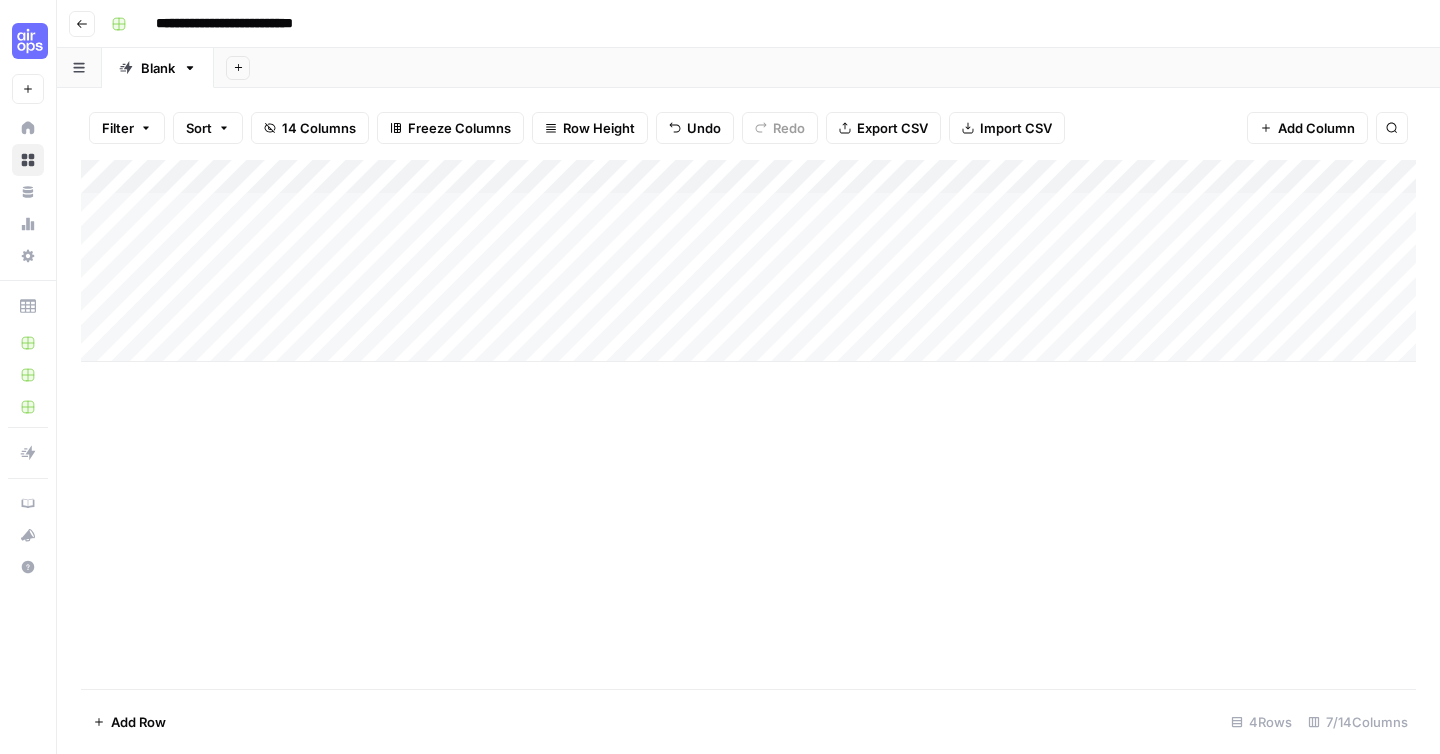 click on "Add Column" at bounding box center [748, 261] 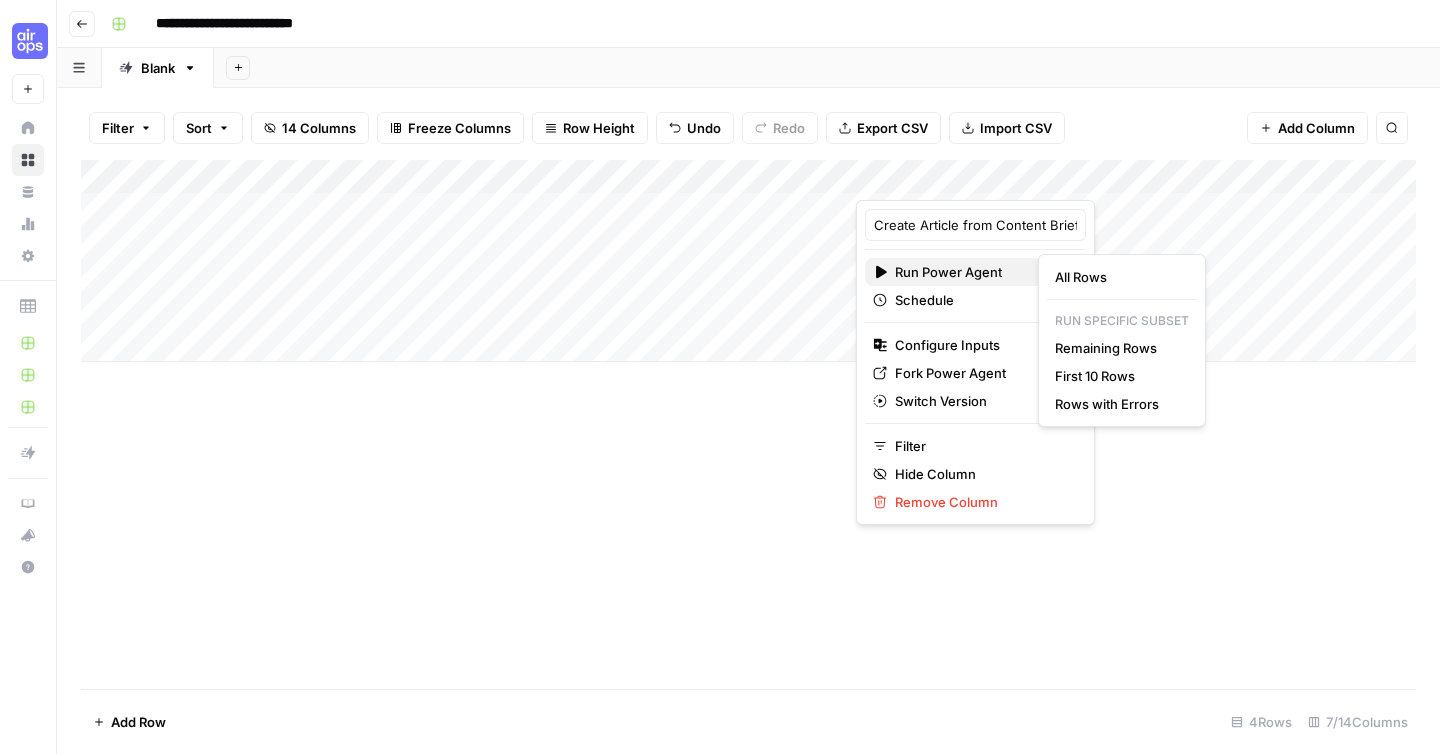 click on "Run Power Agent" at bounding box center [975, 272] 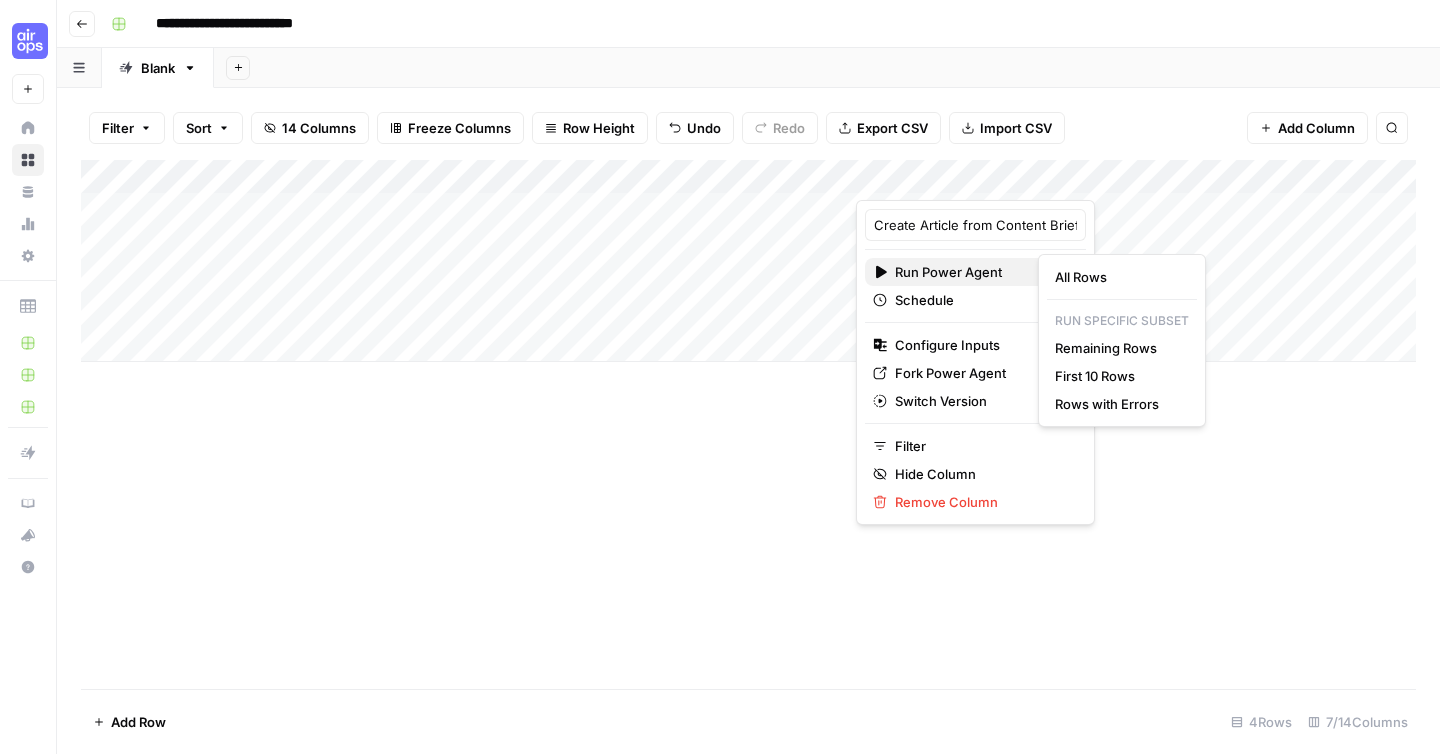 click 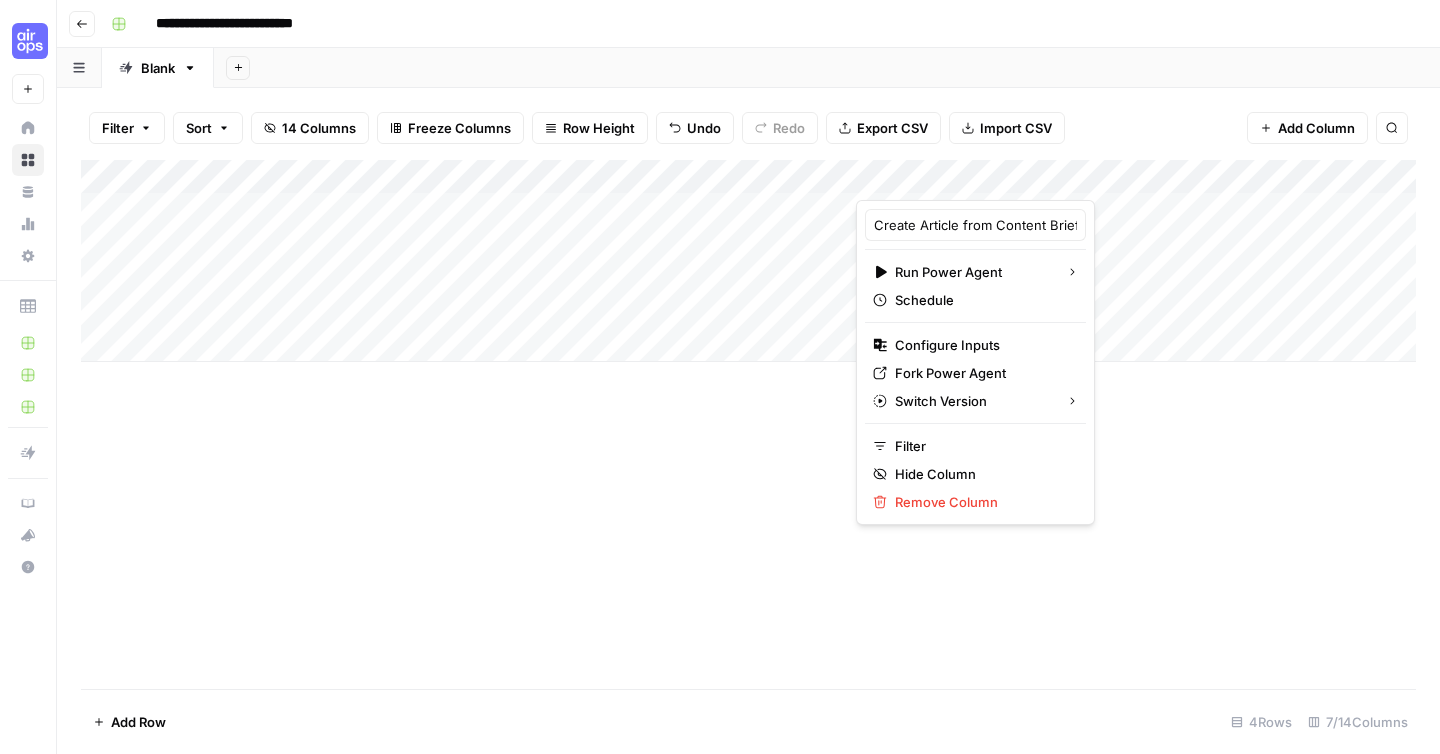 click at bounding box center [997, 180] 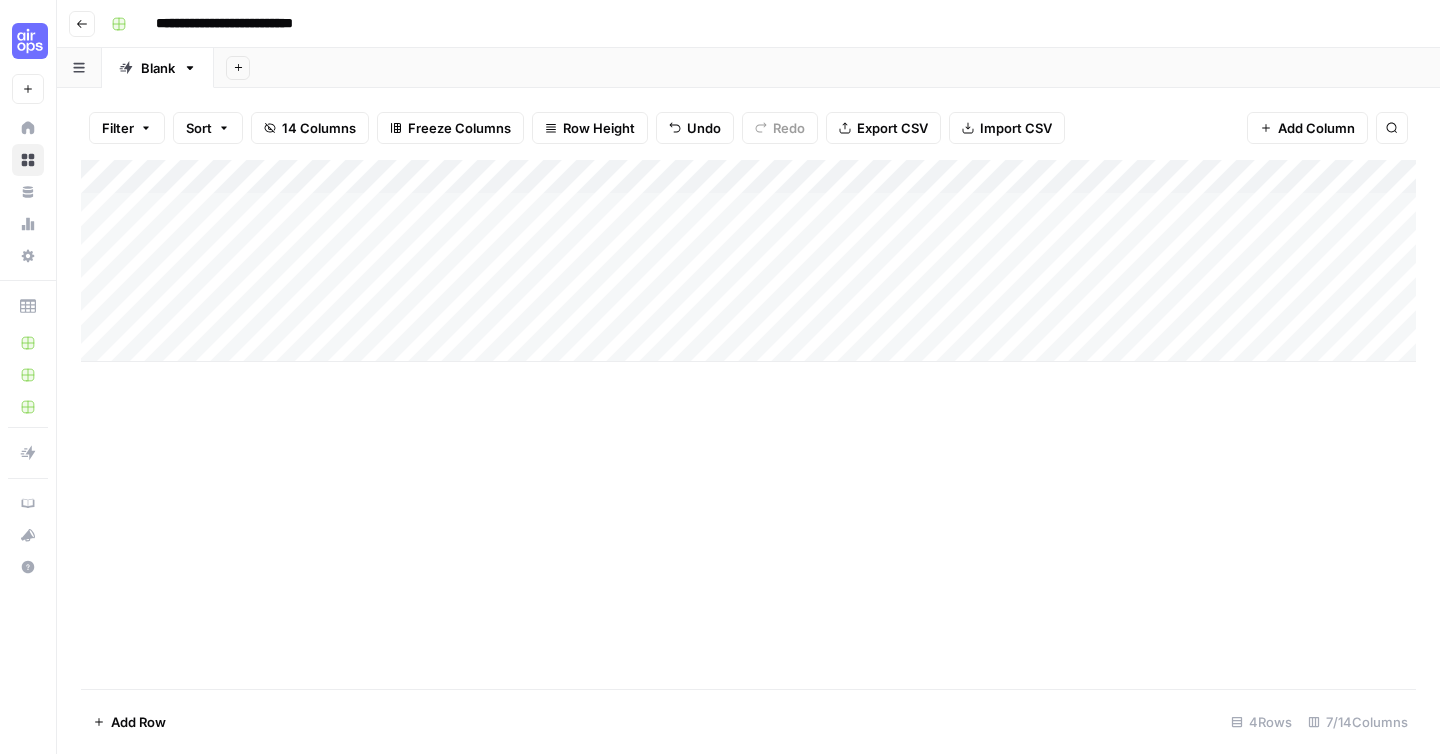 click on "Filter Sort 14 Columns Freeze Columns Row Height Undo Redo Export CSV Import CSV Add Column Search" at bounding box center (748, 128) 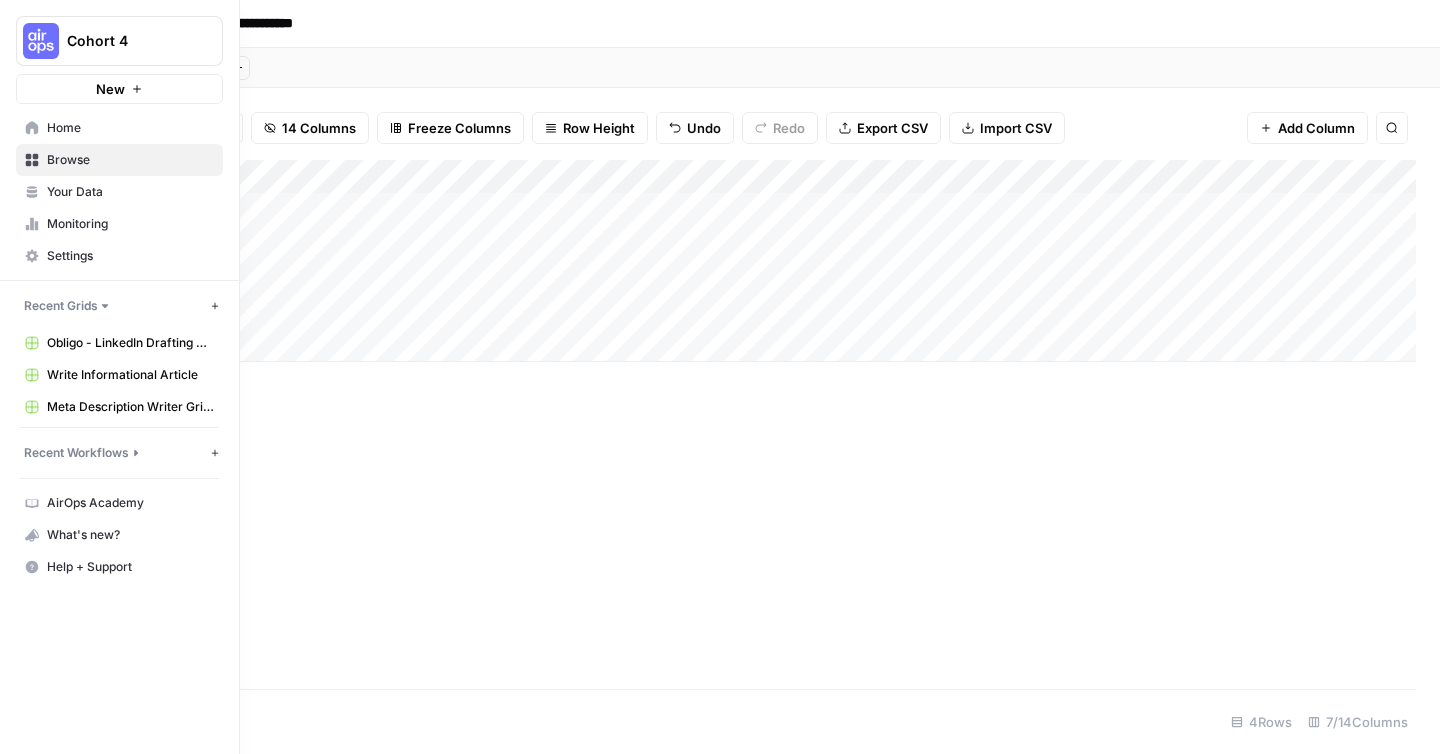 click on "Home" at bounding box center (130, 128) 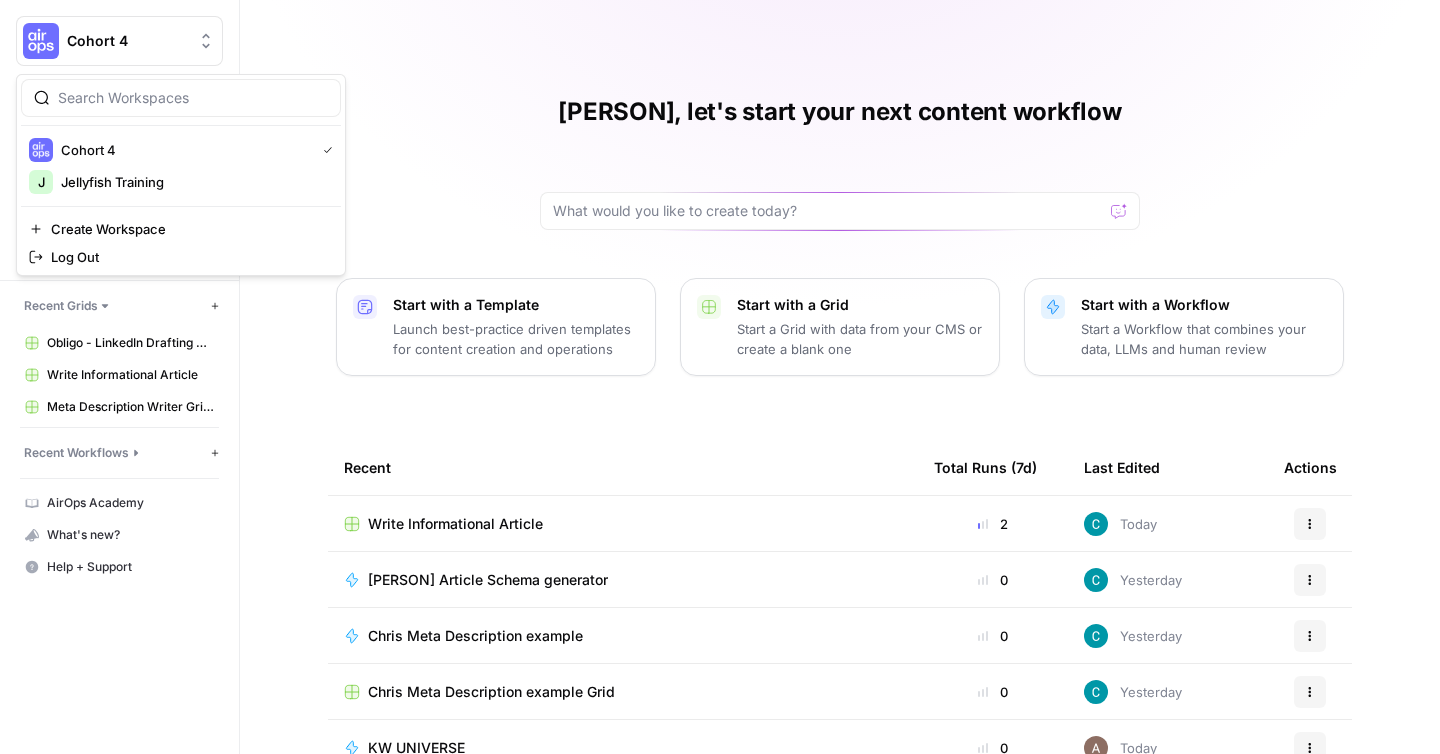 click at bounding box center [41, 41] 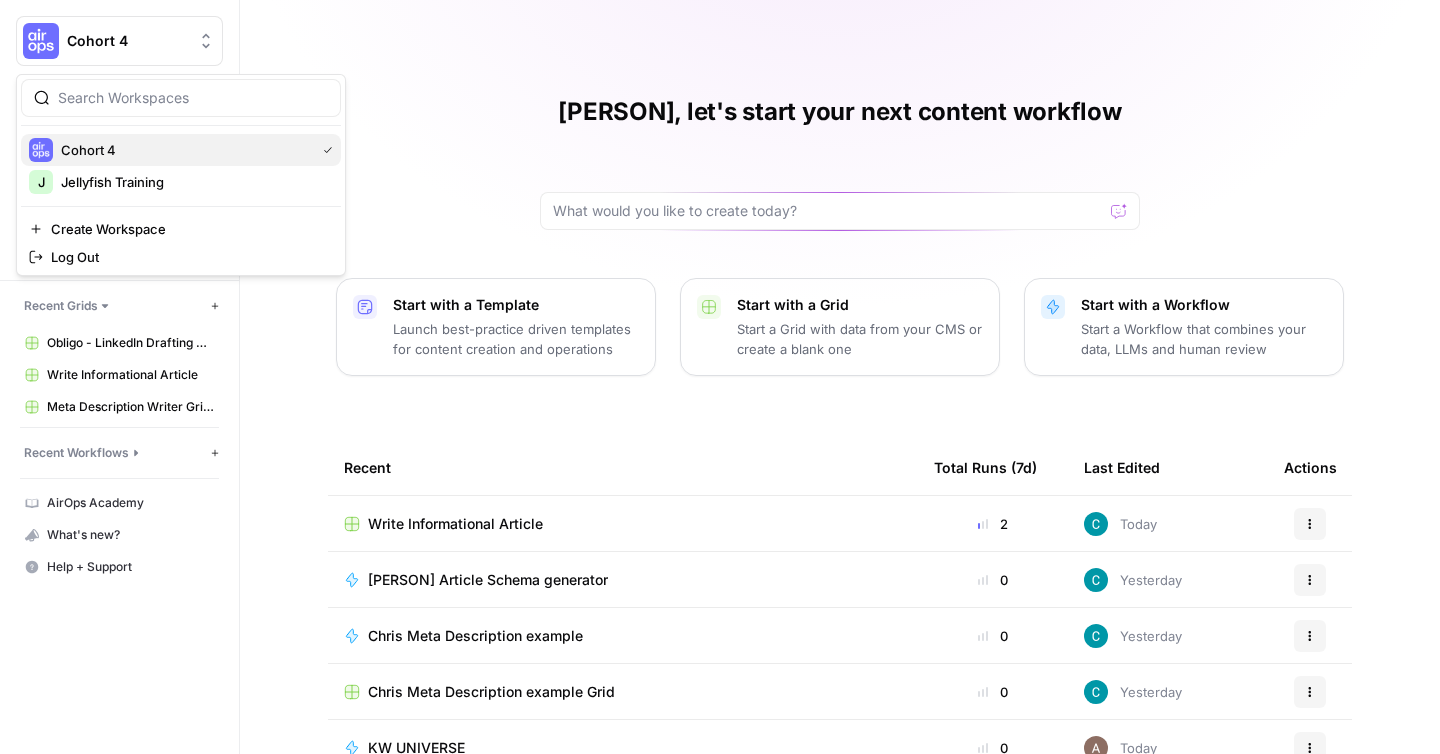 click on "Cohort 4" at bounding box center [184, 150] 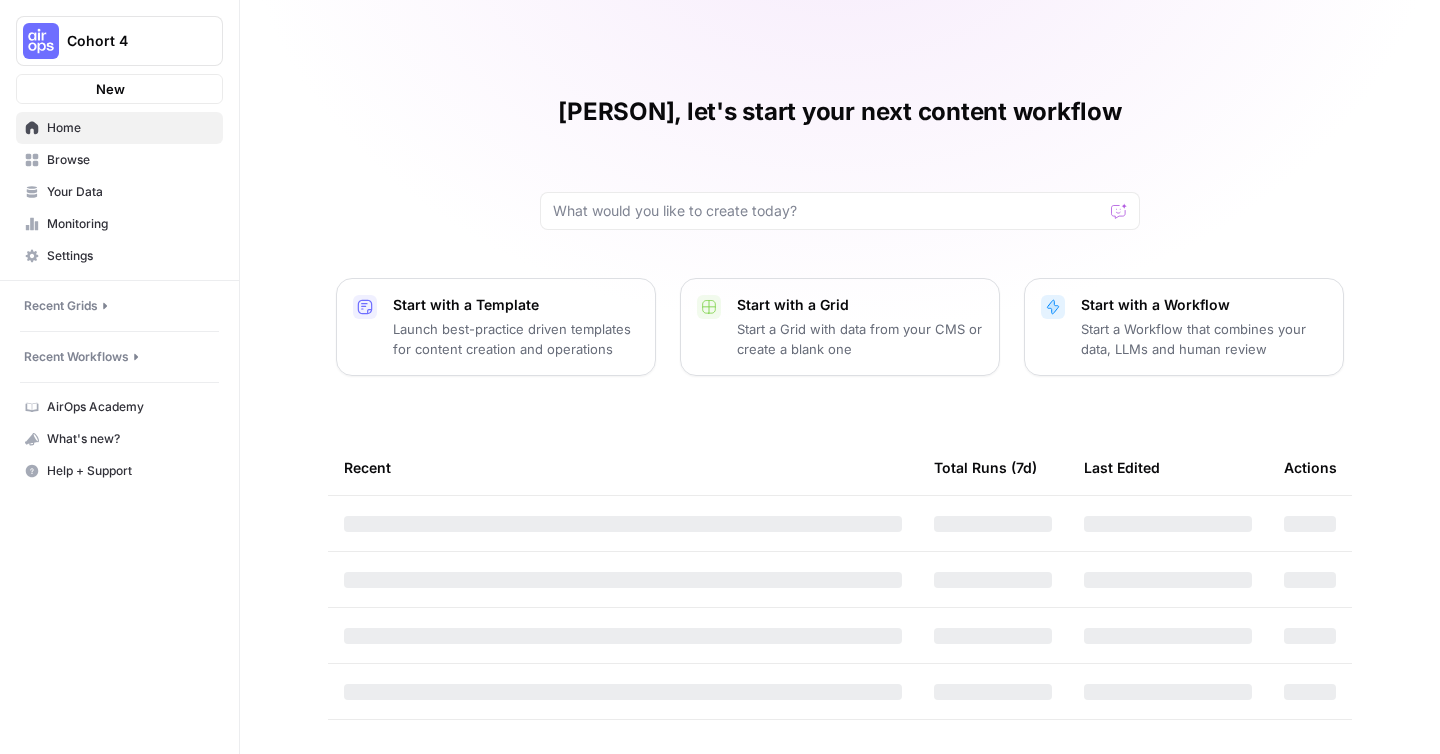 scroll, scrollTop: 0, scrollLeft: 0, axis: both 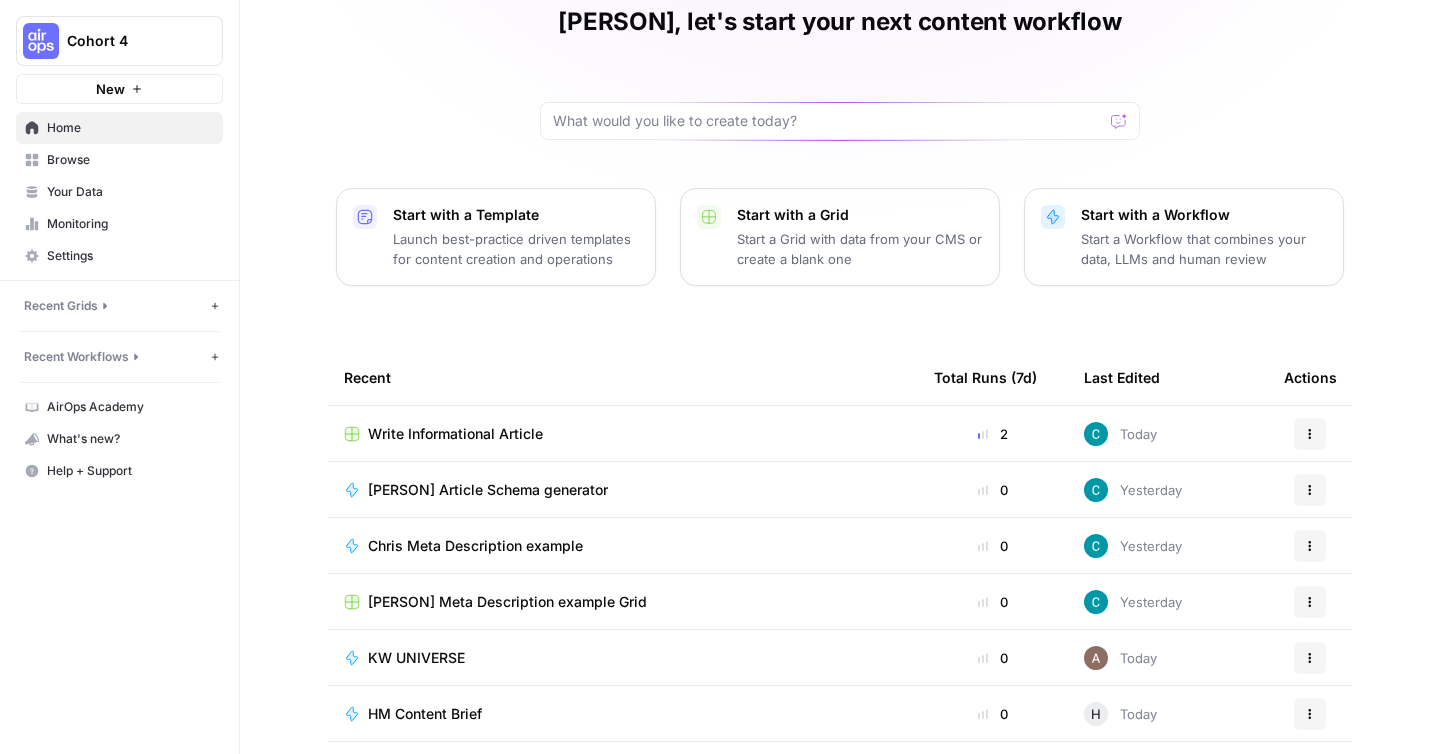 click on "AirOps Academy" at bounding box center [130, 407] 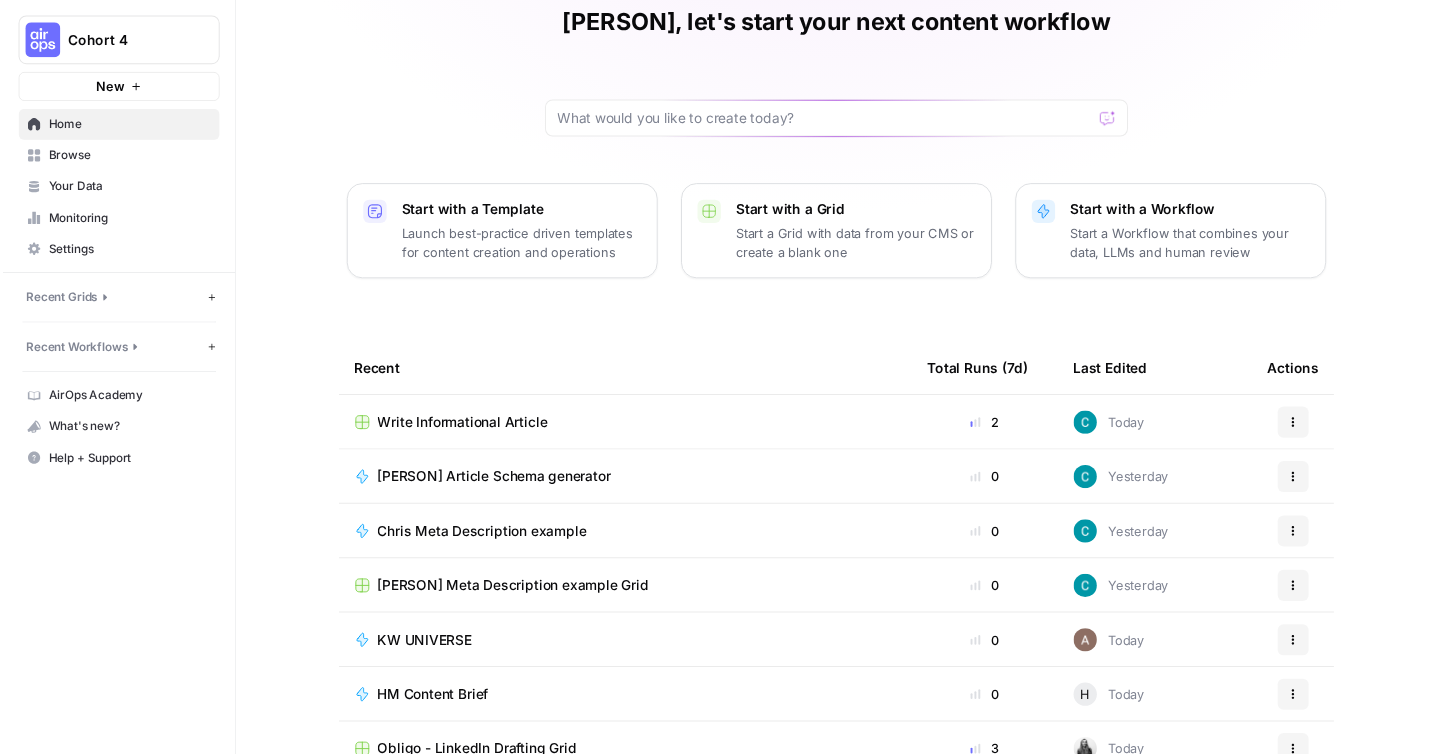 scroll, scrollTop: 90, scrollLeft: 0, axis: vertical 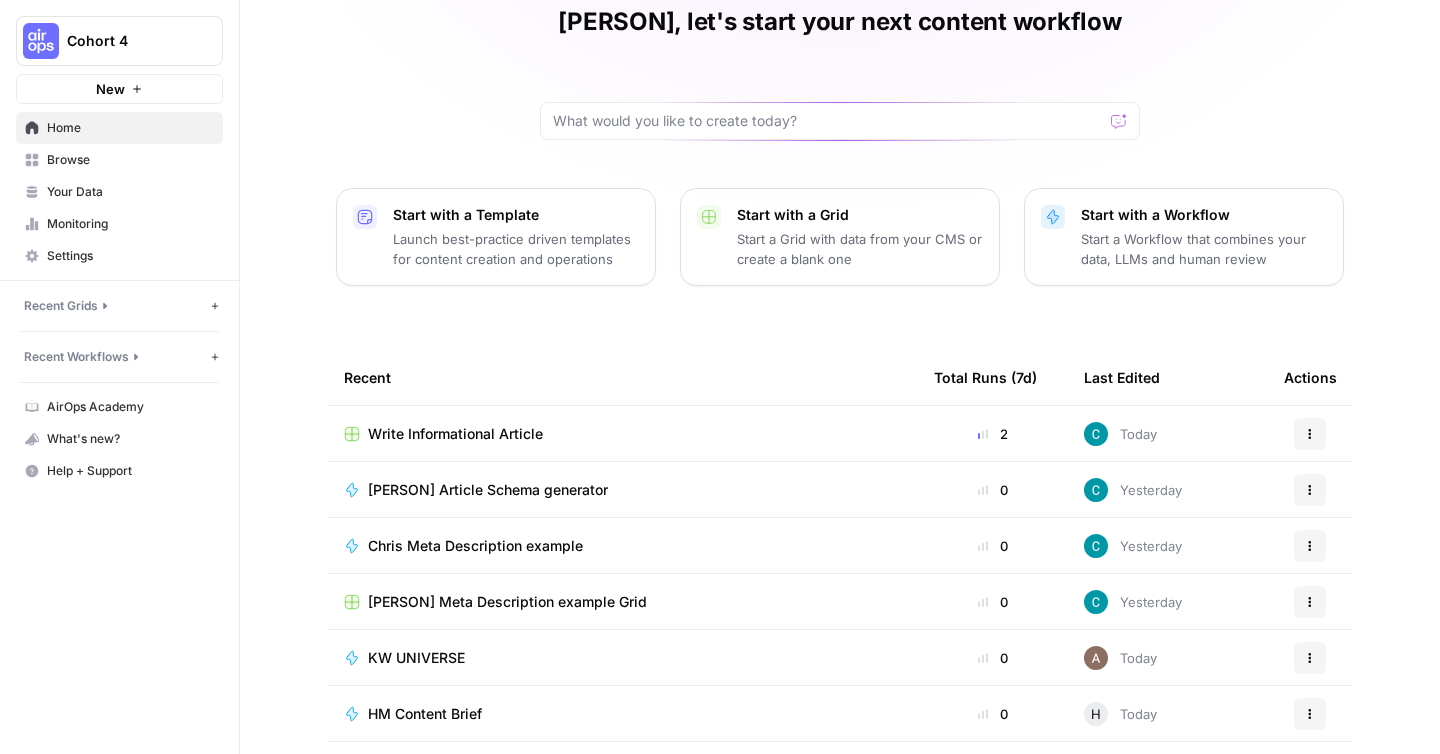 click on "Browse" at bounding box center [130, 160] 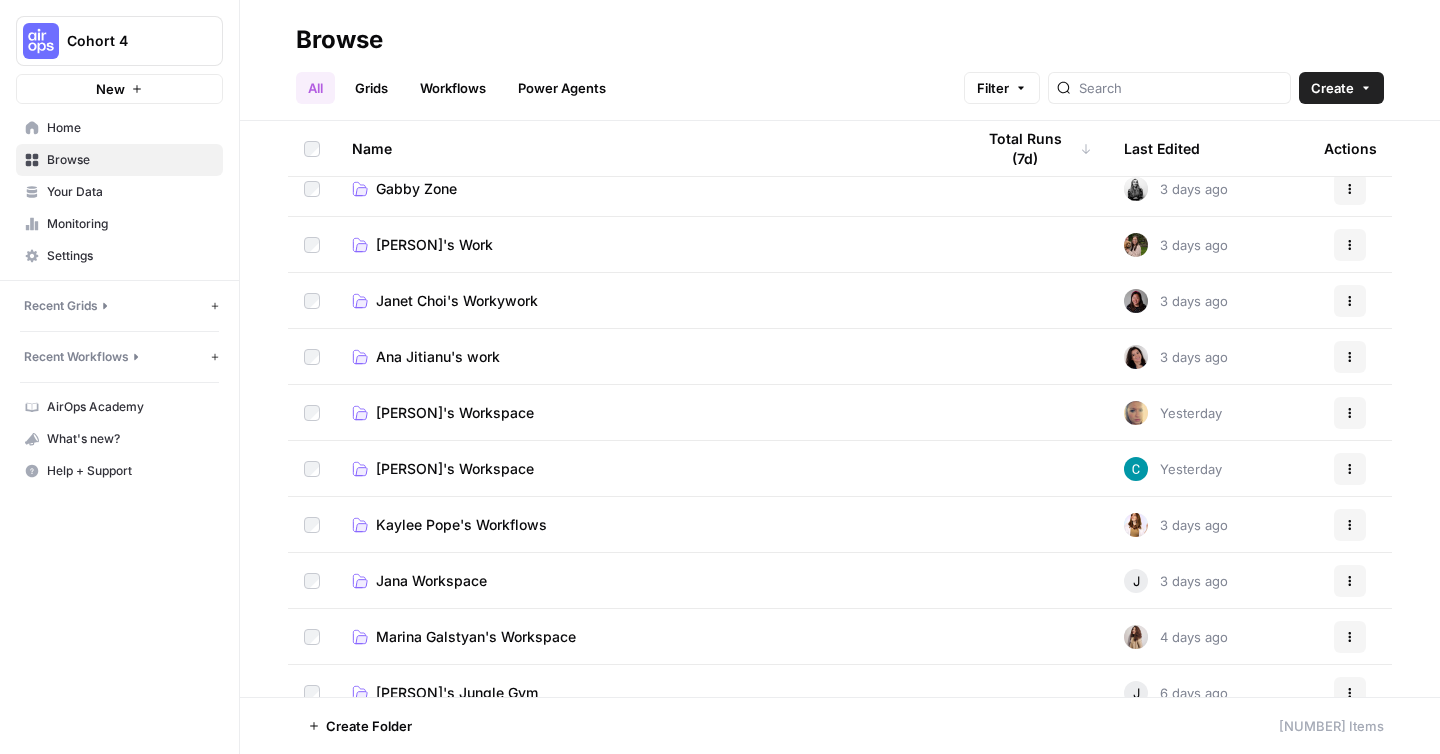 scroll, scrollTop: 1101, scrollLeft: 0, axis: vertical 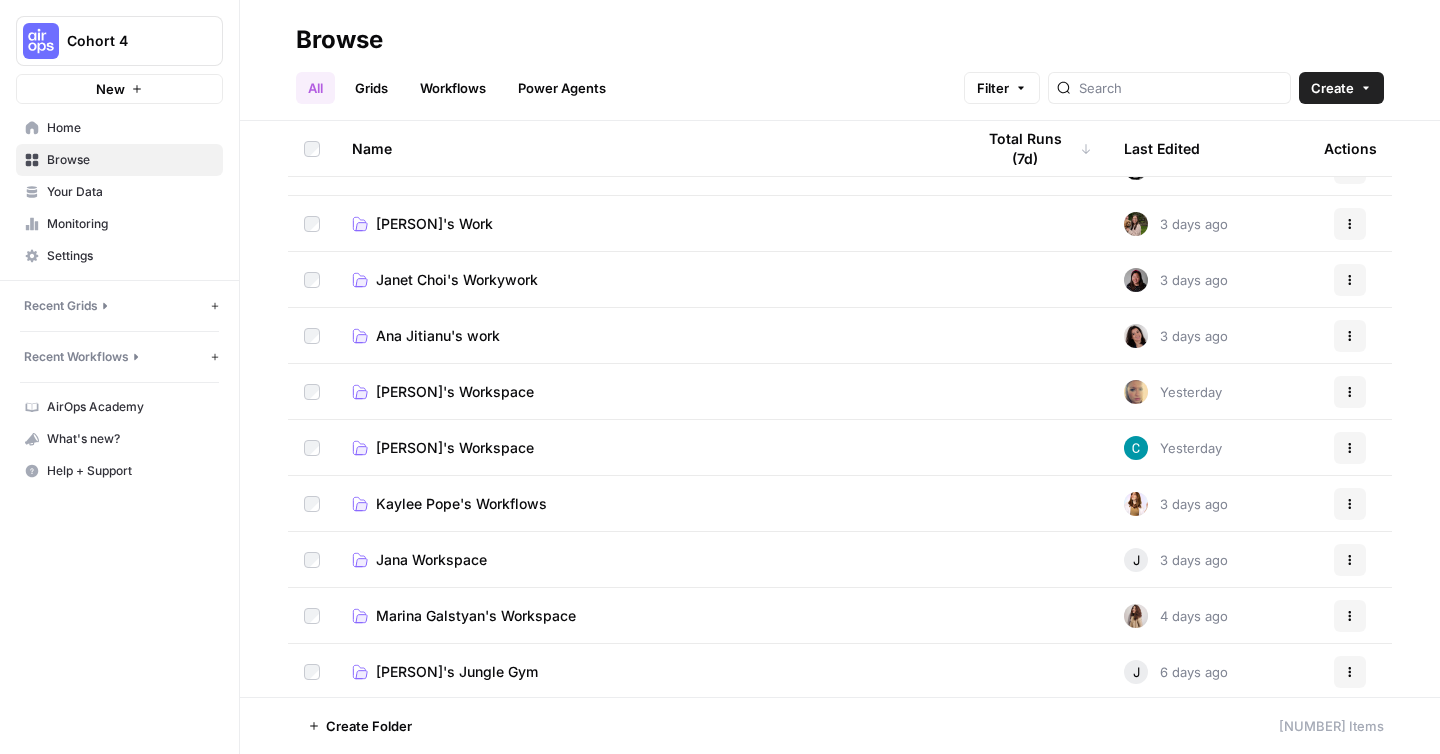 click on "Chris H's Workspace" at bounding box center [455, 448] 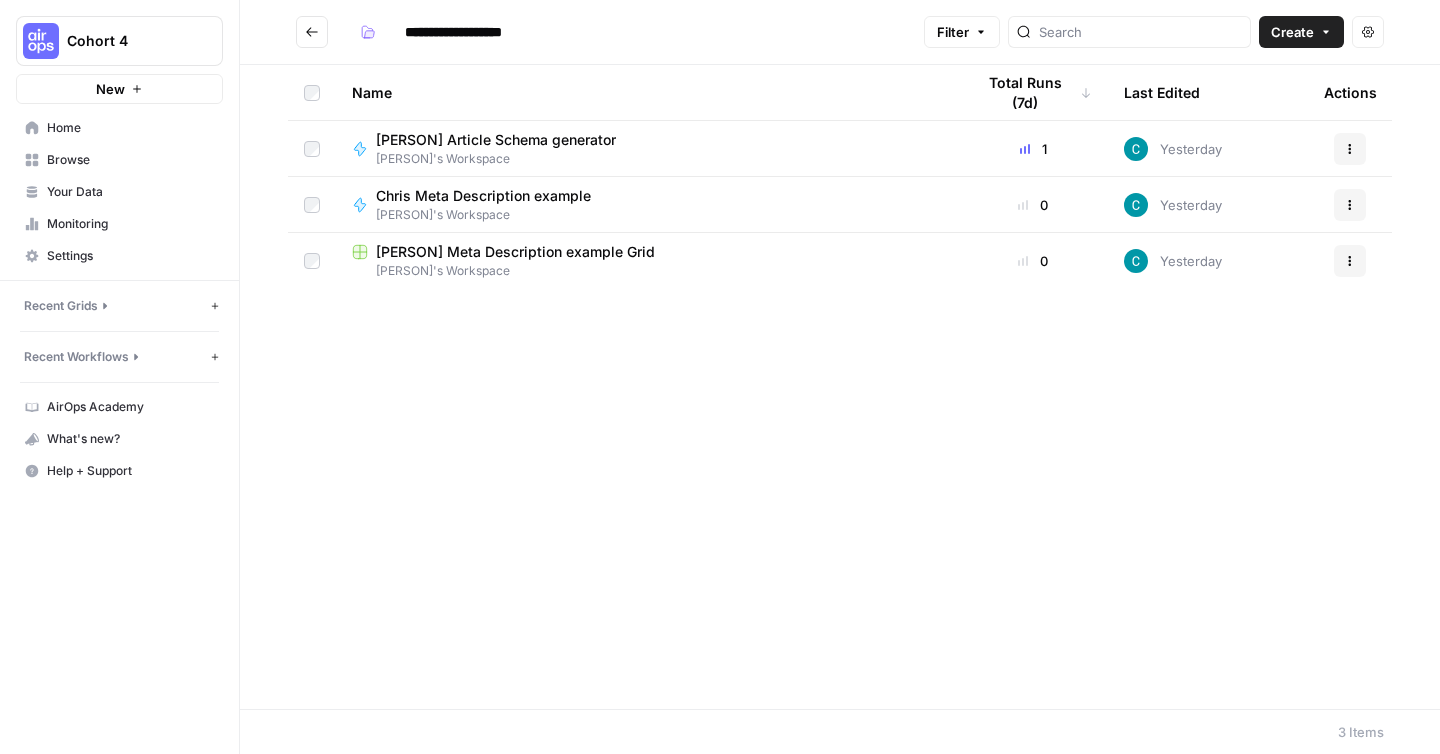 click on "Chris Meta Description example" at bounding box center [483, 196] 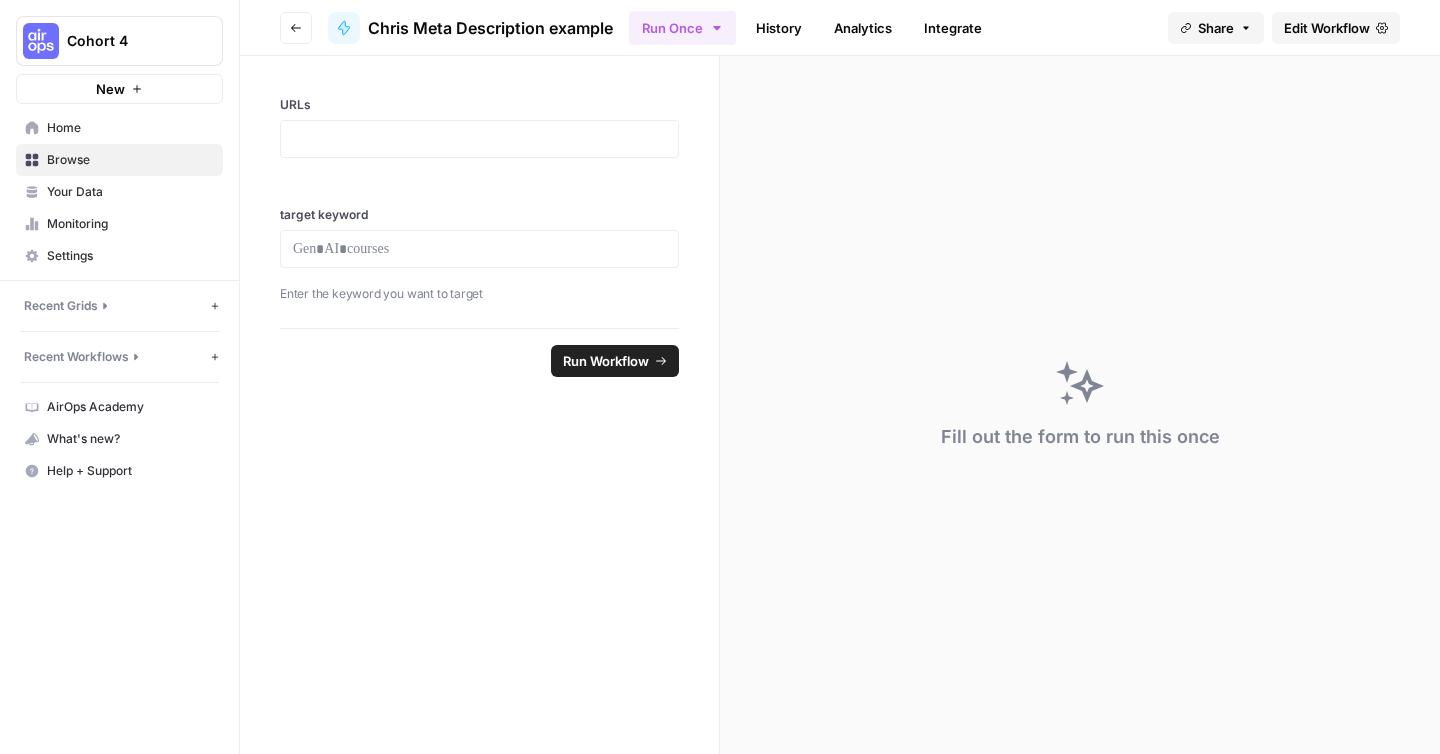 click on "Edit Workflow" at bounding box center (1327, 28) 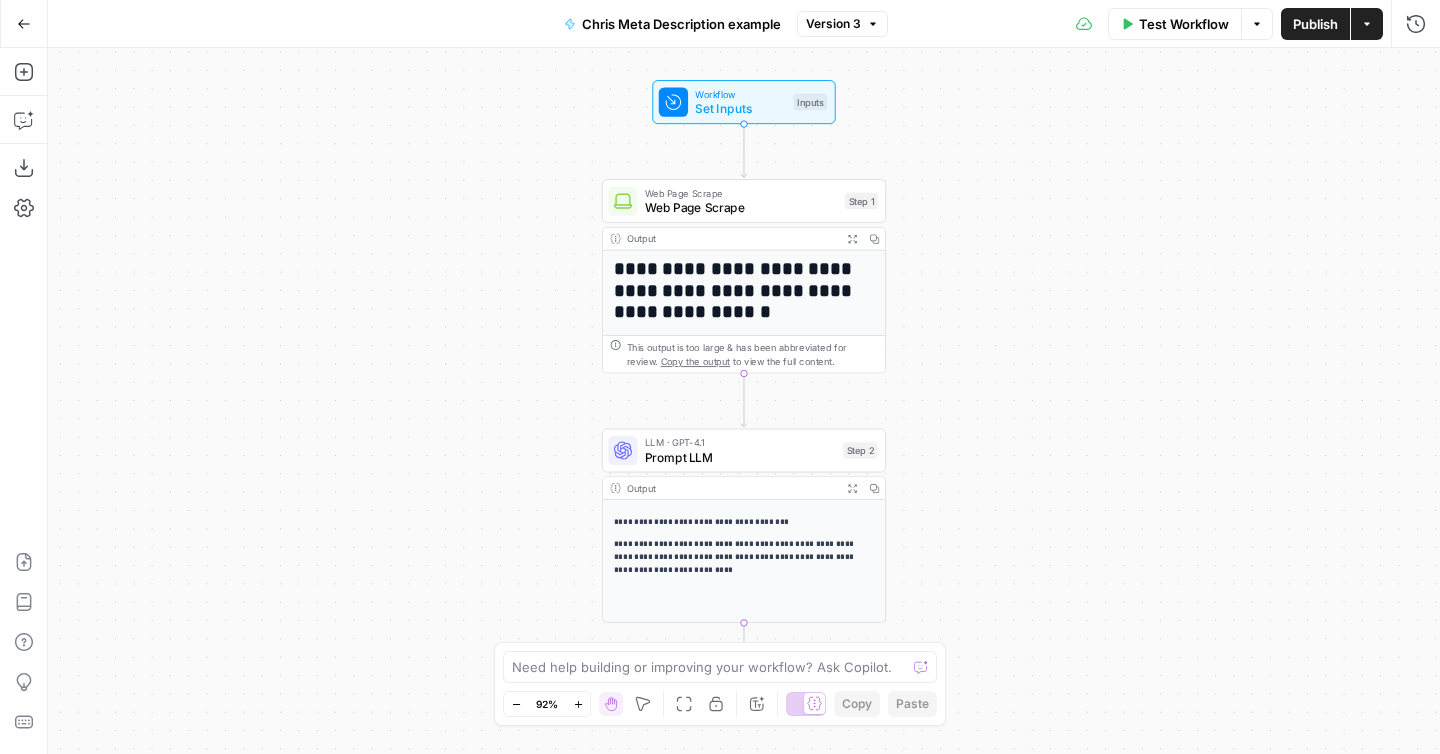 click on "Workflow" at bounding box center (740, 94) 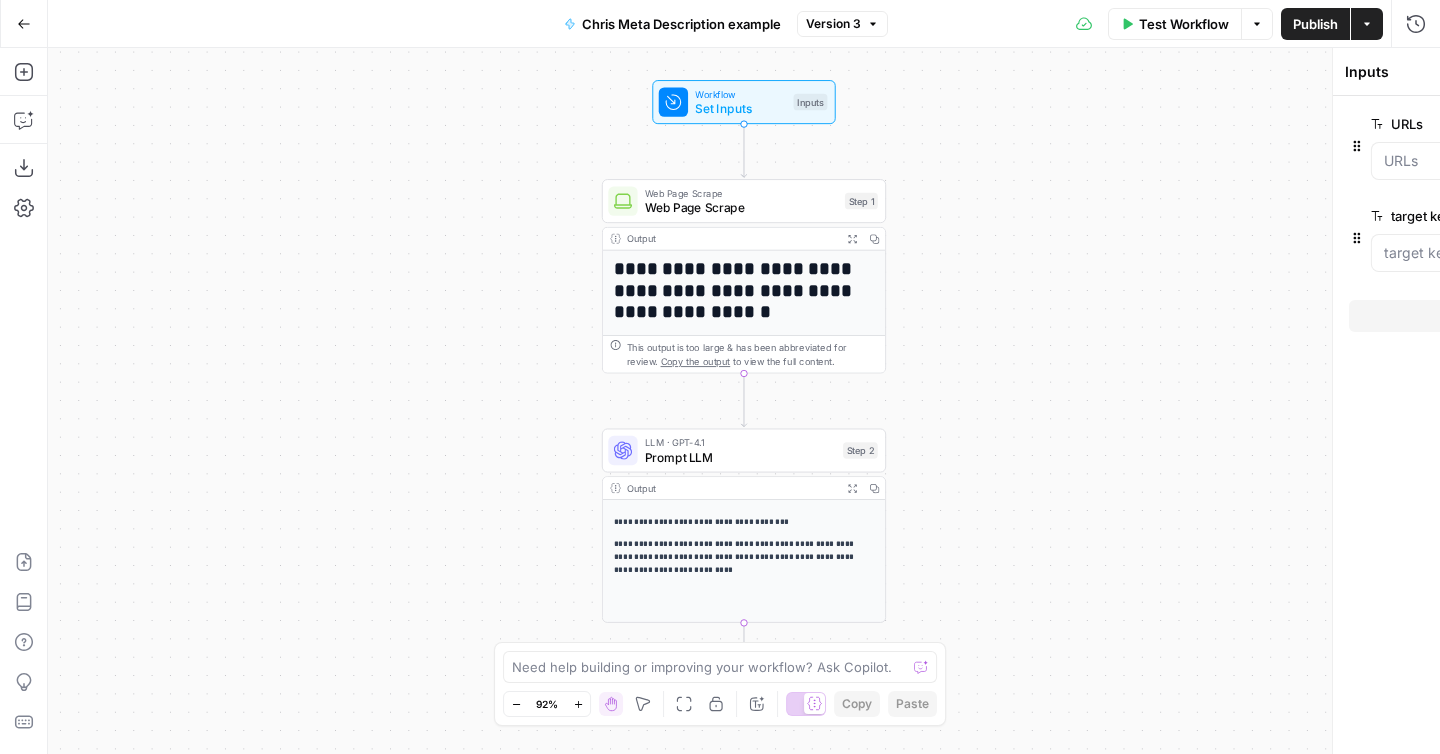 click on "Workflow" at bounding box center (740, 94) 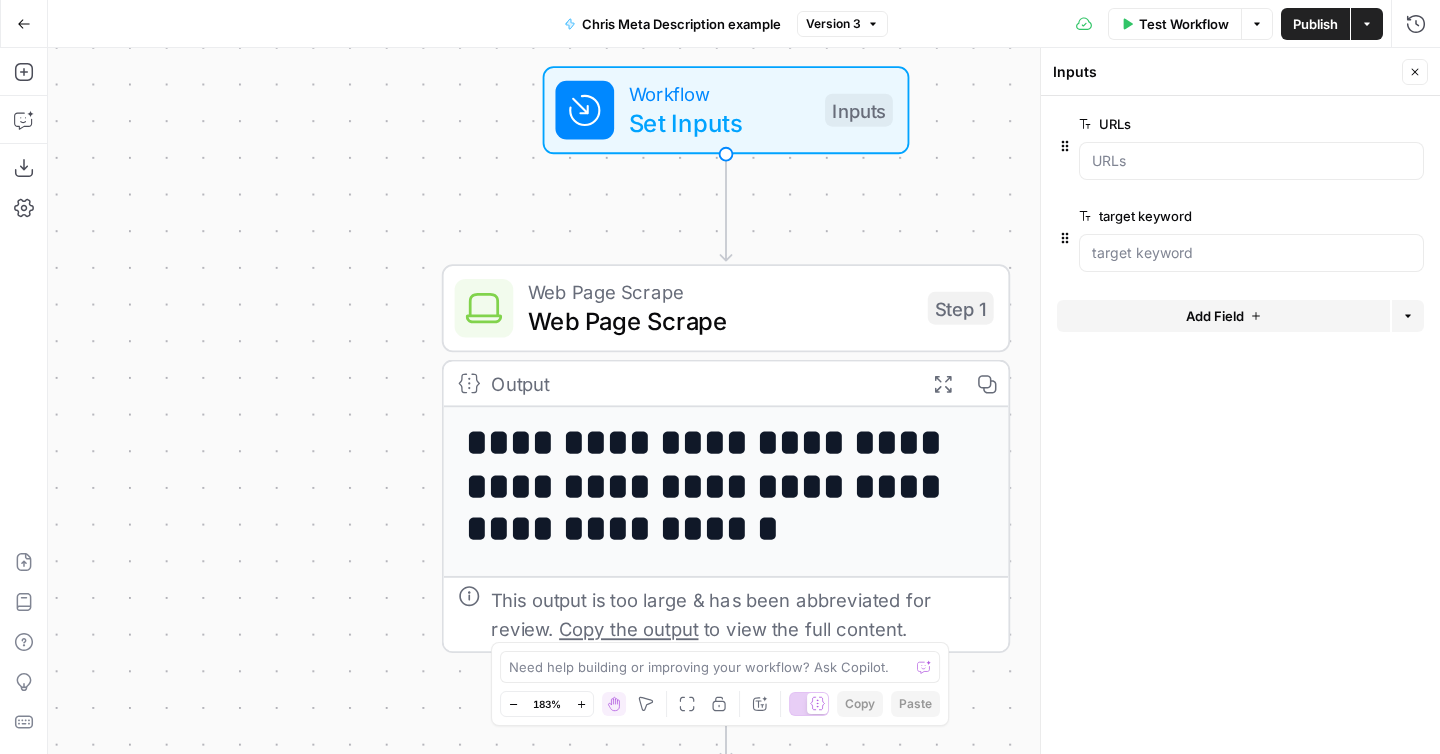 click on "edit field" at bounding box center [1349, 124] 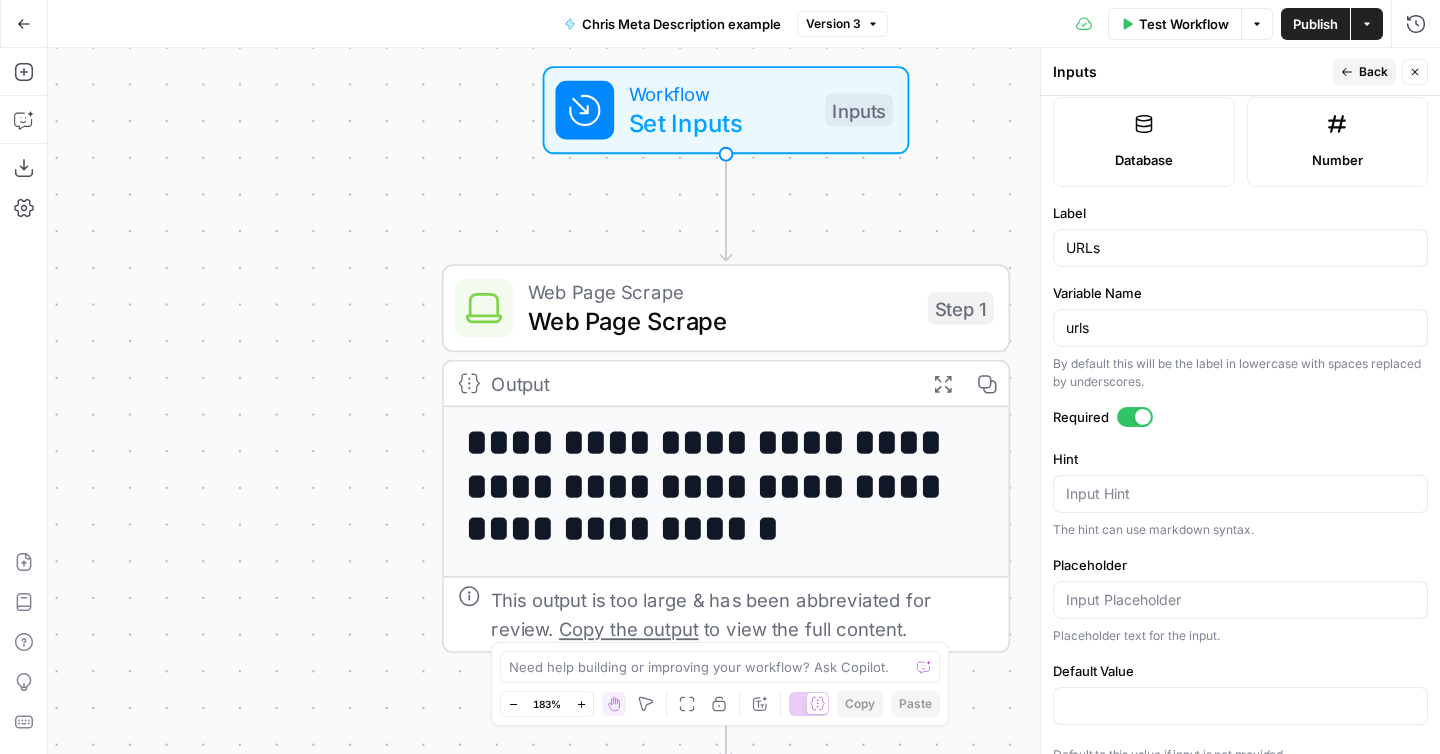 scroll, scrollTop: 569, scrollLeft: 0, axis: vertical 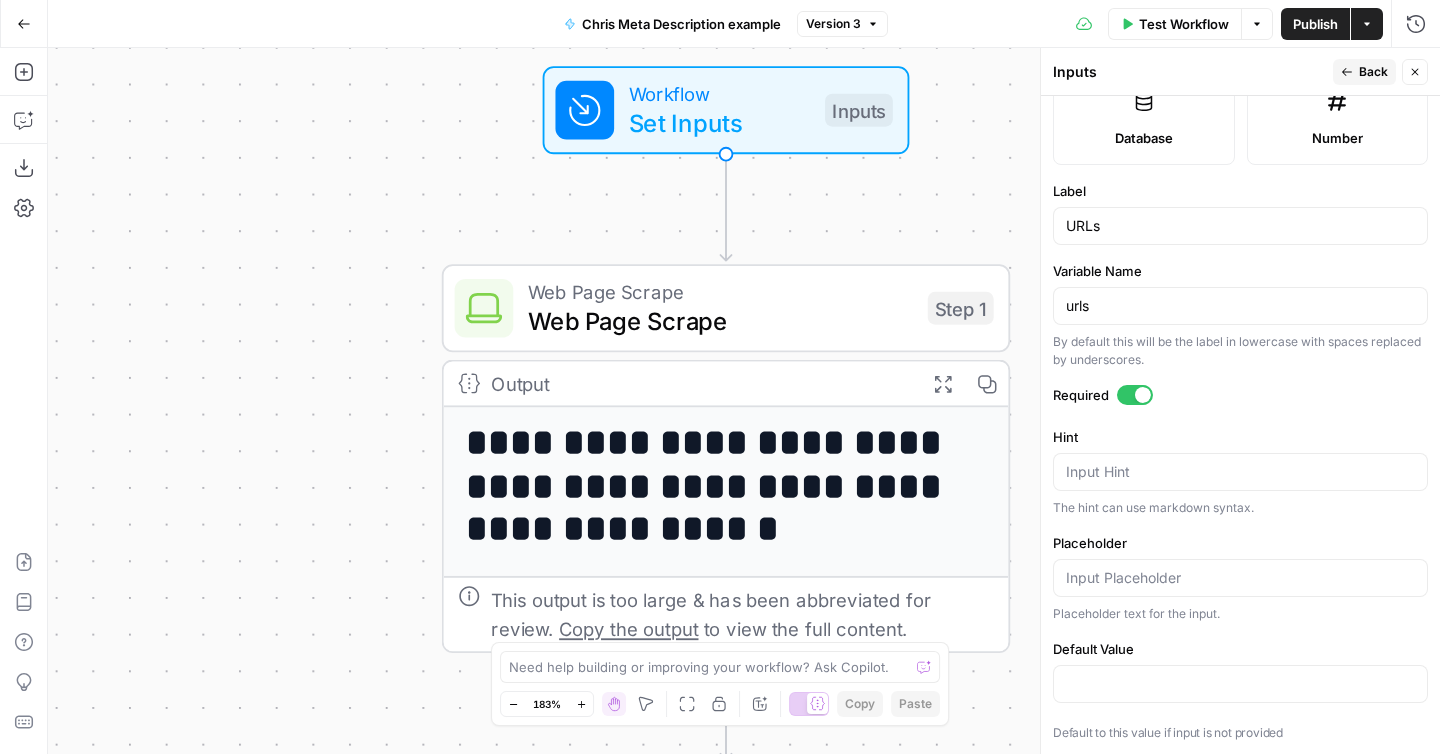 click on "Back" at bounding box center [1364, 72] 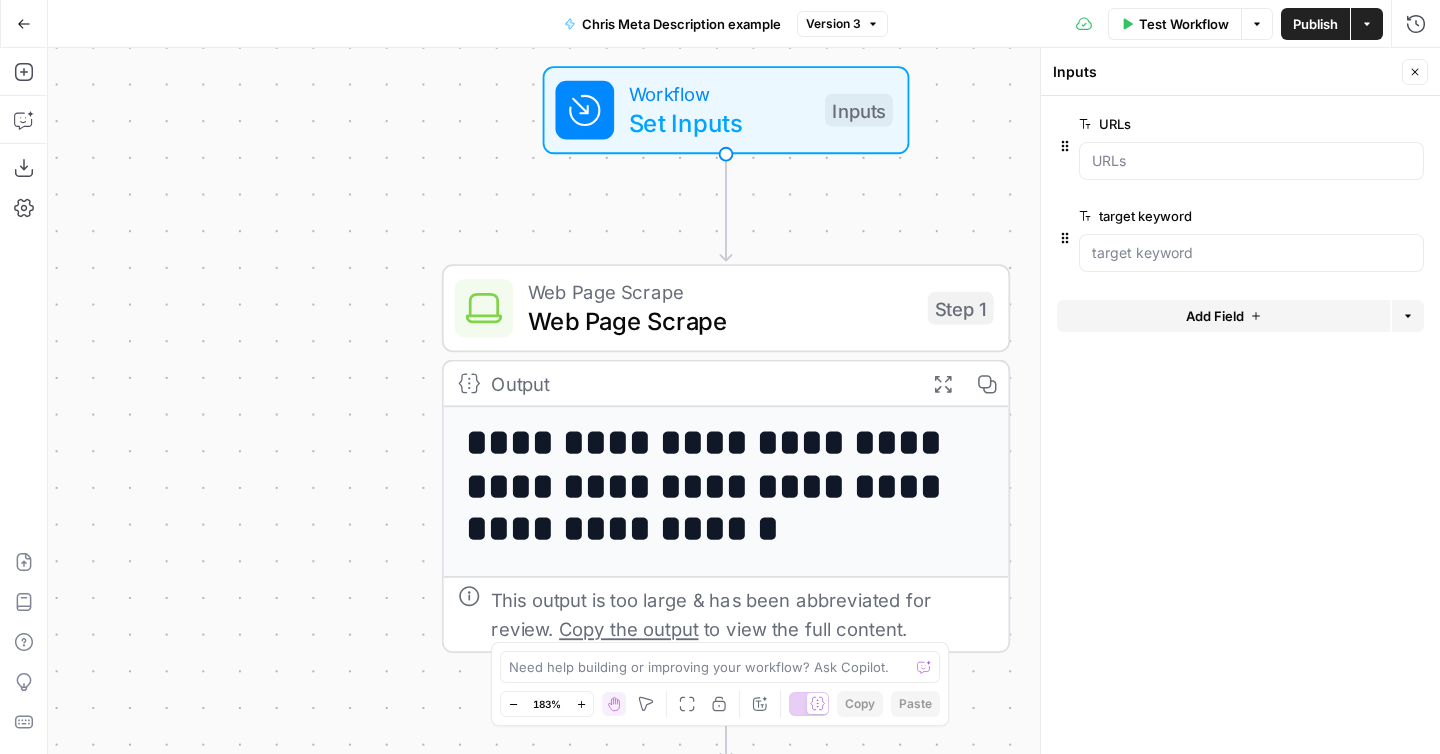 click on "edit field" at bounding box center [1349, 216] 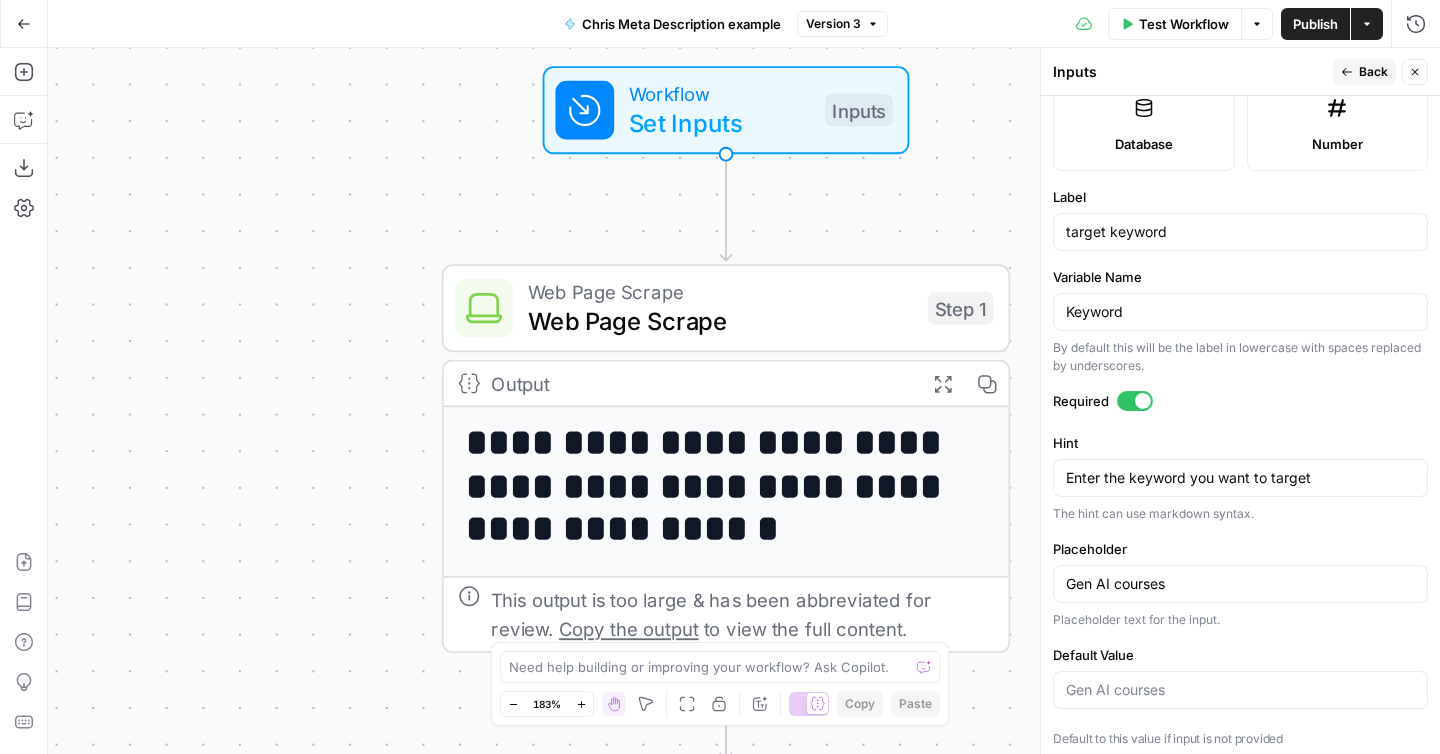 scroll, scrollTop: 569, scrollLeft: 0, axis: vertical 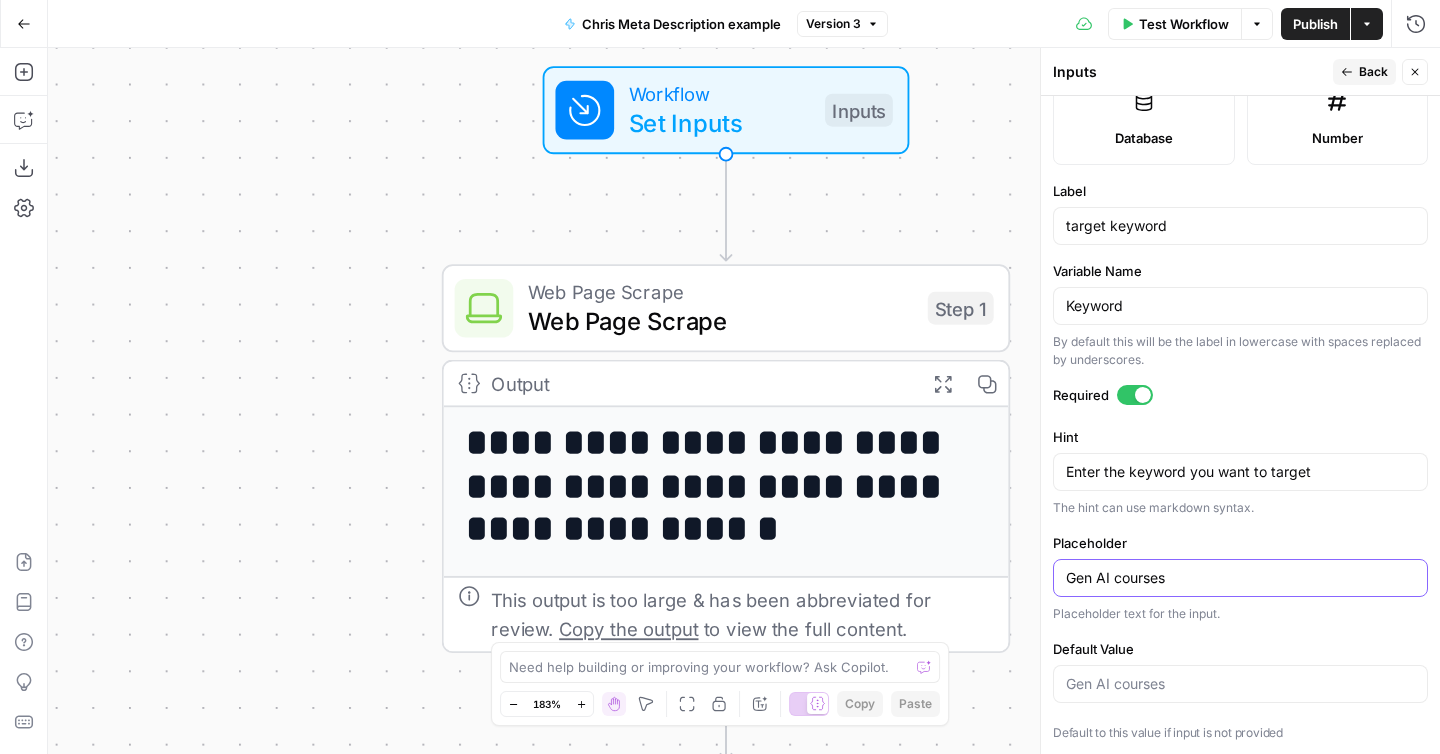 click on "Gen AI courses" at bounding box center [1240, 578] 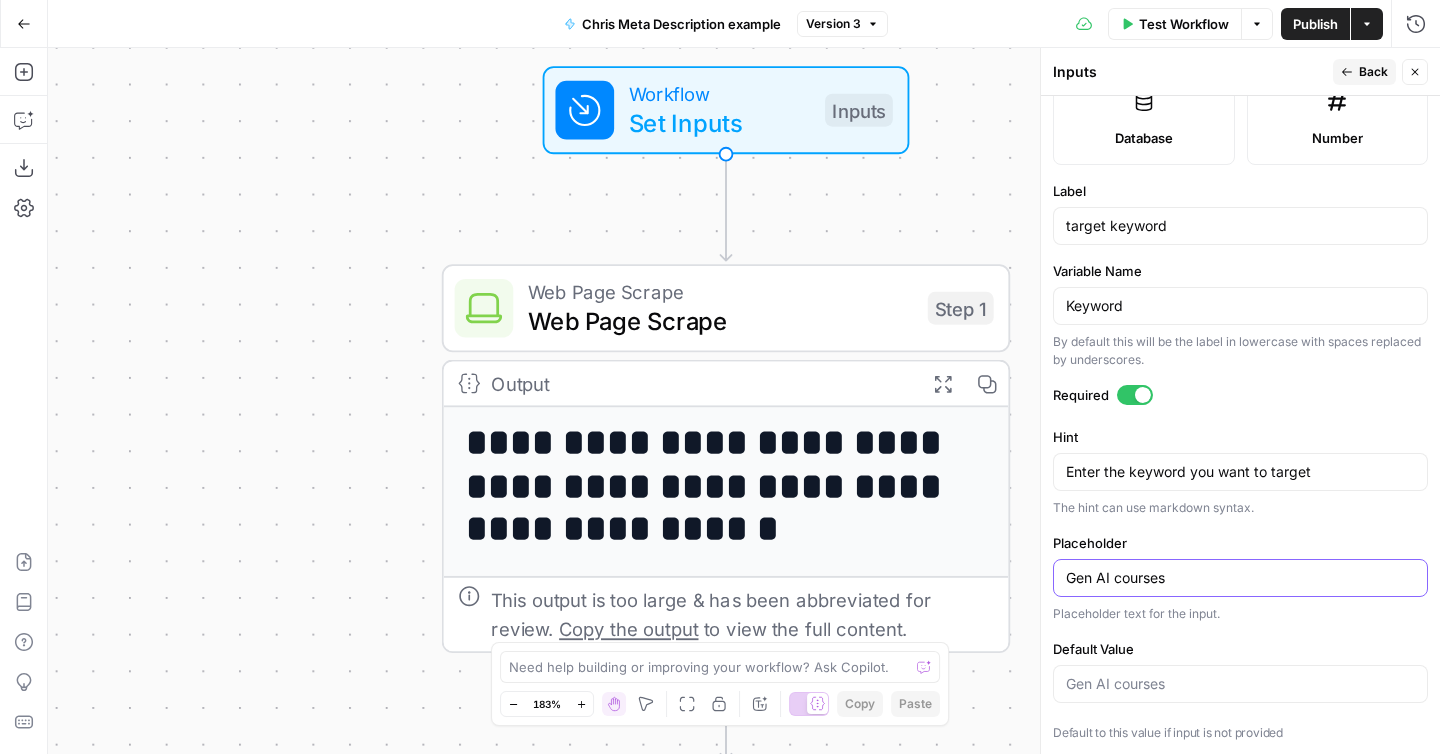 drag, startPoint x: 1224, startPoint y: 582, endPoint x: 1033, endPoint y: 576, distance: 191.09422 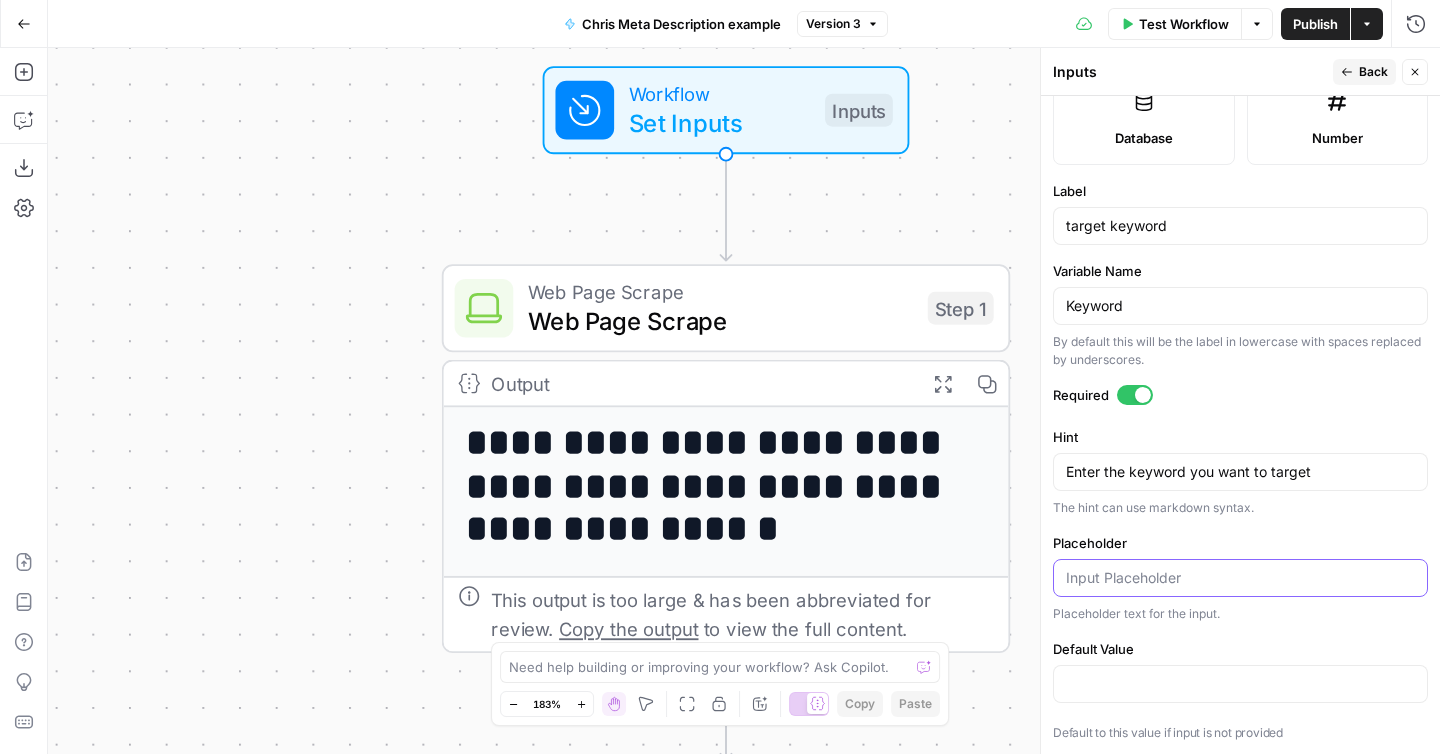type 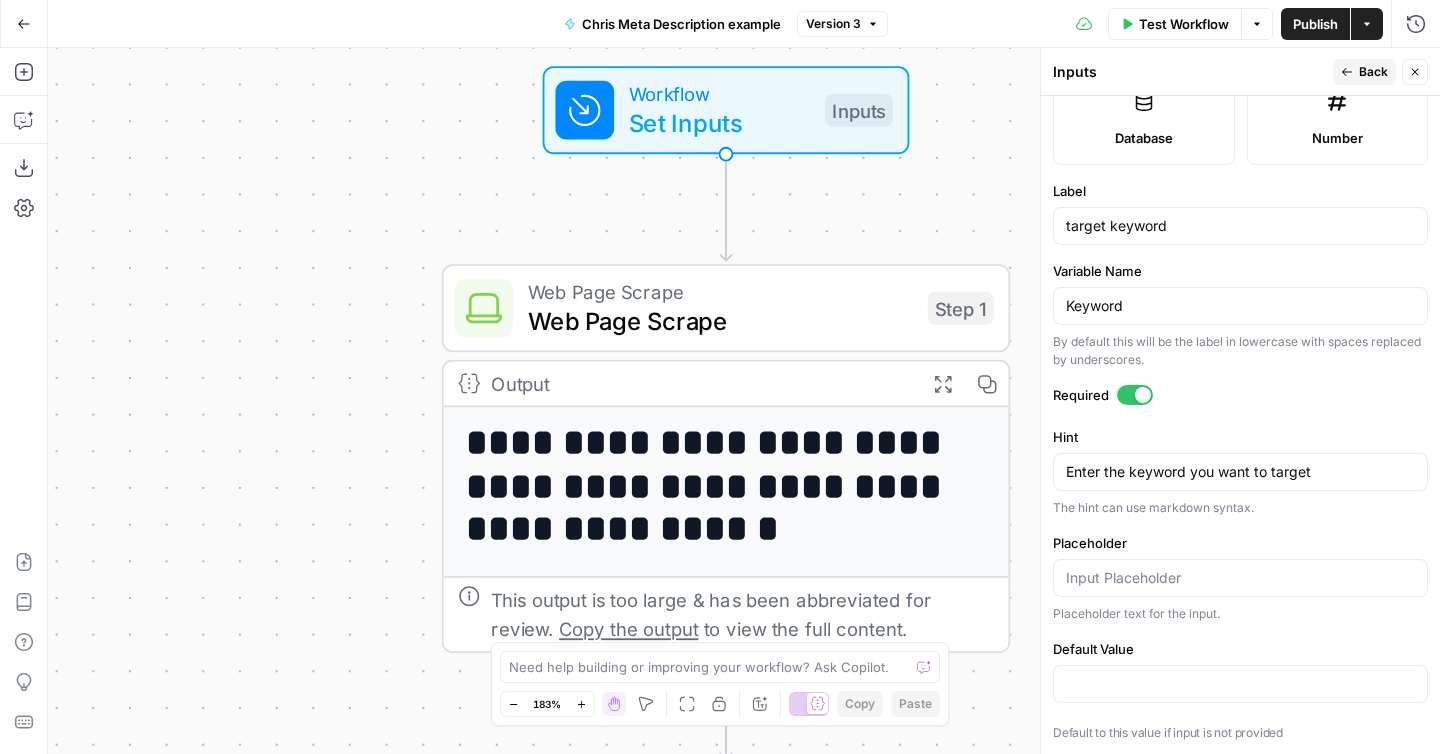 click on "Publish" at bounding box center [1315, 24] 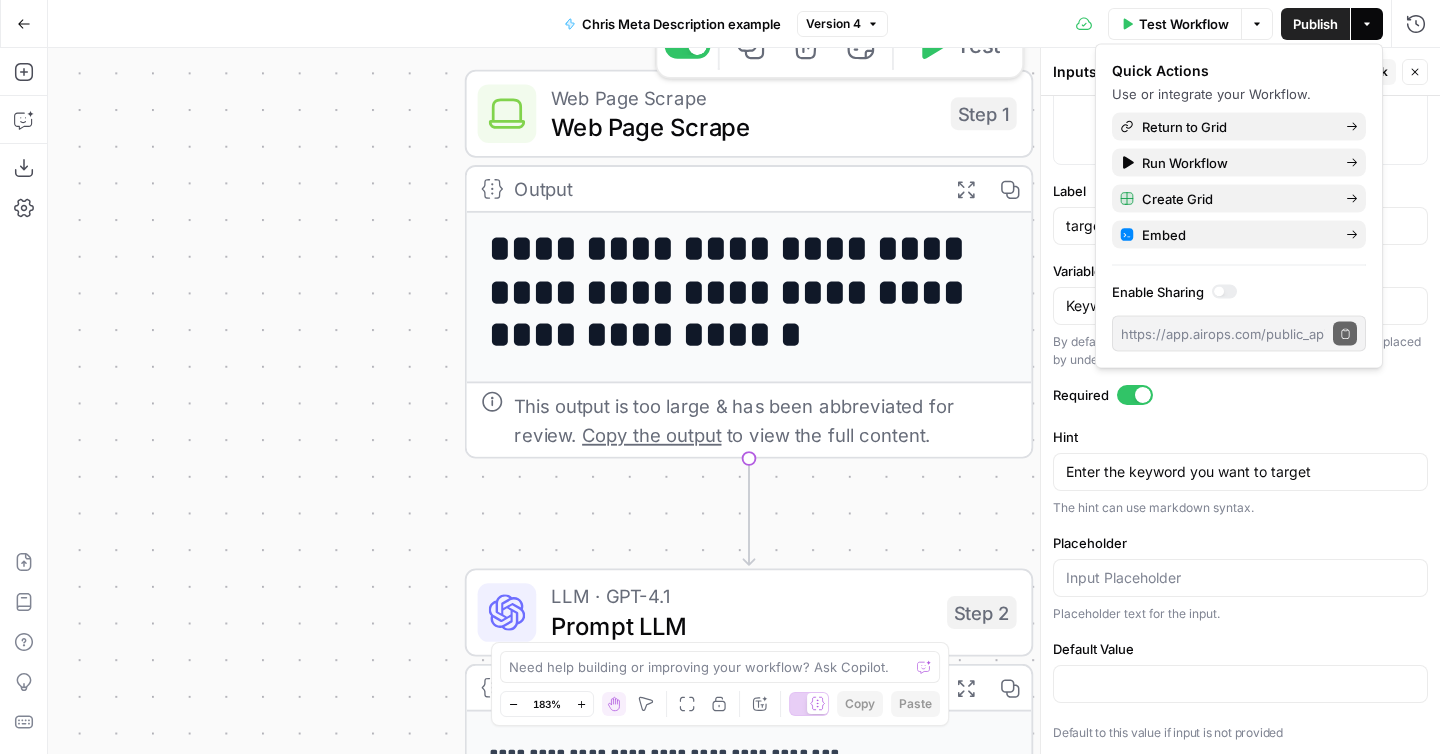 click on "Web Page Scrape" at bounding box center [743, 126] 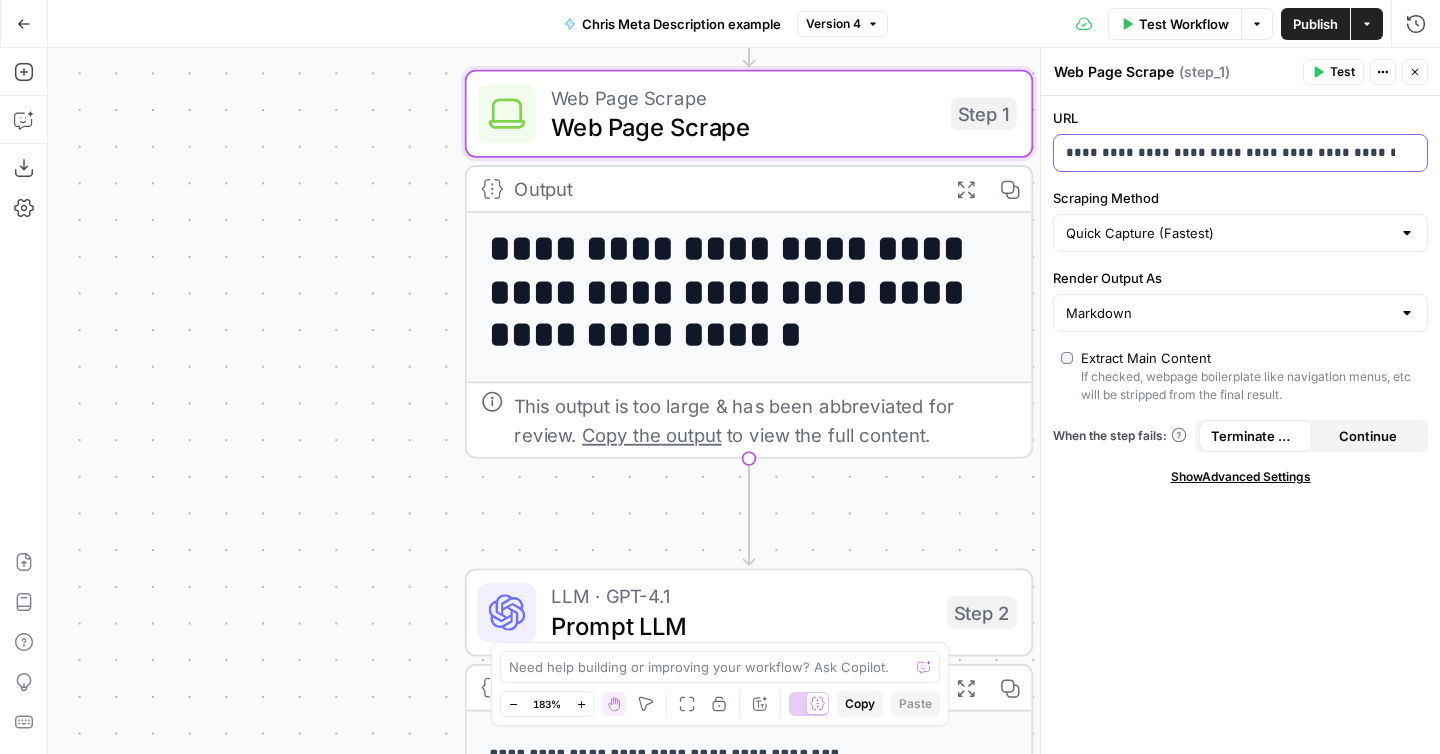 click on "**********" at bounding box center [1240, 153] 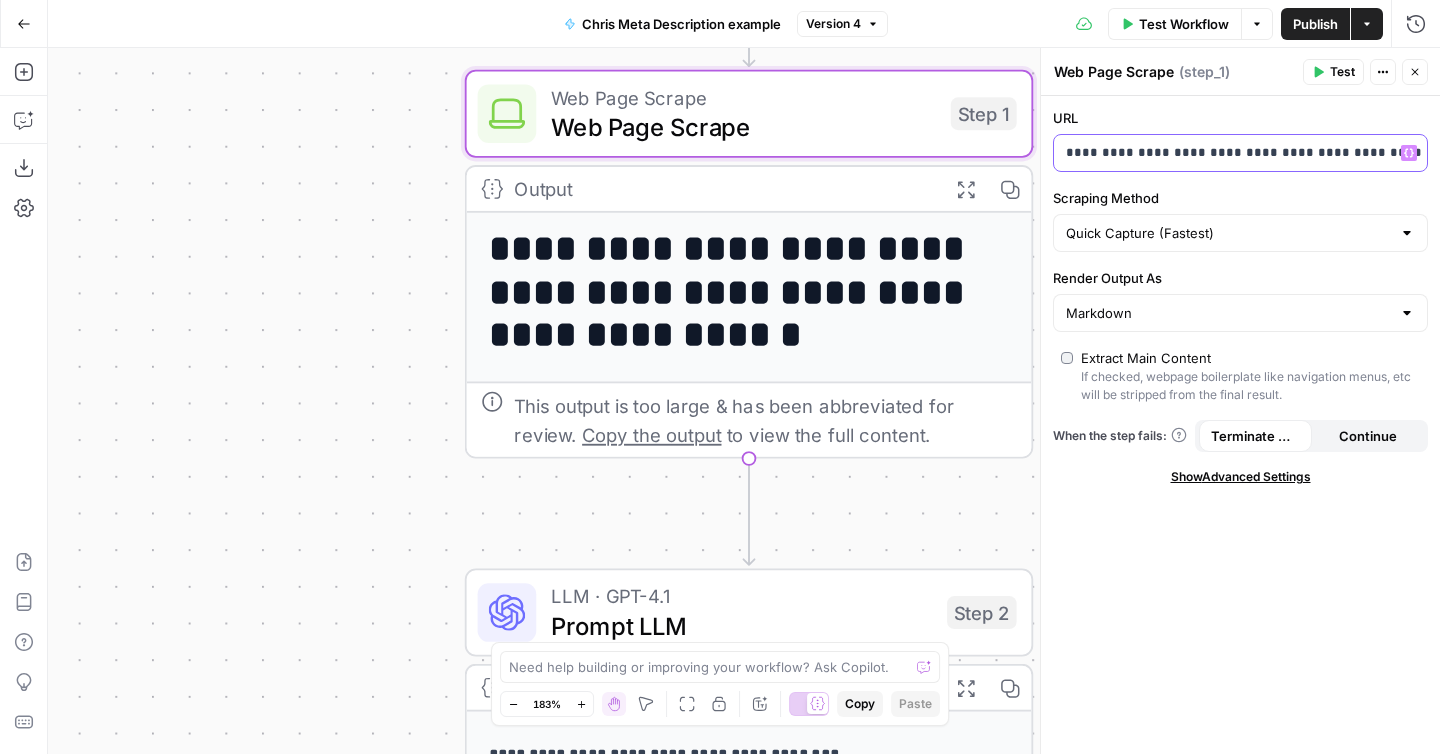 click 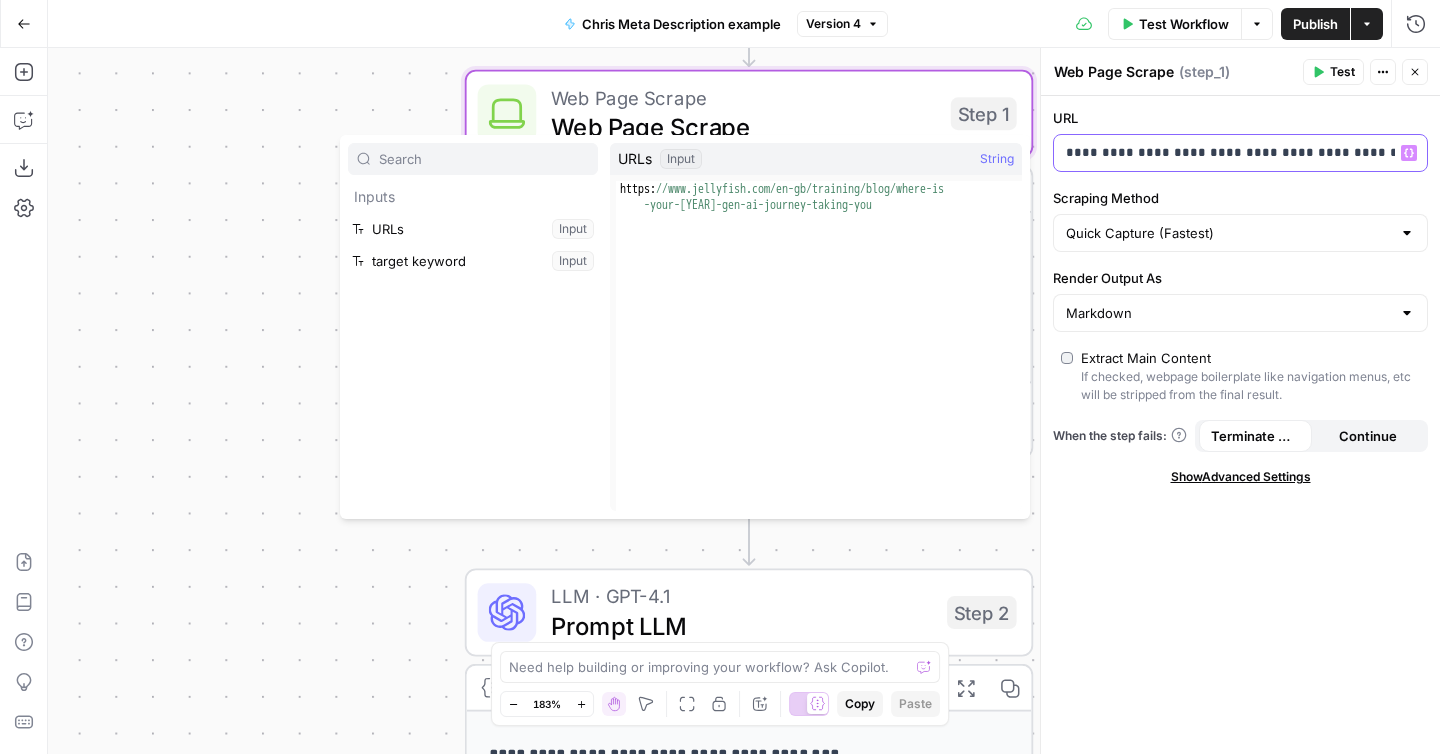 click on "**********" at bounding box center [1240, 153] 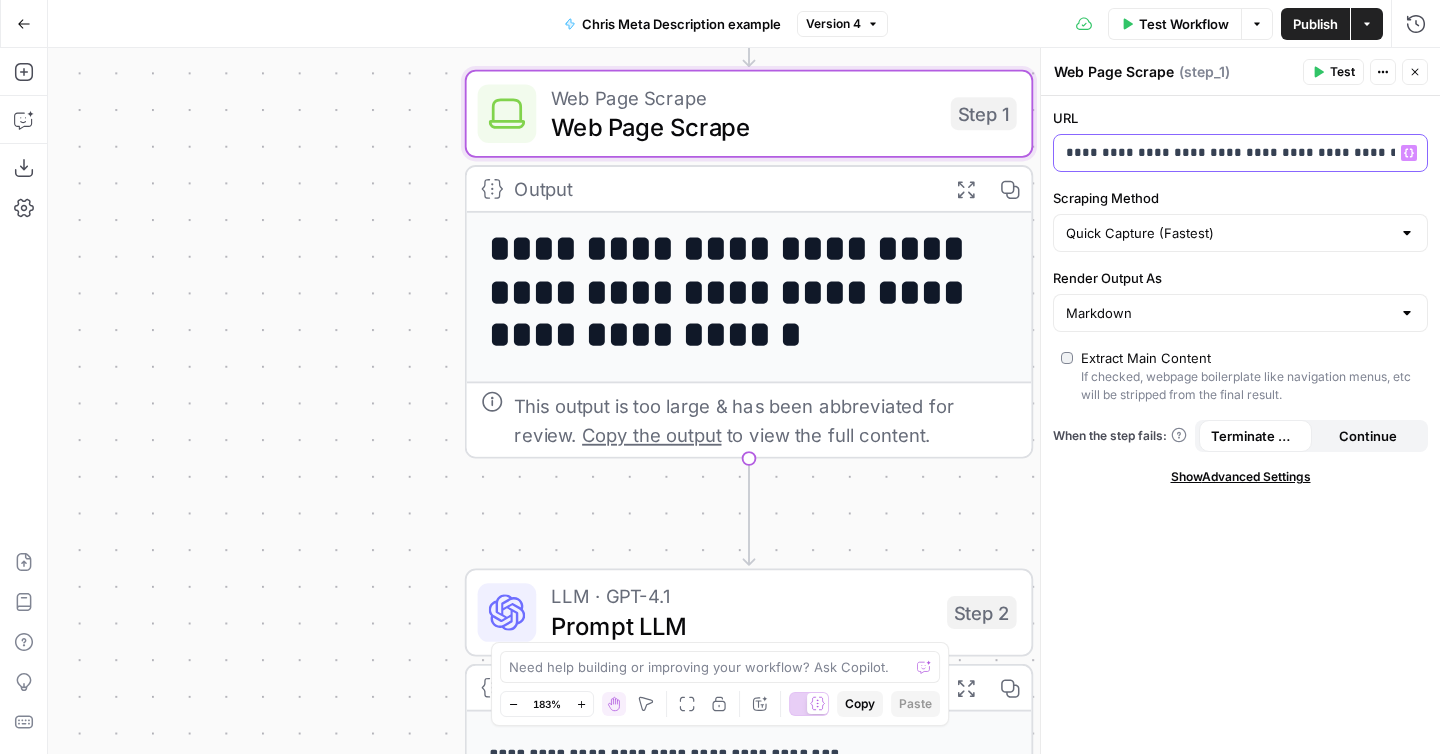 click on "**********" at bounding box center [1224, 153] 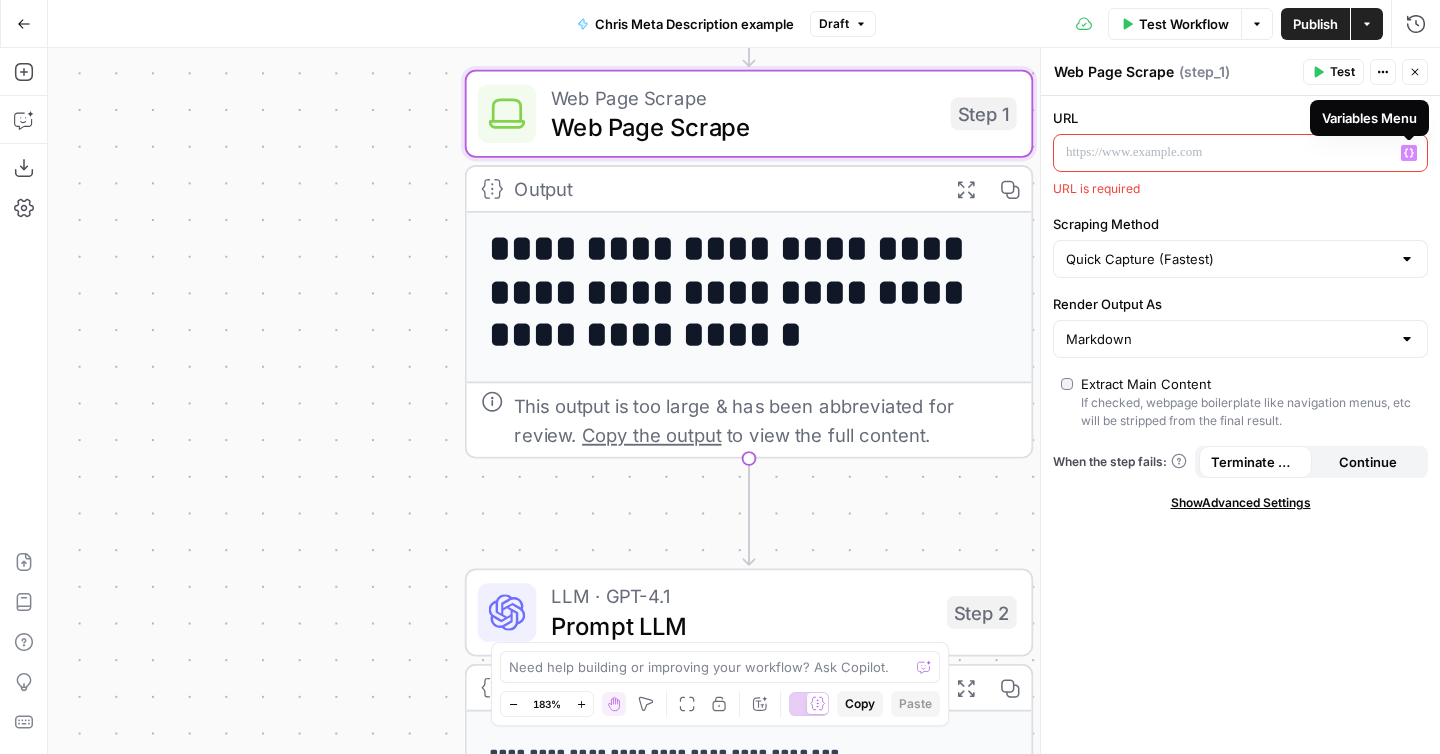 click 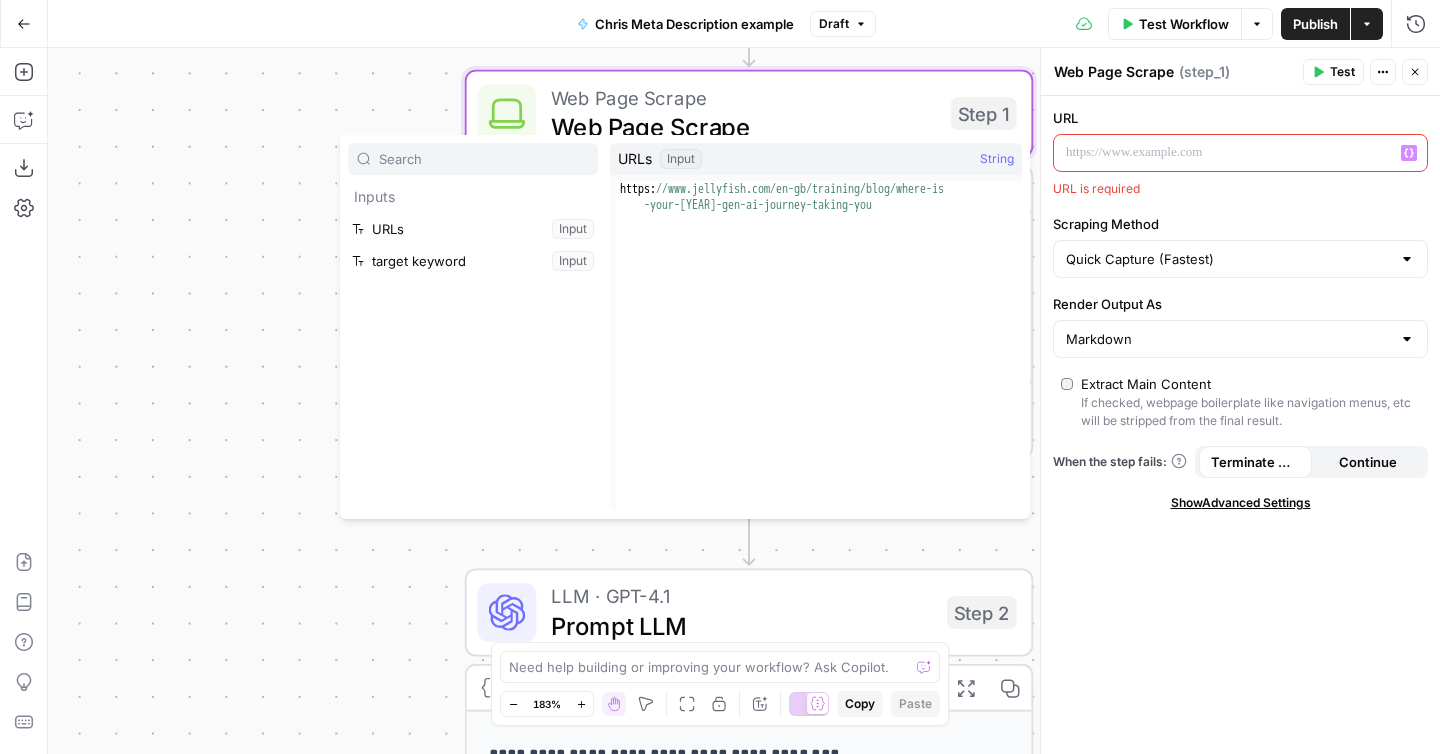 type on "**********" 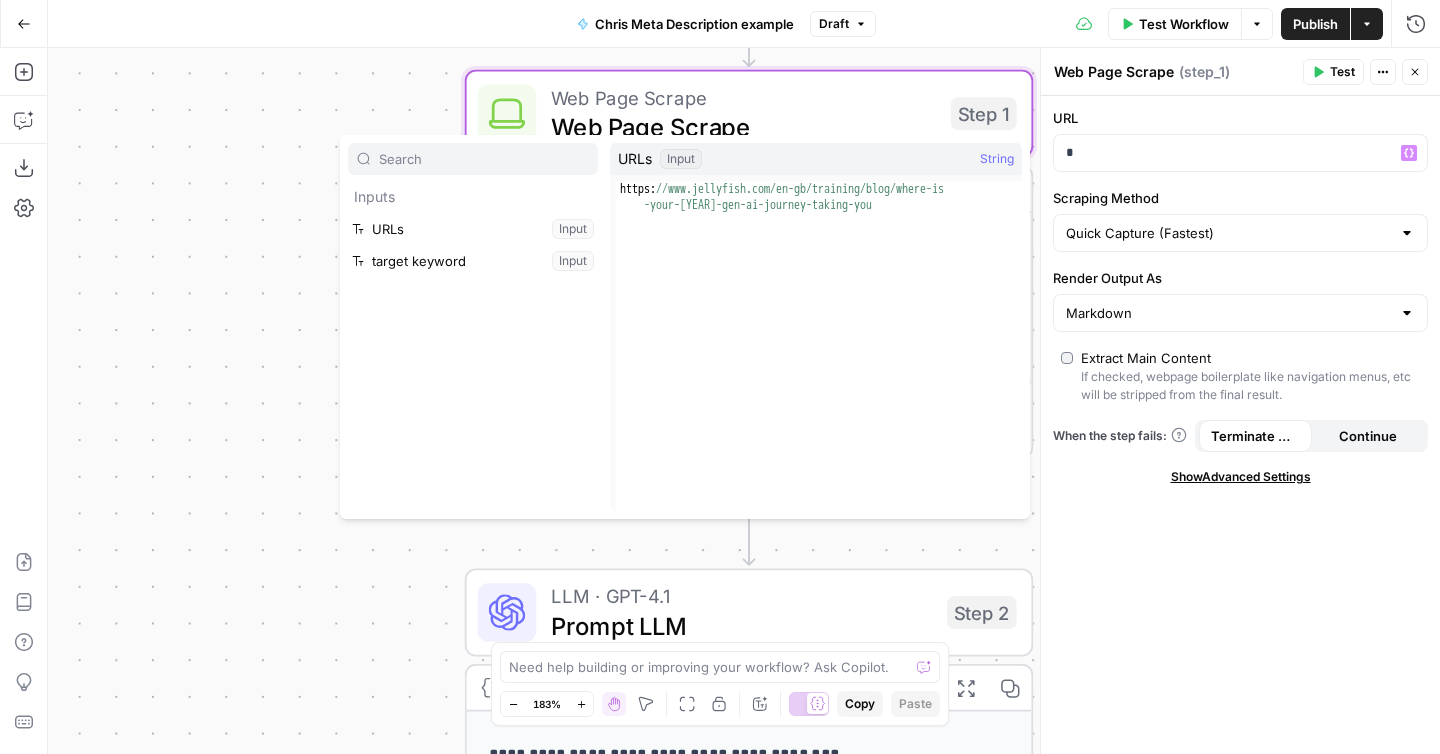 click on "Show  Advanced Settings" at bounding box center (1240, 477) 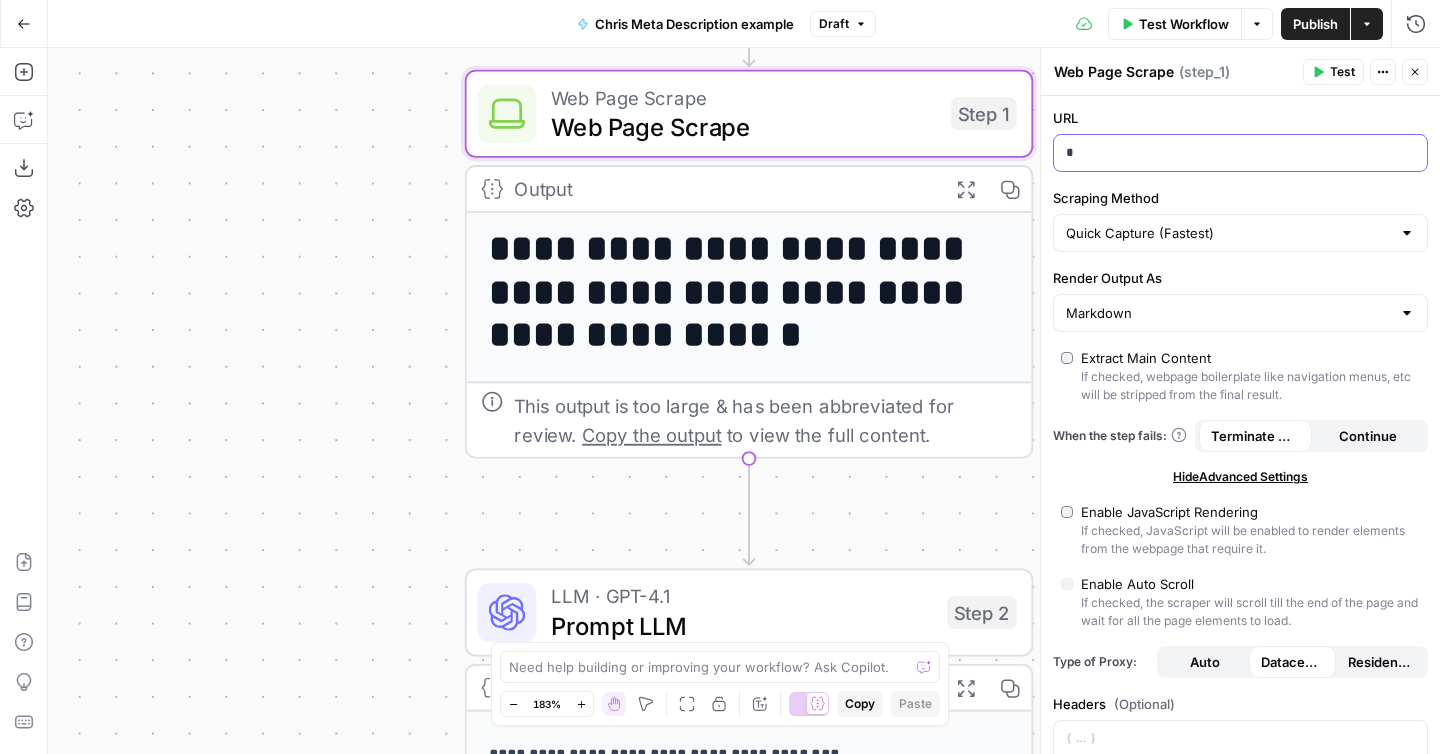 click on "*" at bounding box center (1240, 153) 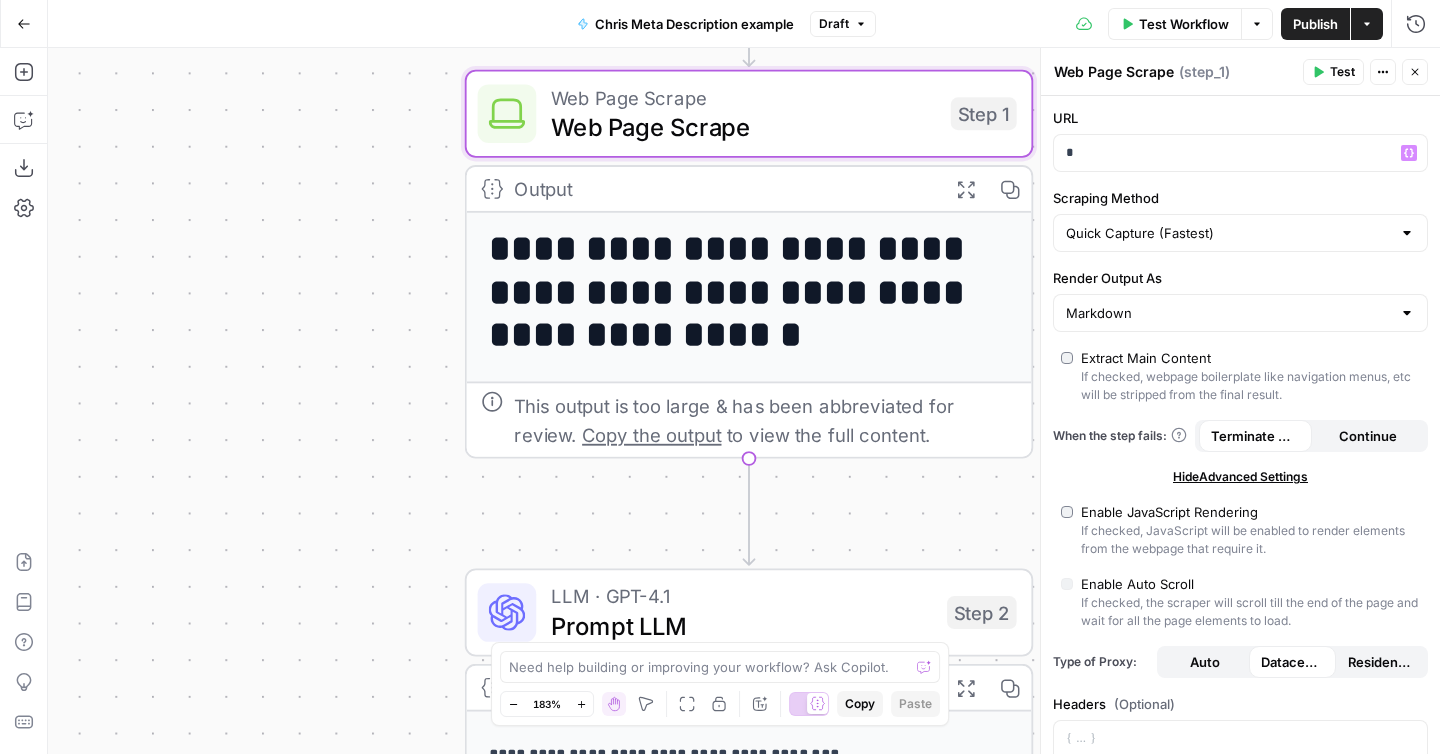 click on "Test" at bounding box center [1342, 72] 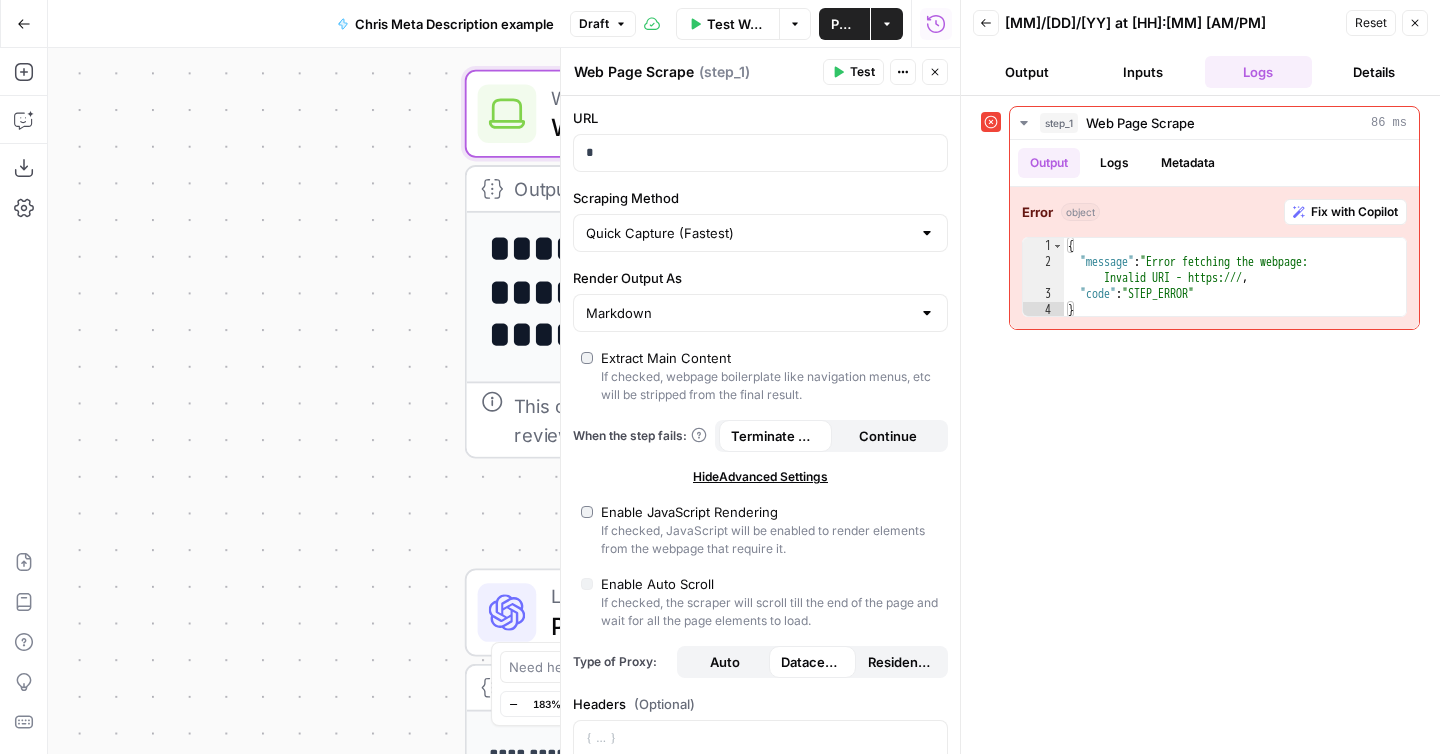click on "Inputs" at bounding box center [1143, 72] 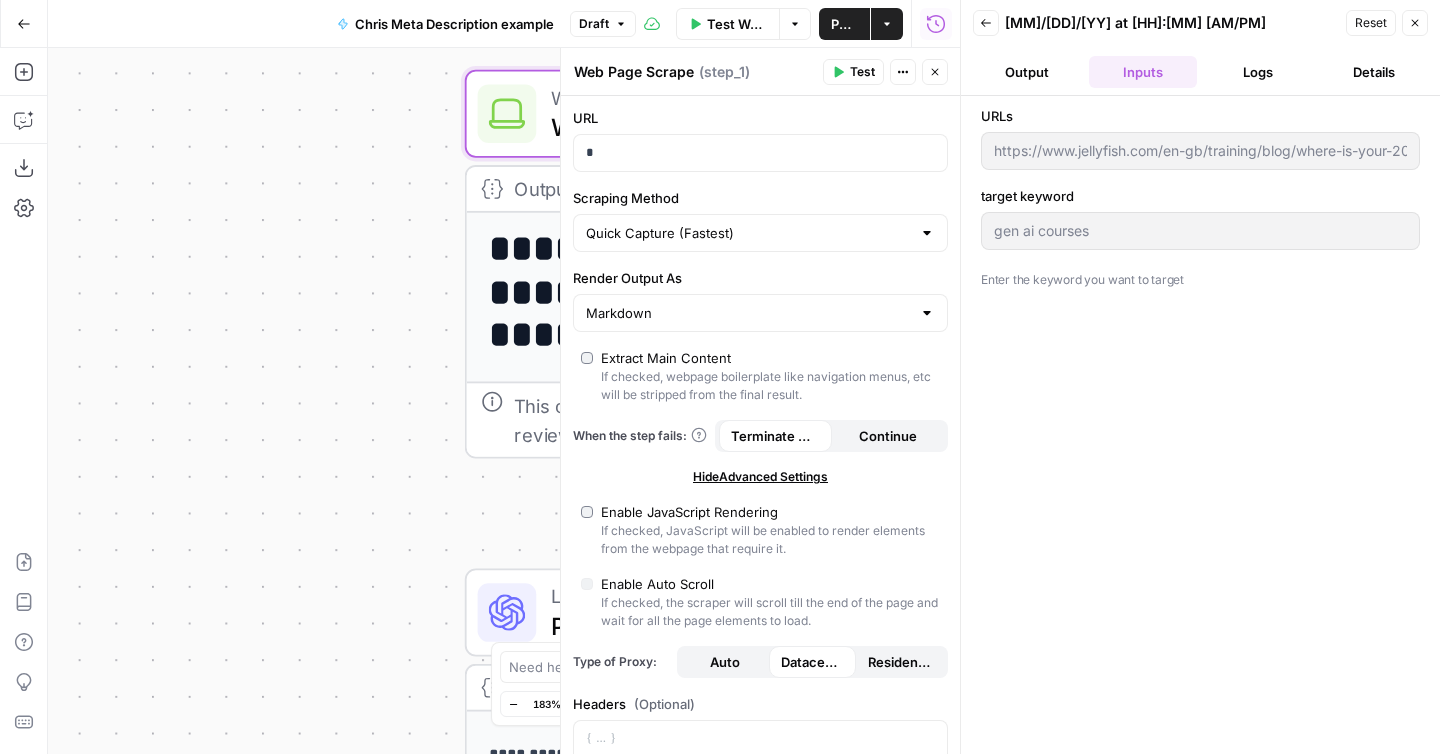 click 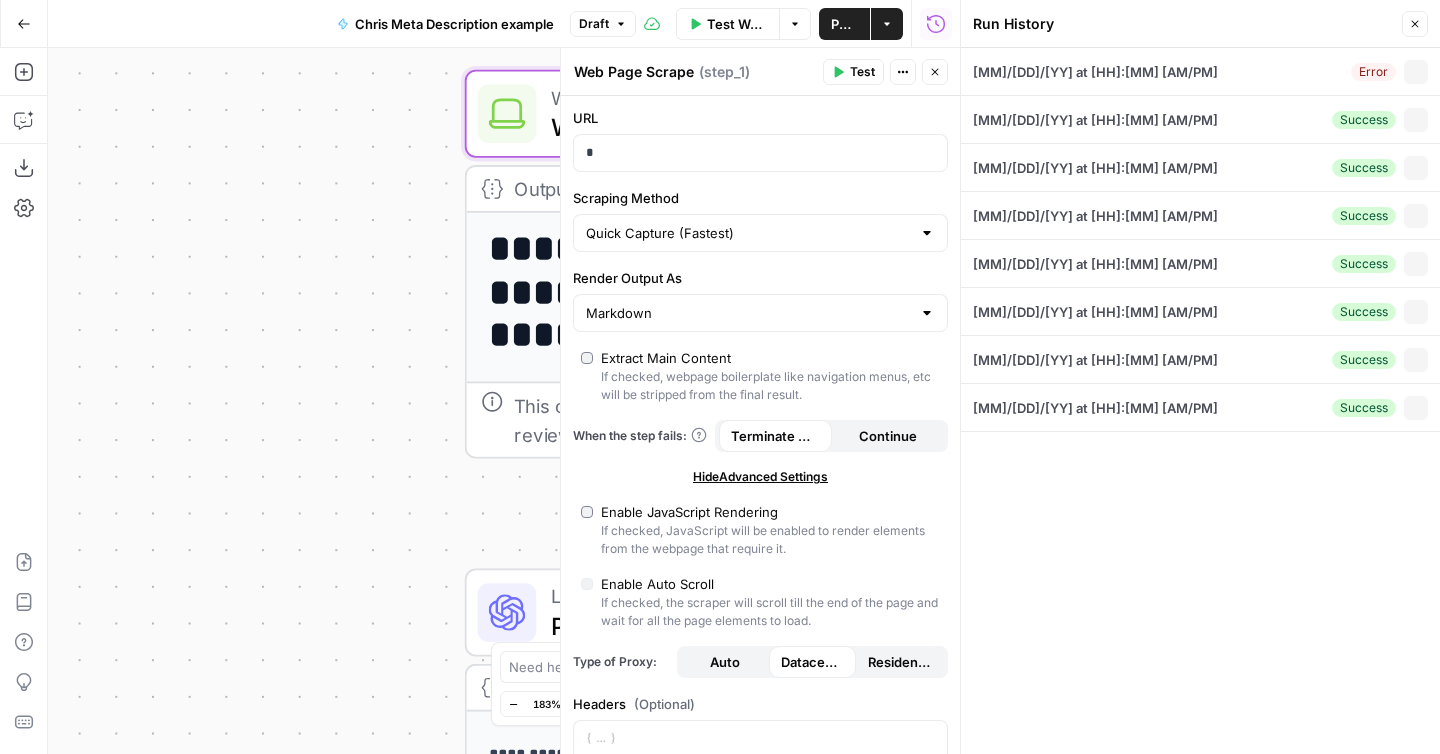 type on "https://www.jellyfish.com/en-gb/training/blog/where-is-your-2025-gen-ai-journey-taking-you" 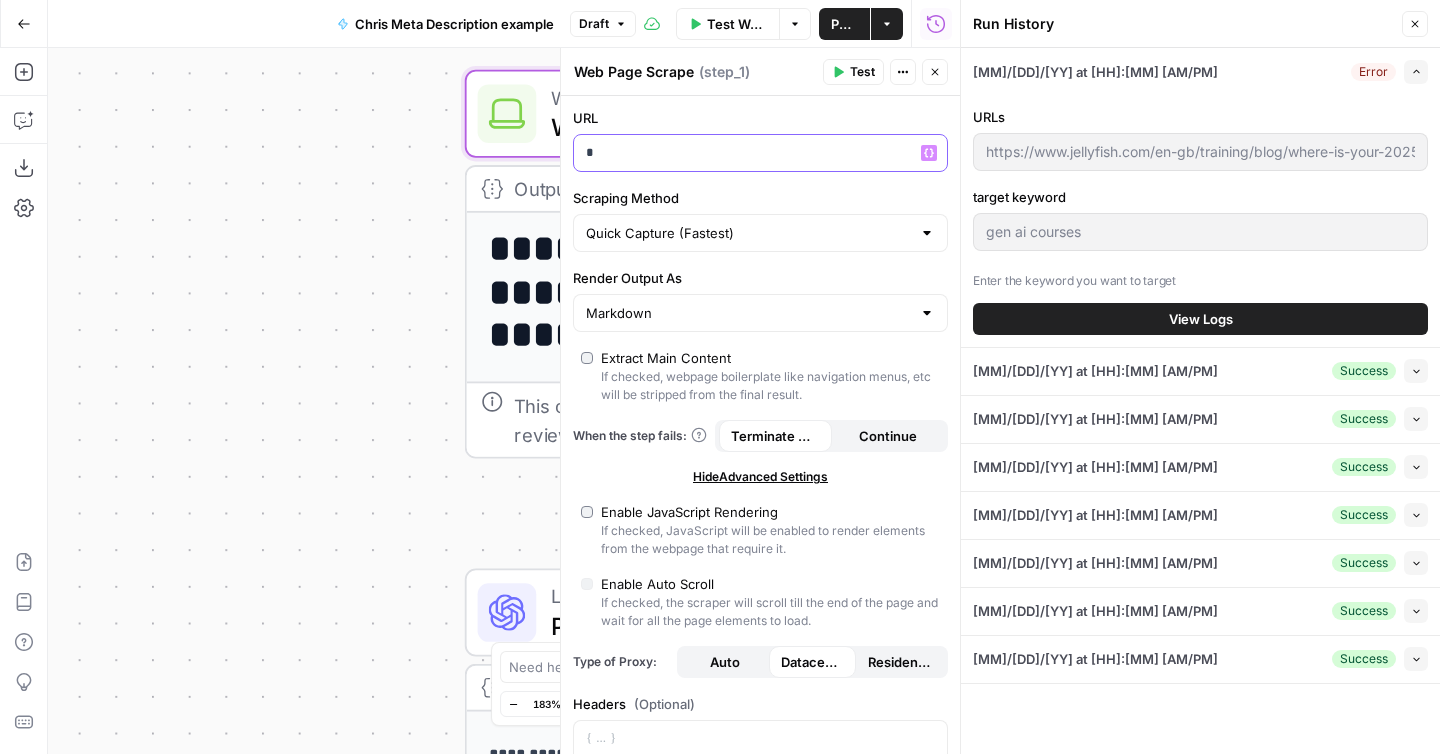 click on "*" at bounding box center [760, 153] 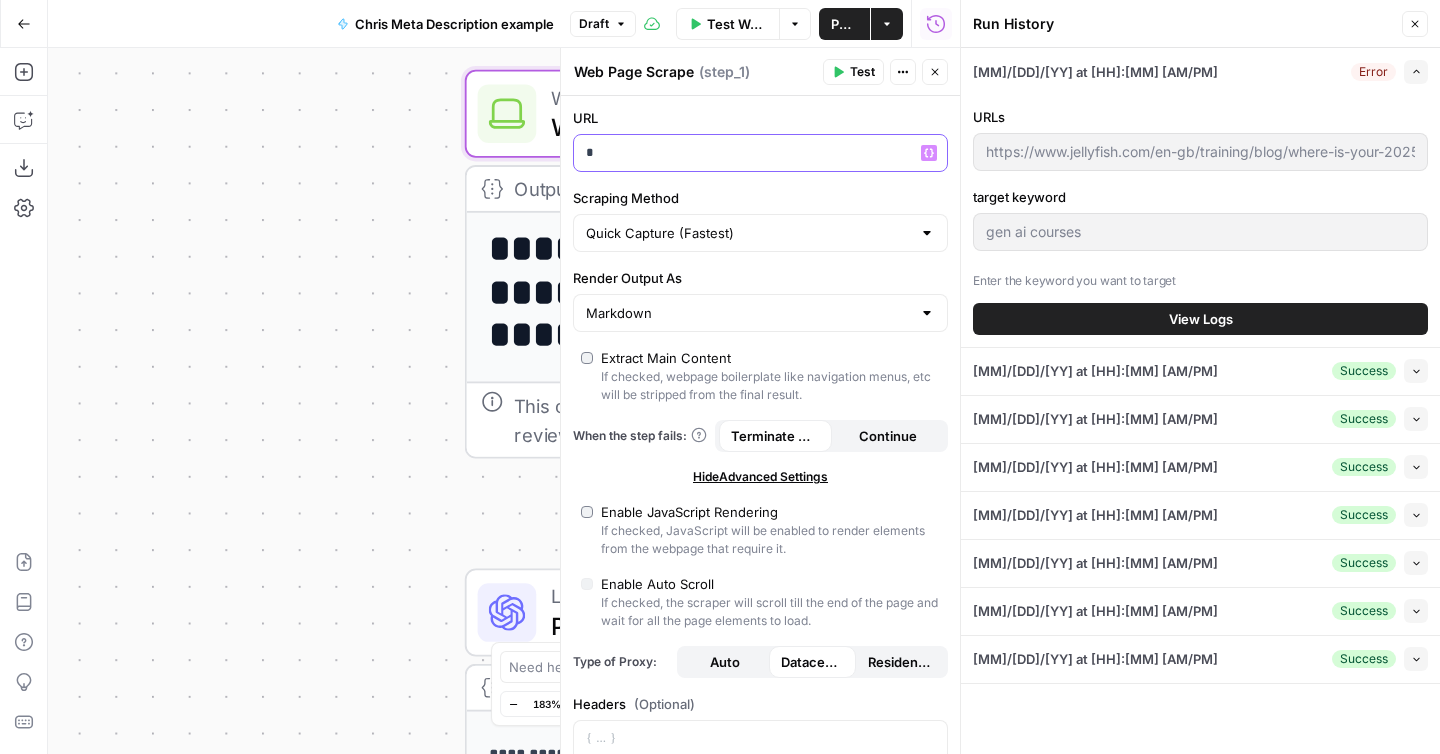 click 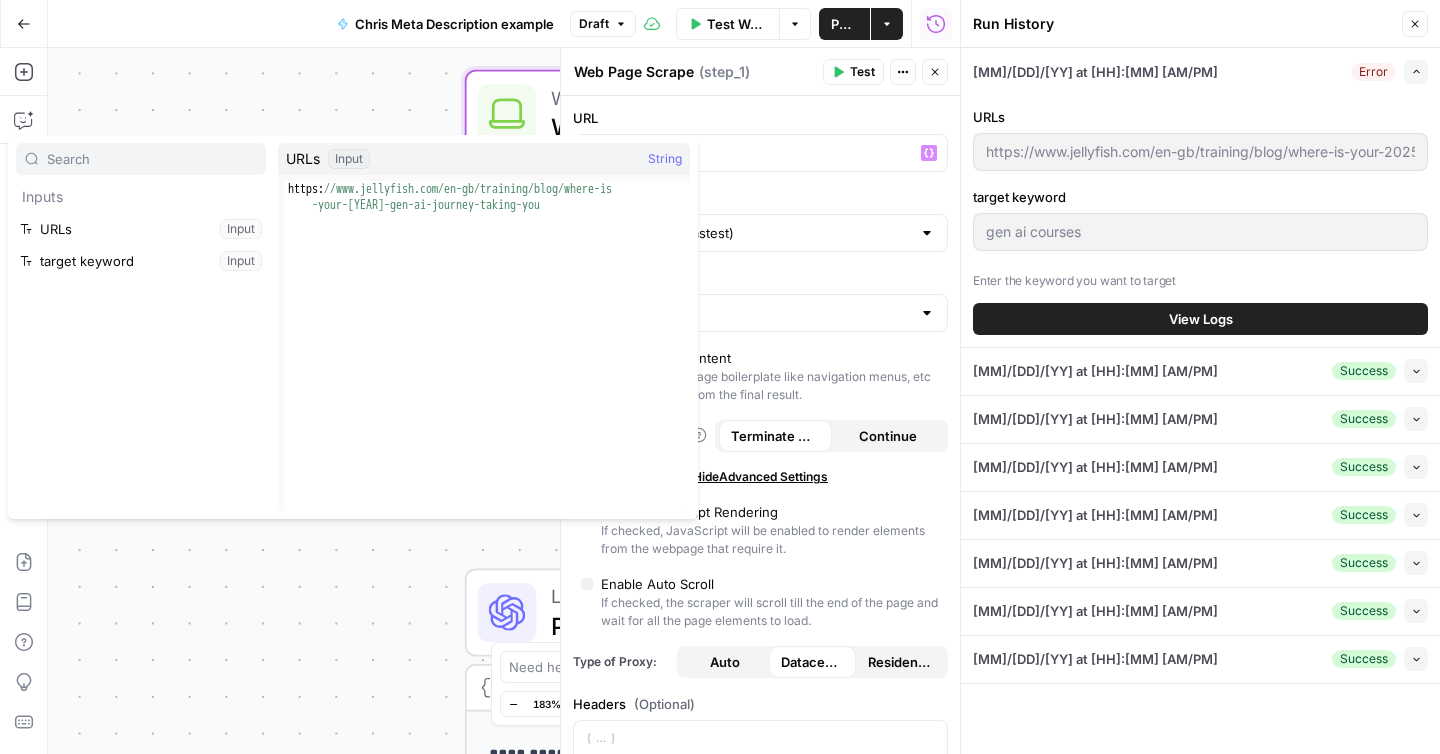 drag, startPoint x: 402, startPoint y: 138, endPoint x: 554, endPoint y: 144, distance: 152.11838 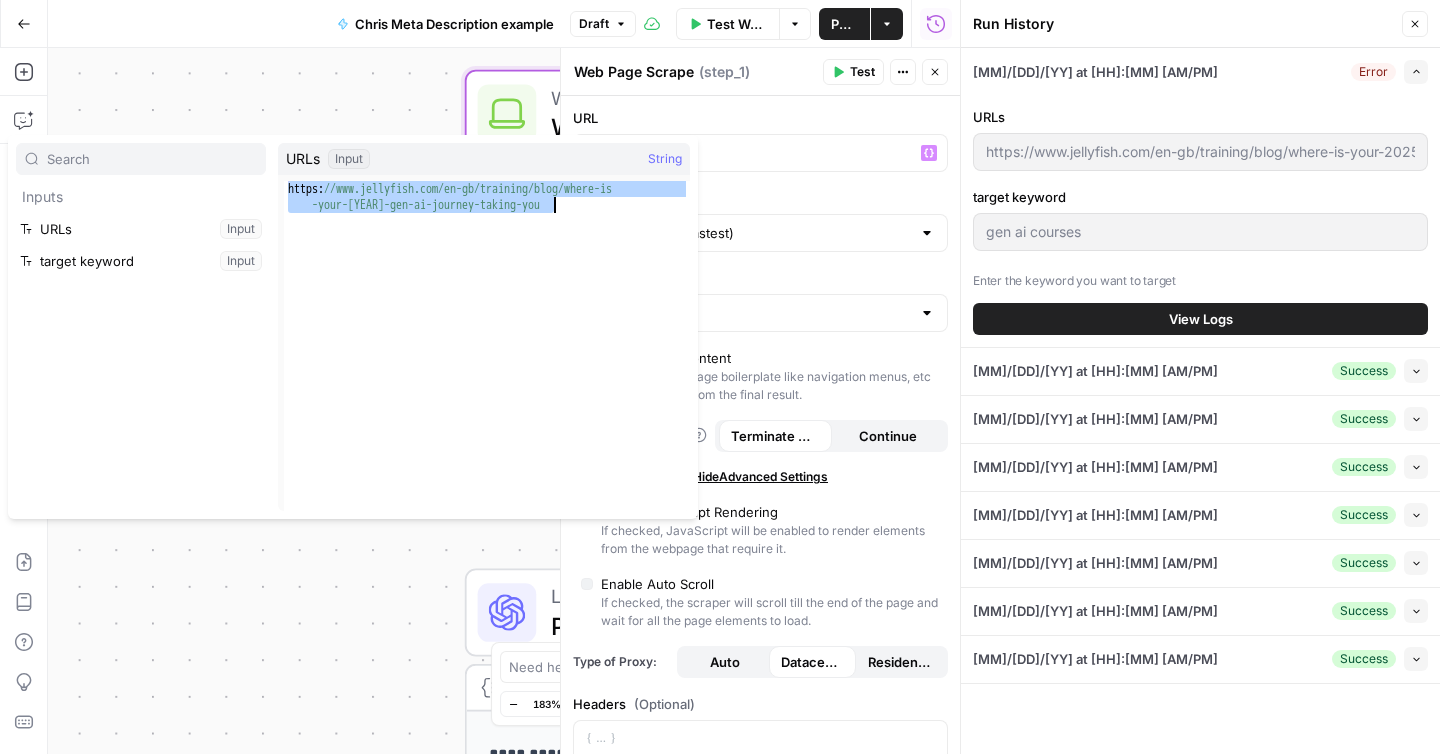 drag, startPoint x: 288, startPoint y: 189, endPoint x: 562, endPoint y: 211, distance: 274.8818 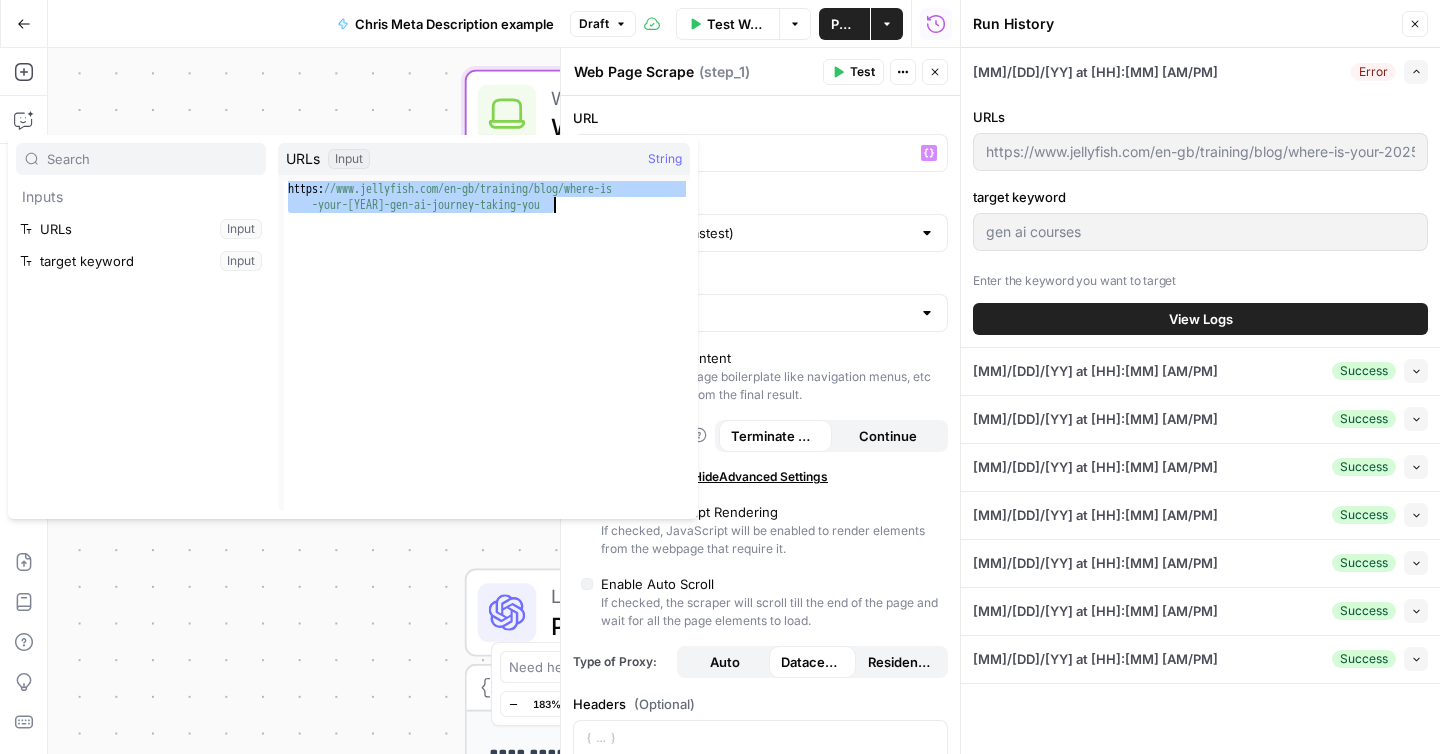 click on "https: //www.jellyfish.com/en-gb/training/blog/where-is      -your-2025-gen-ai-journey-taking-you" at bounding box center (487, 378) 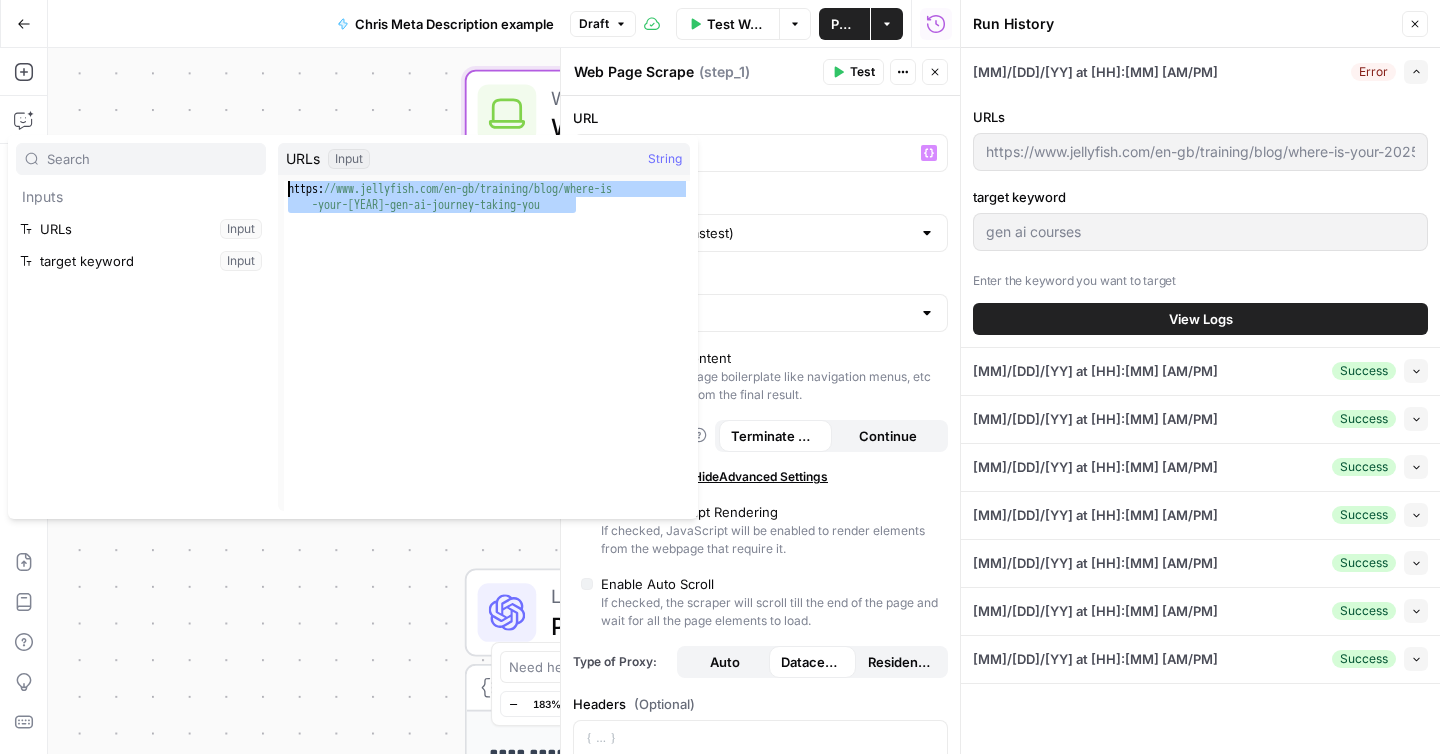 drag, startPoint x: 579, startPoint y: 210, endPoint x: 271, endPoint y: 191, distance: 308.58548 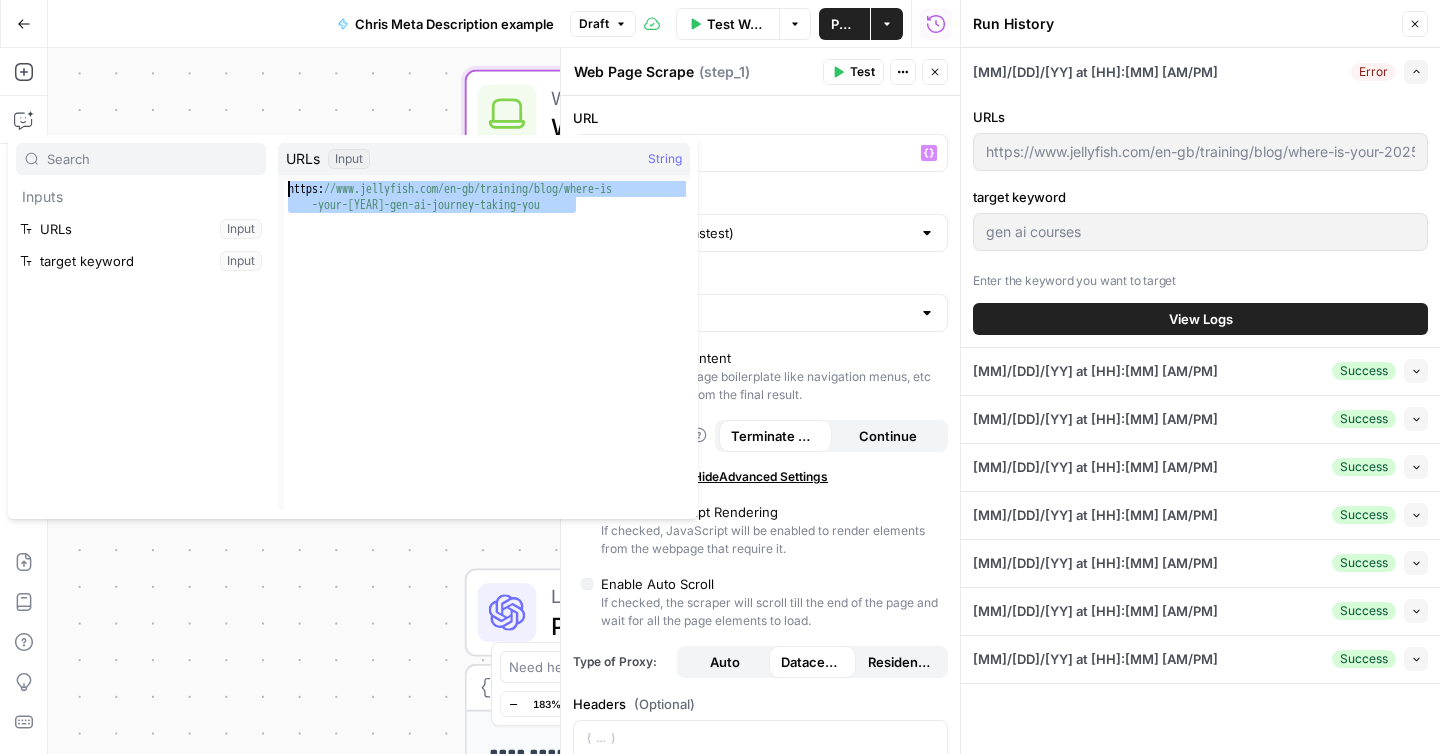 click on "**********" at bounding box center [353, 327] 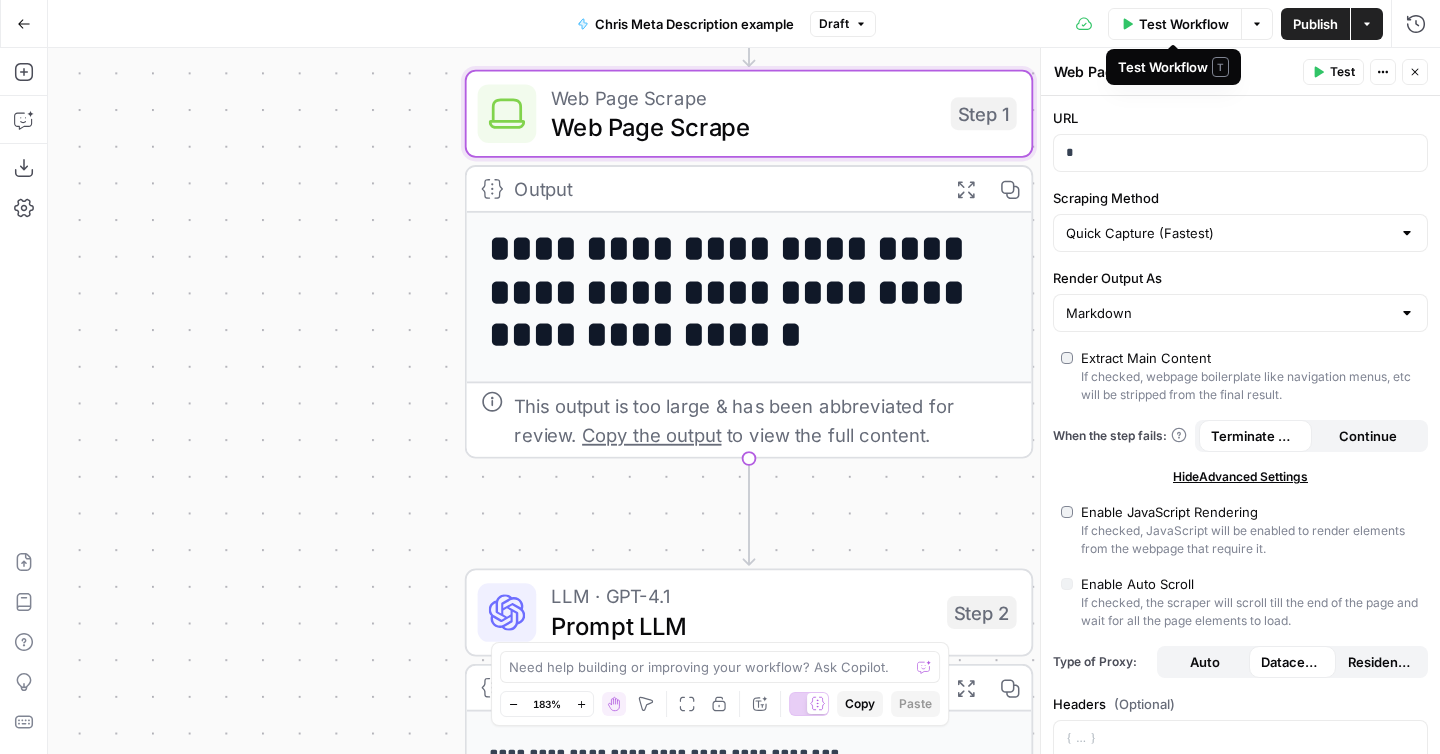 click on "Test Workflow" at bounding box center (1175, 24) 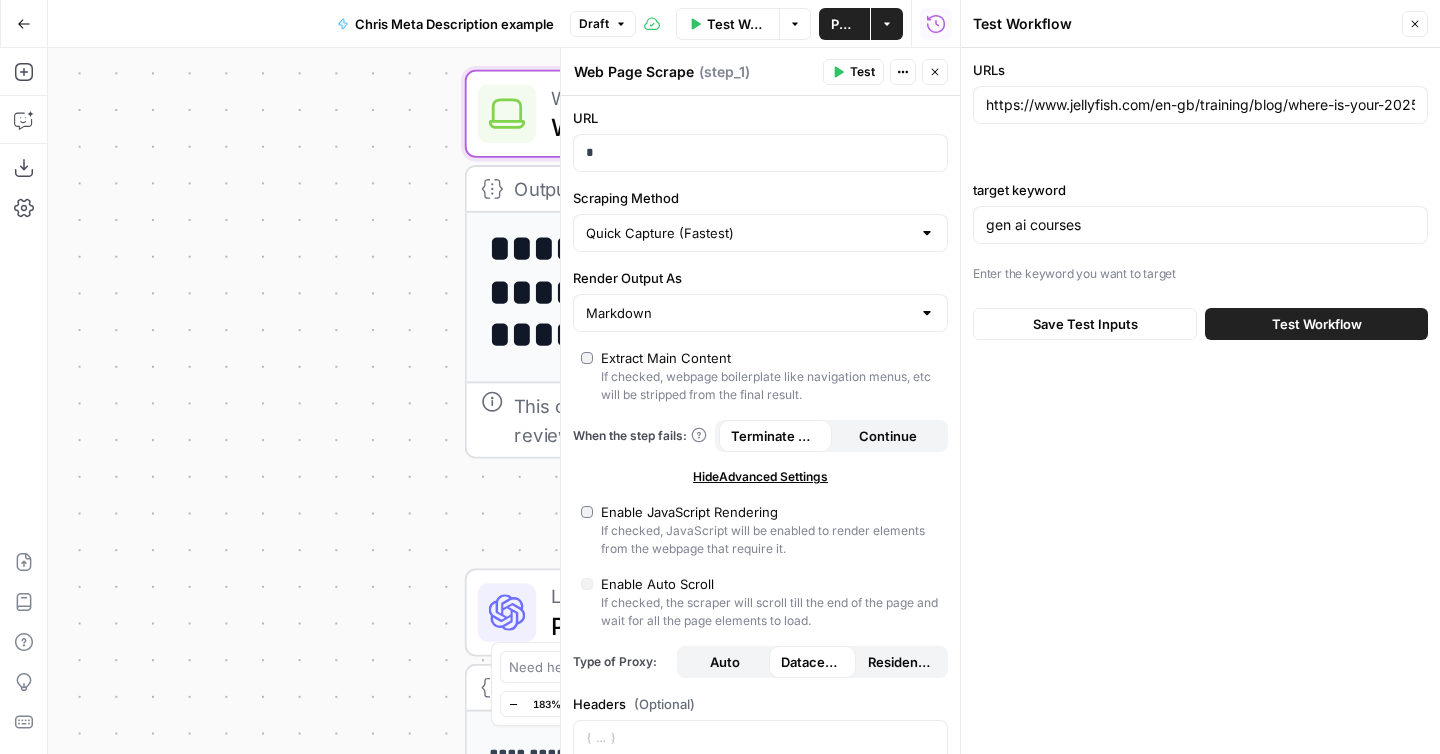 click 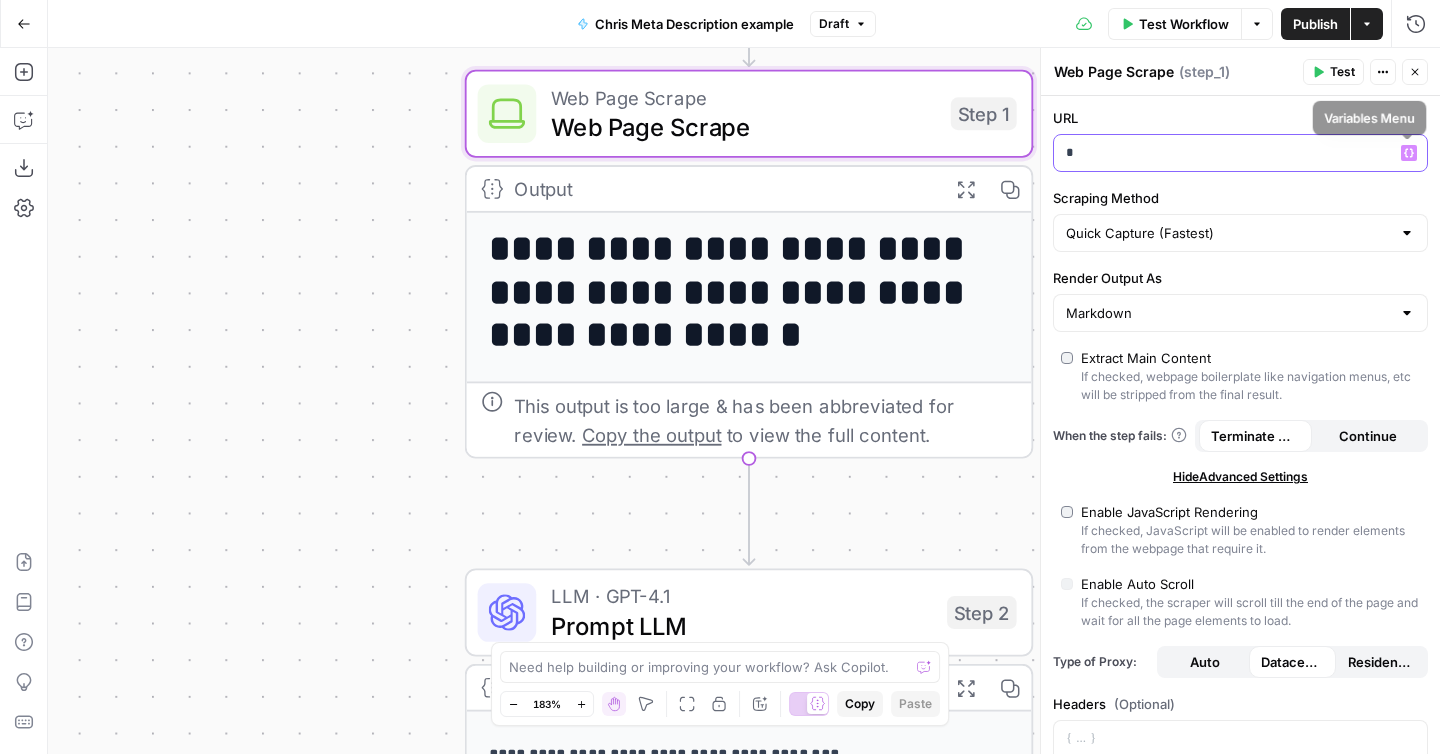 click 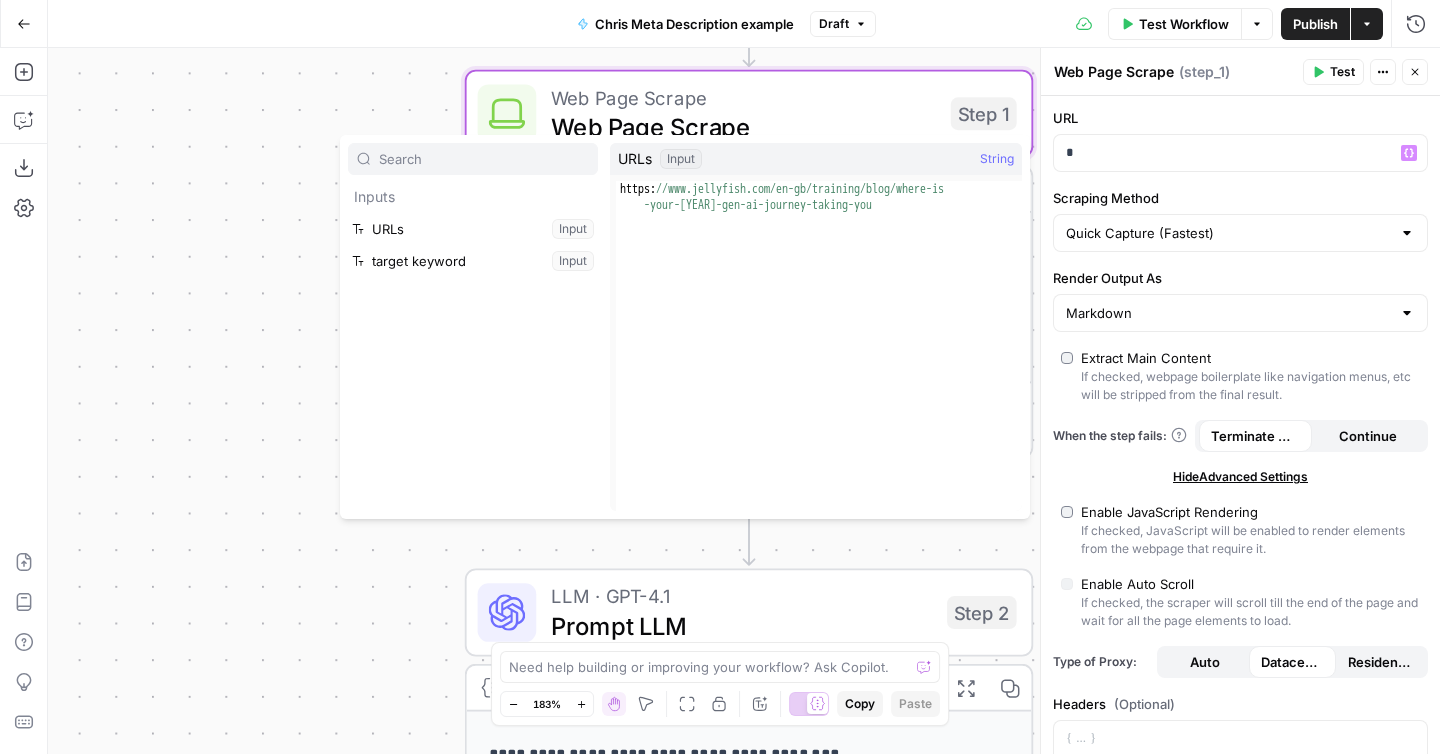 click on "URL" at bounding box center (1240, 118) 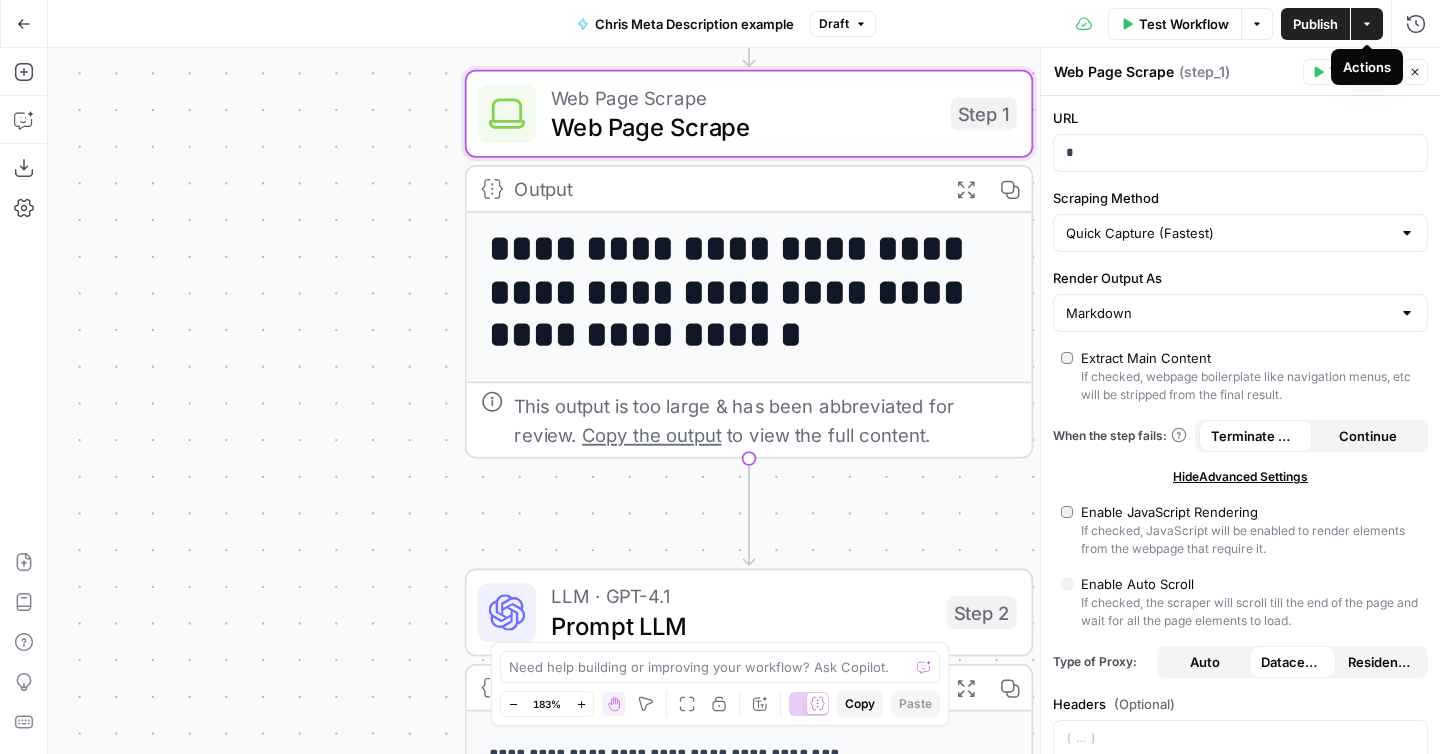 click 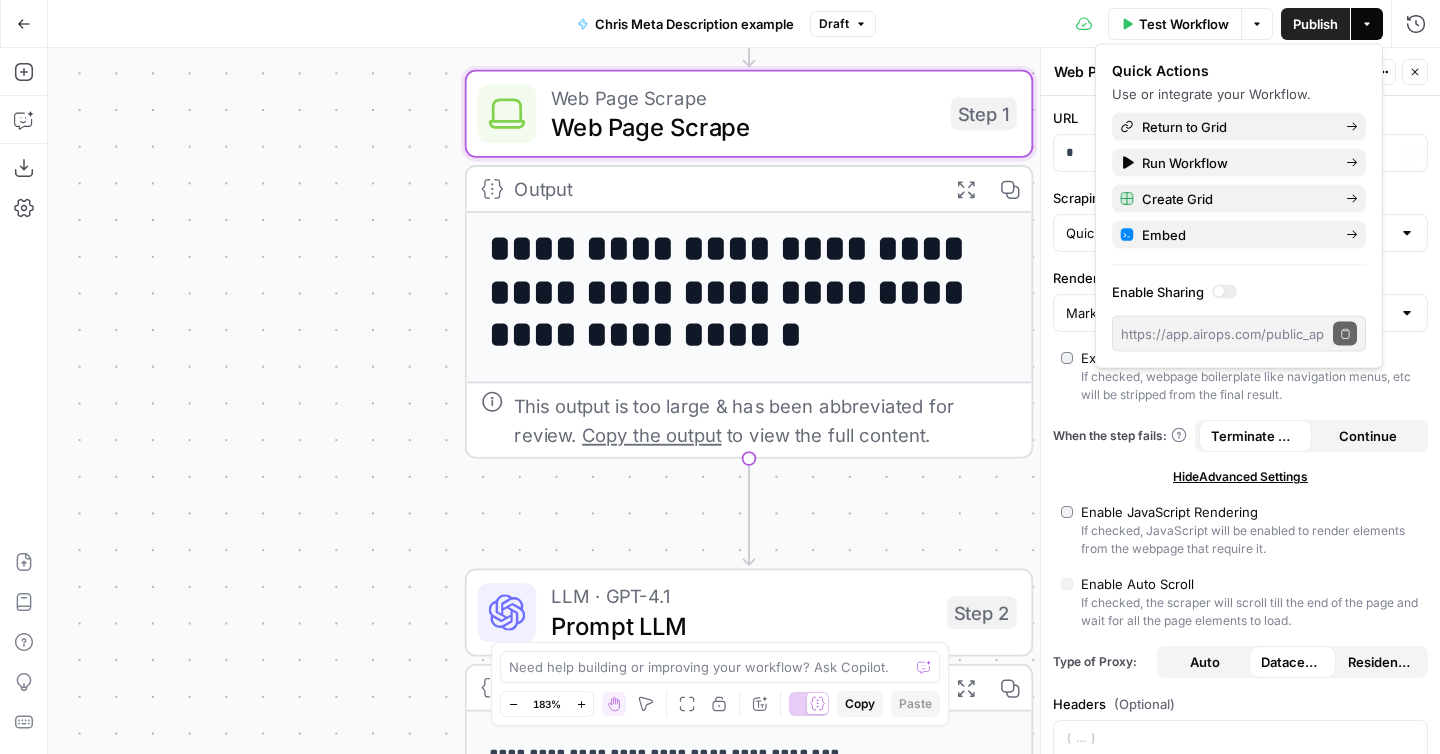 click at bounding box center [1041, 401] 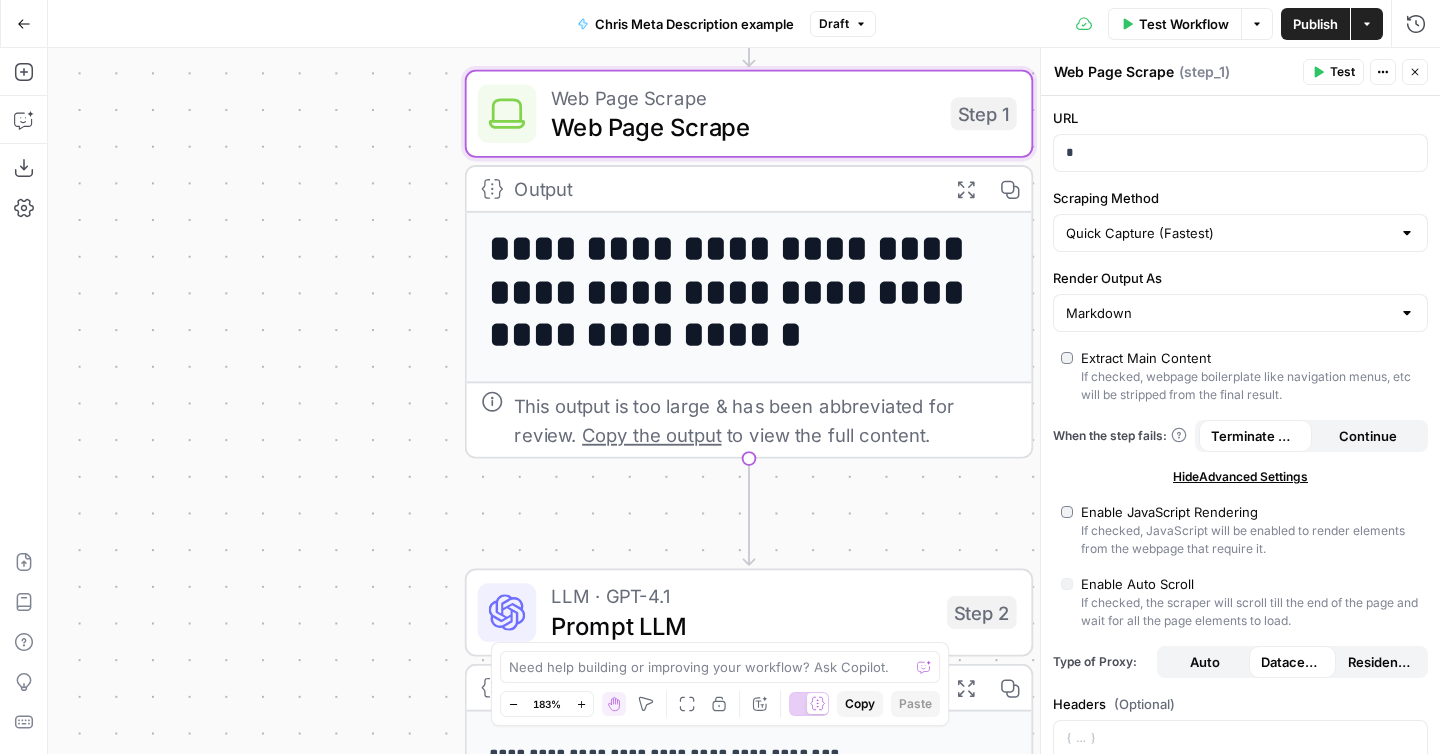 click 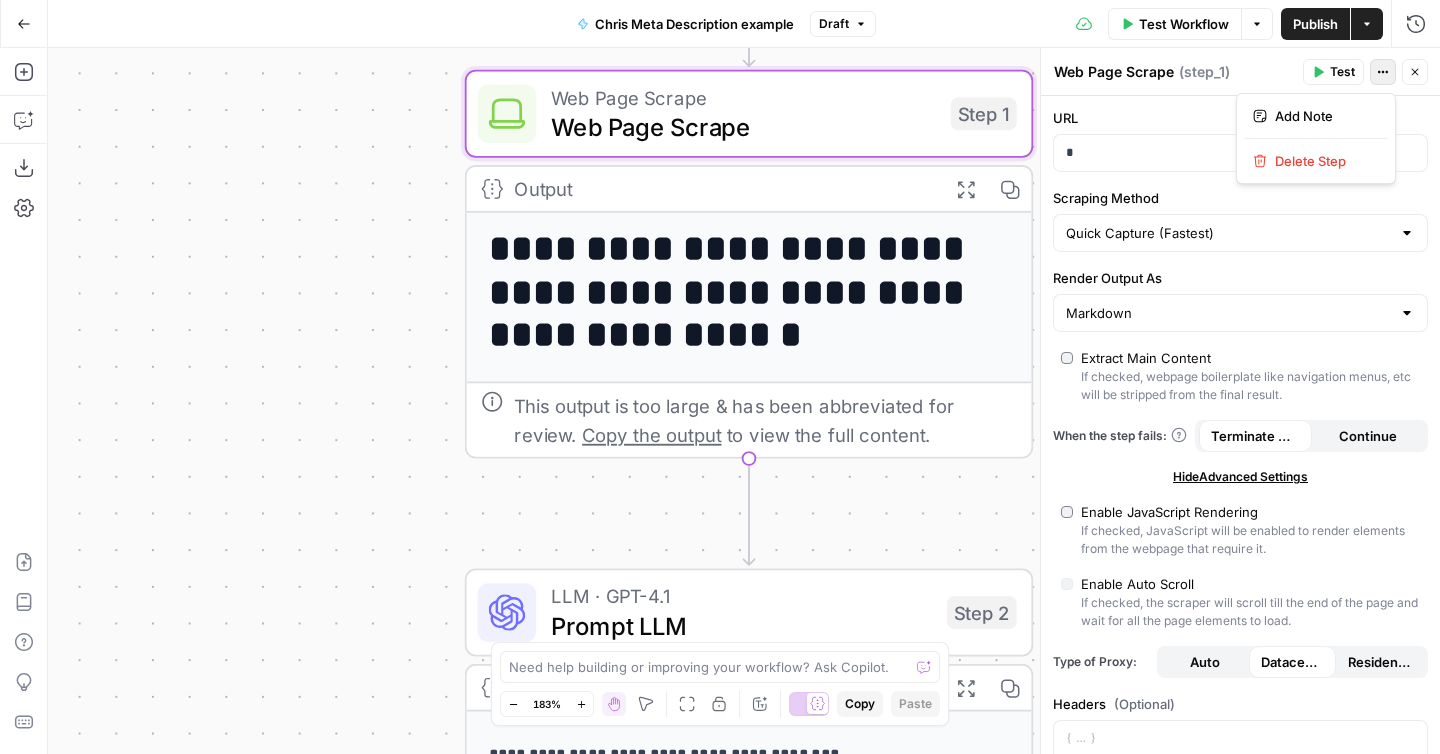 click on "Web Page Scrape Web Page Scrape  ( step_1 ) Test Actions Close" at bounding box center (1240, 72) 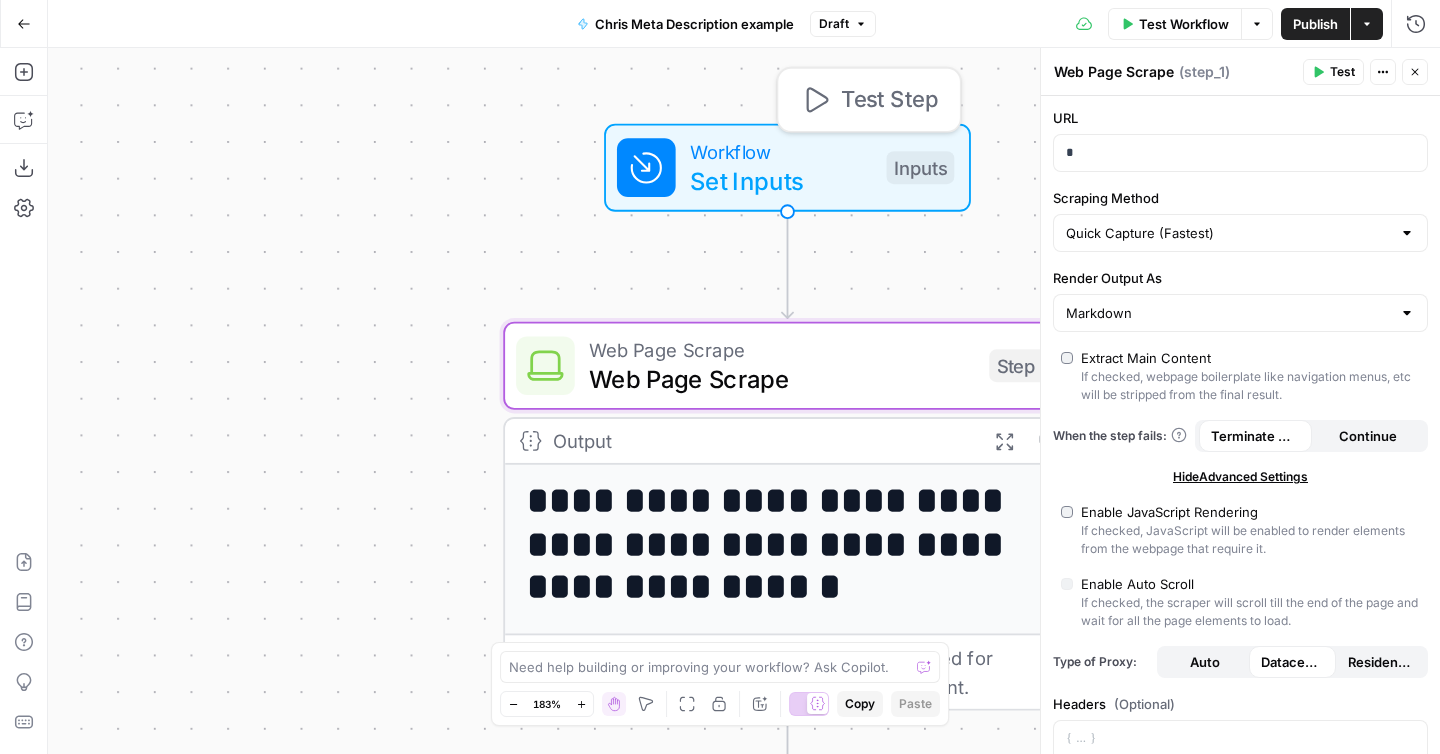 click on "Set Inputs" at bounding box center [781, 180] 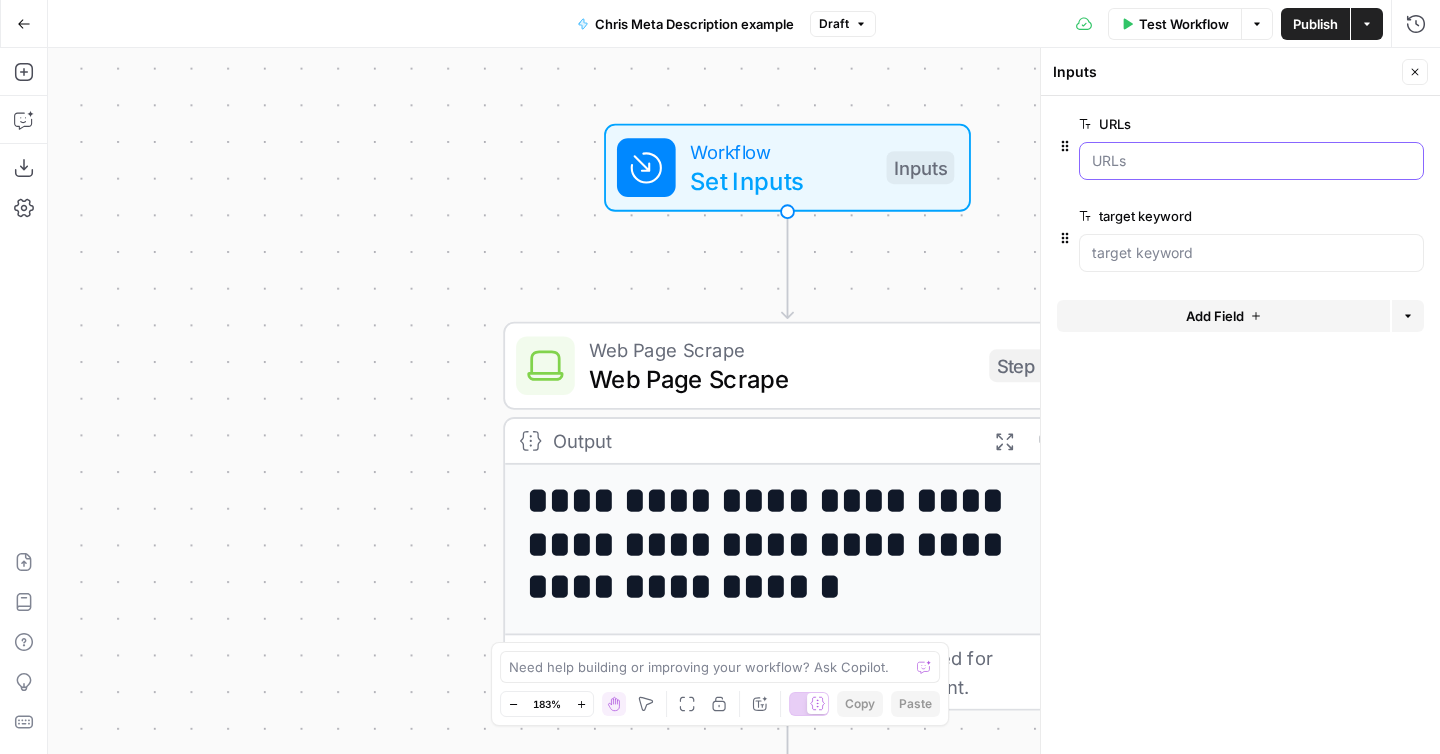 click on "URLs" at bounding box center (1251, 161) 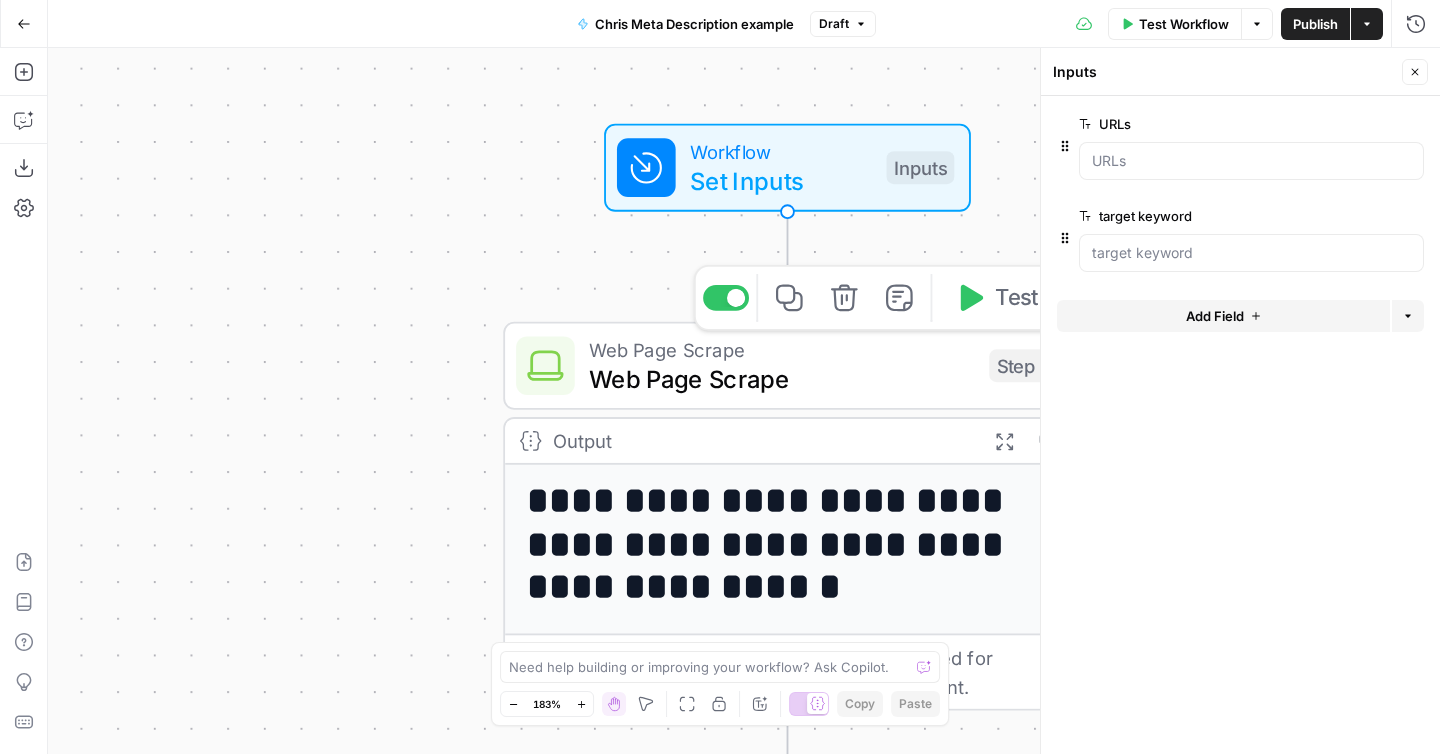 click on "Web Page Scrape" at bounding box center [781, 378] 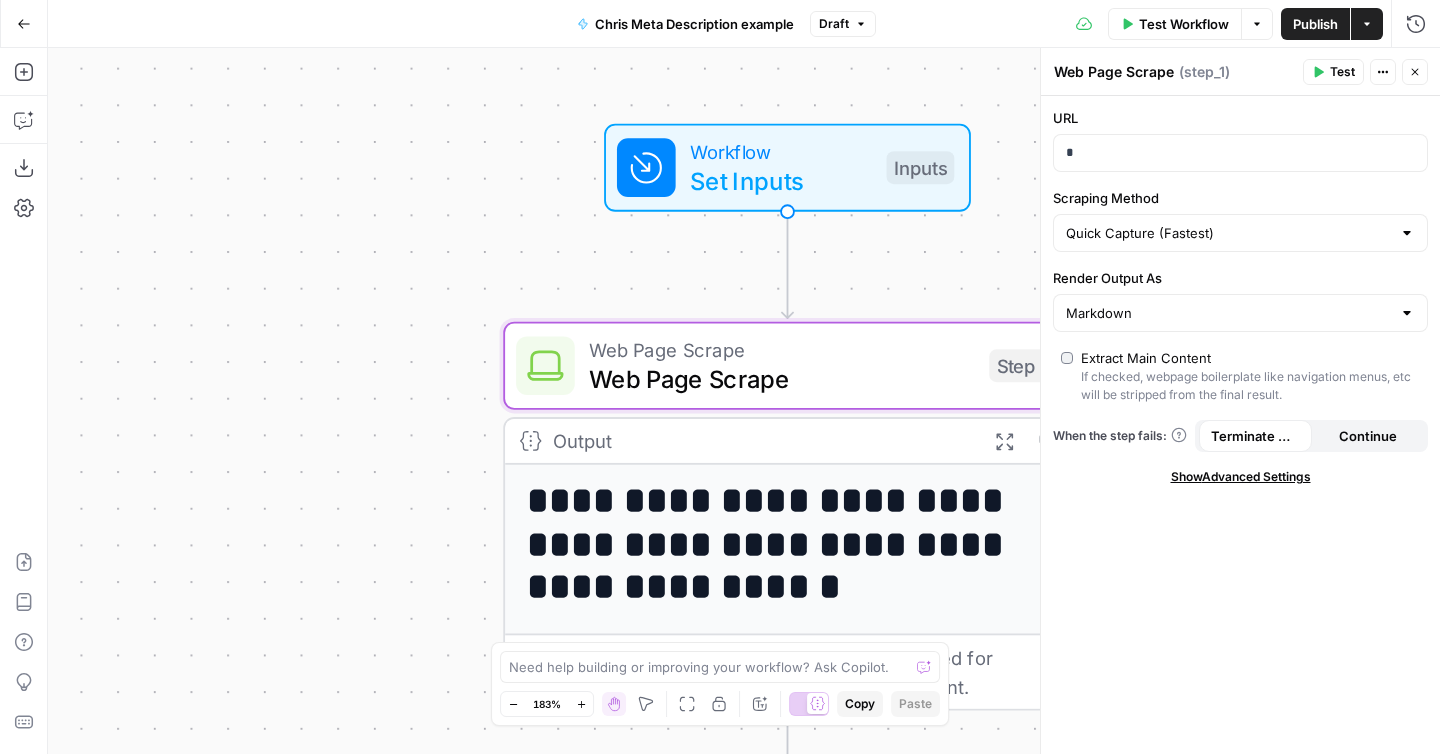 click 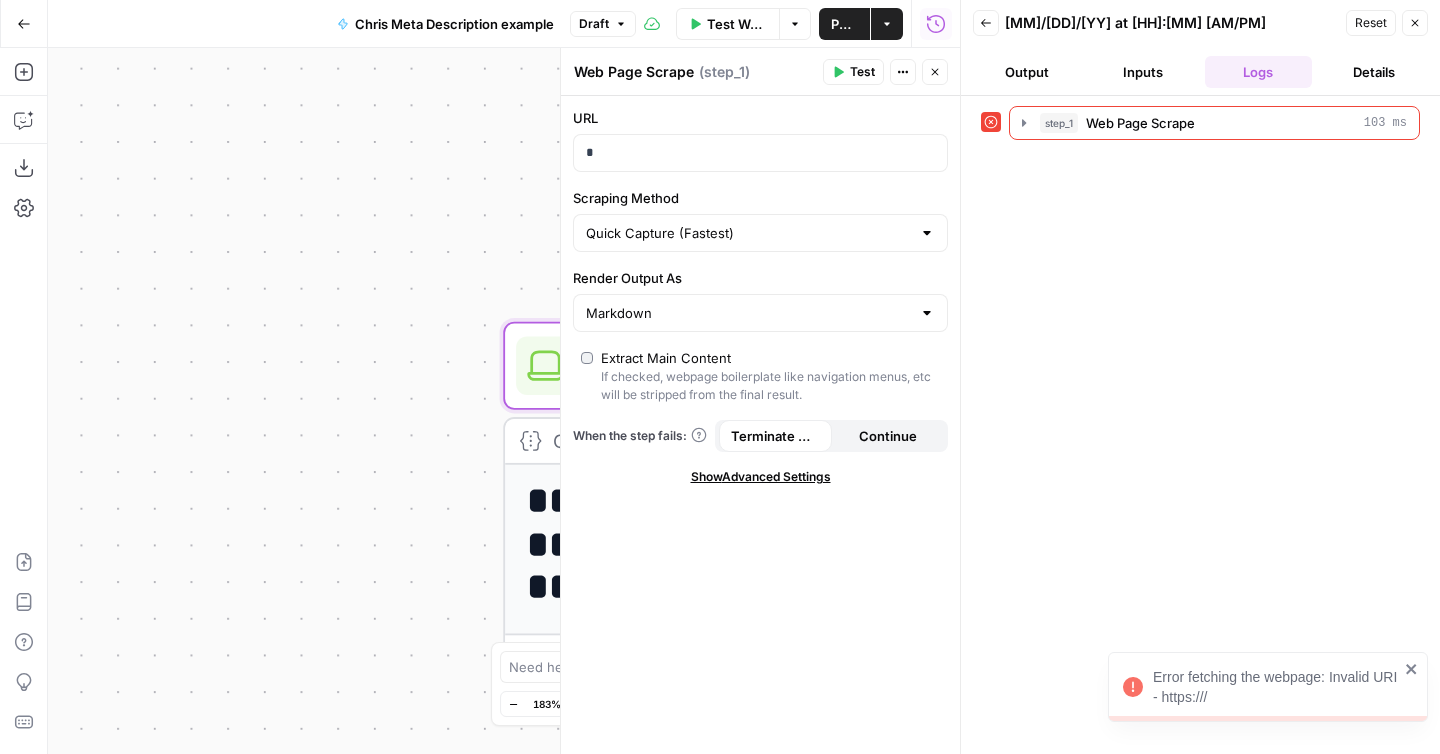 click 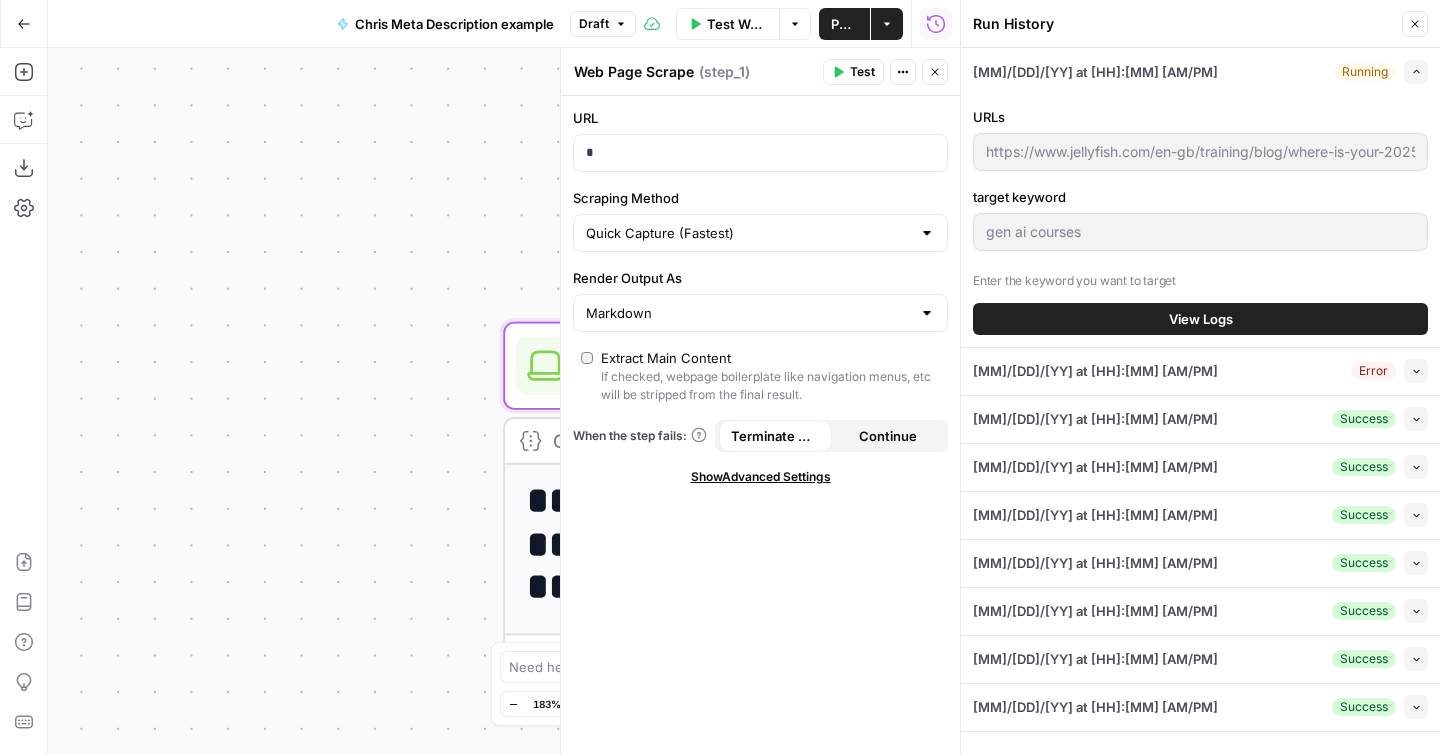 click on "**********" at bounding box center (504, 401) 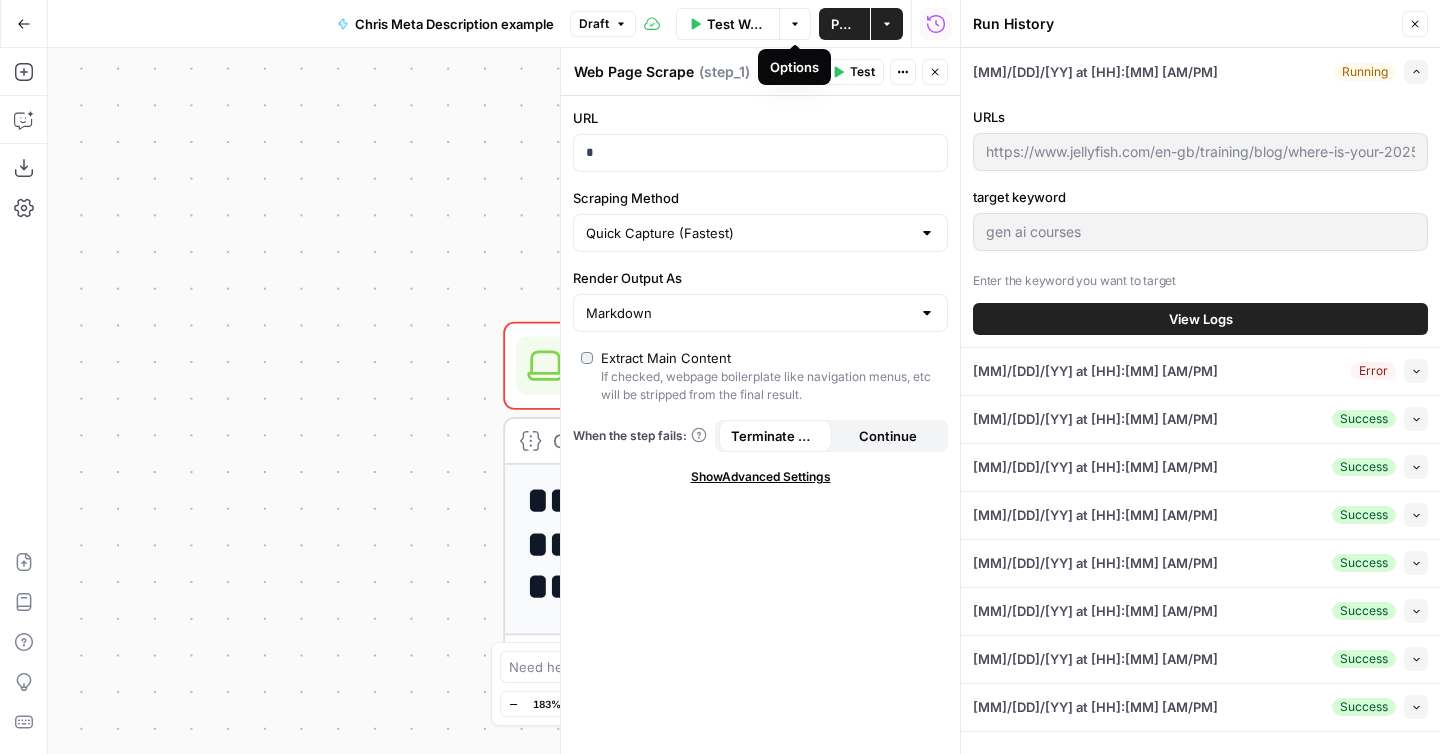 click 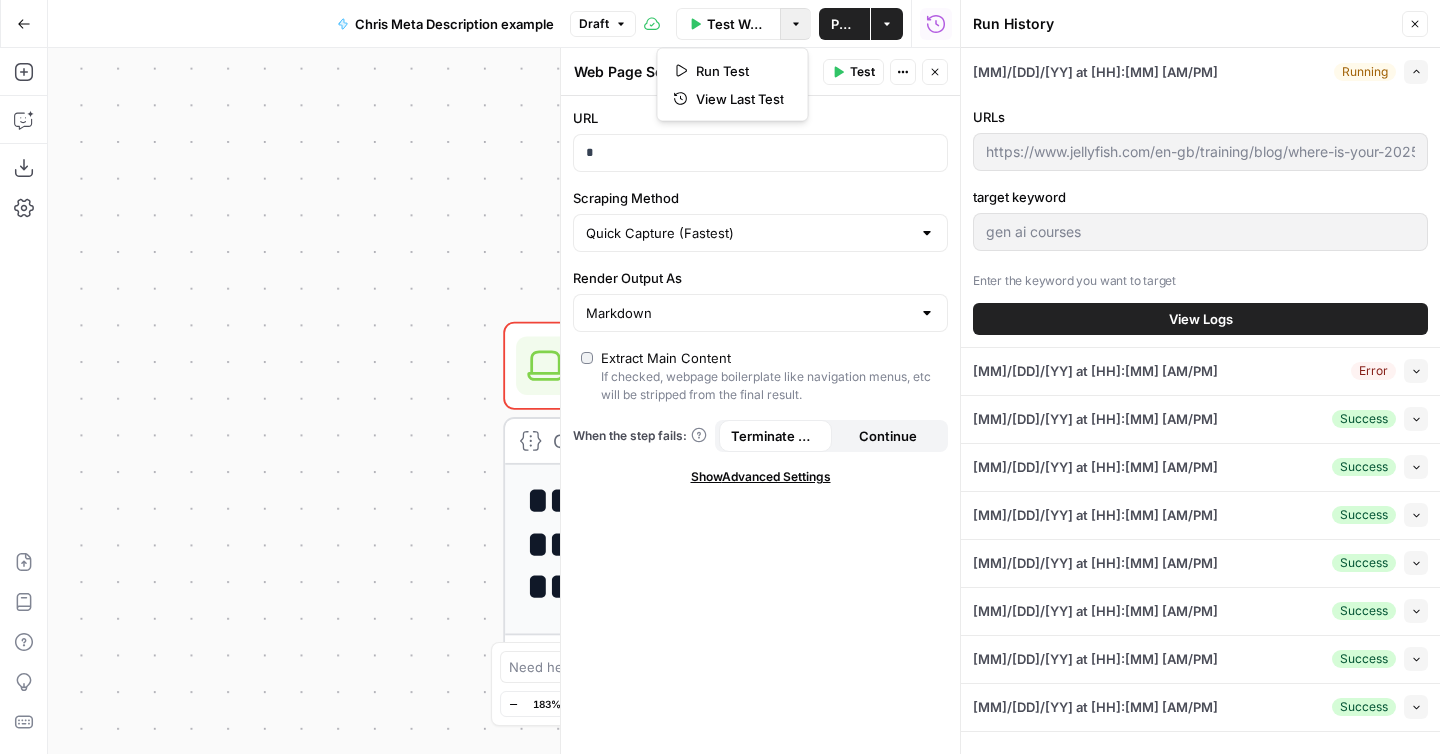 click on "Close" at bounding box center (1415, 24) 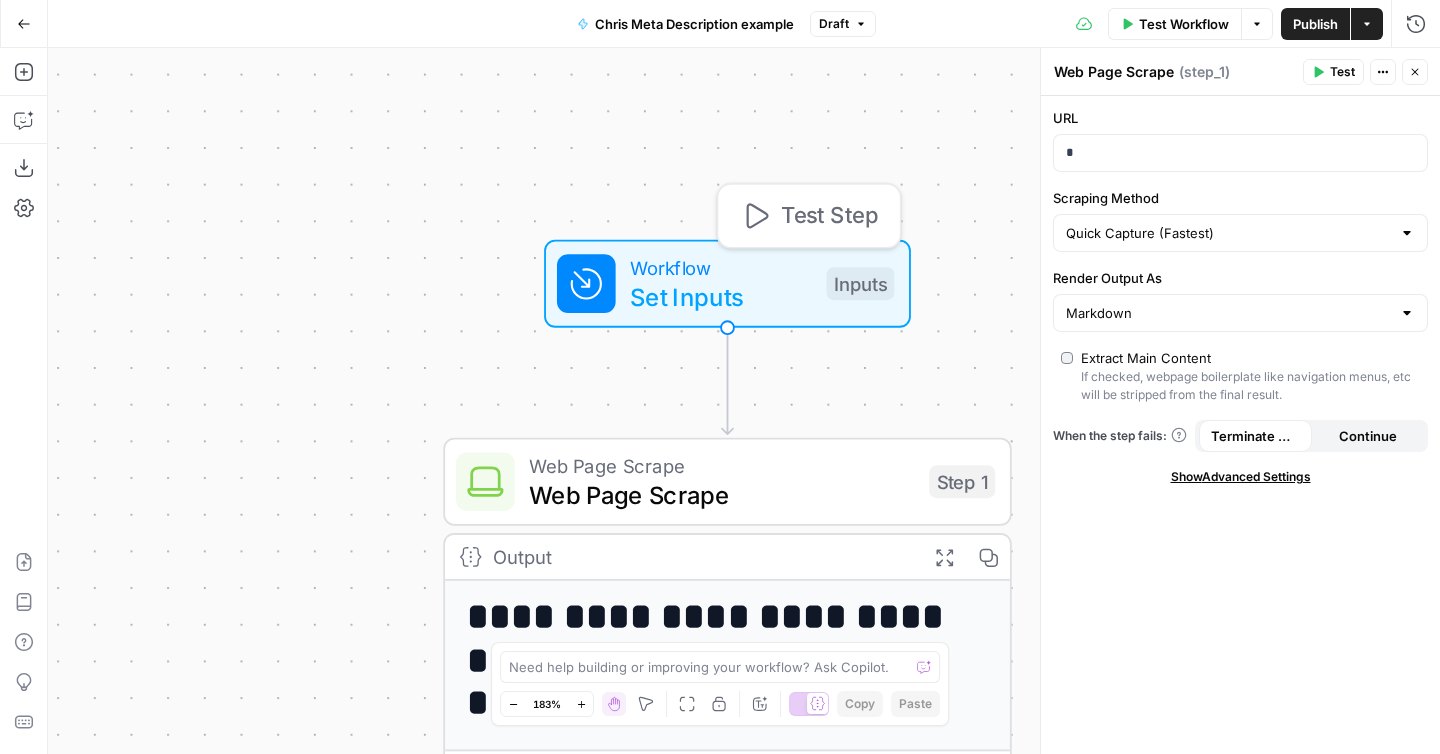 click on "Set Inputs" at bounding box center (721, 296) 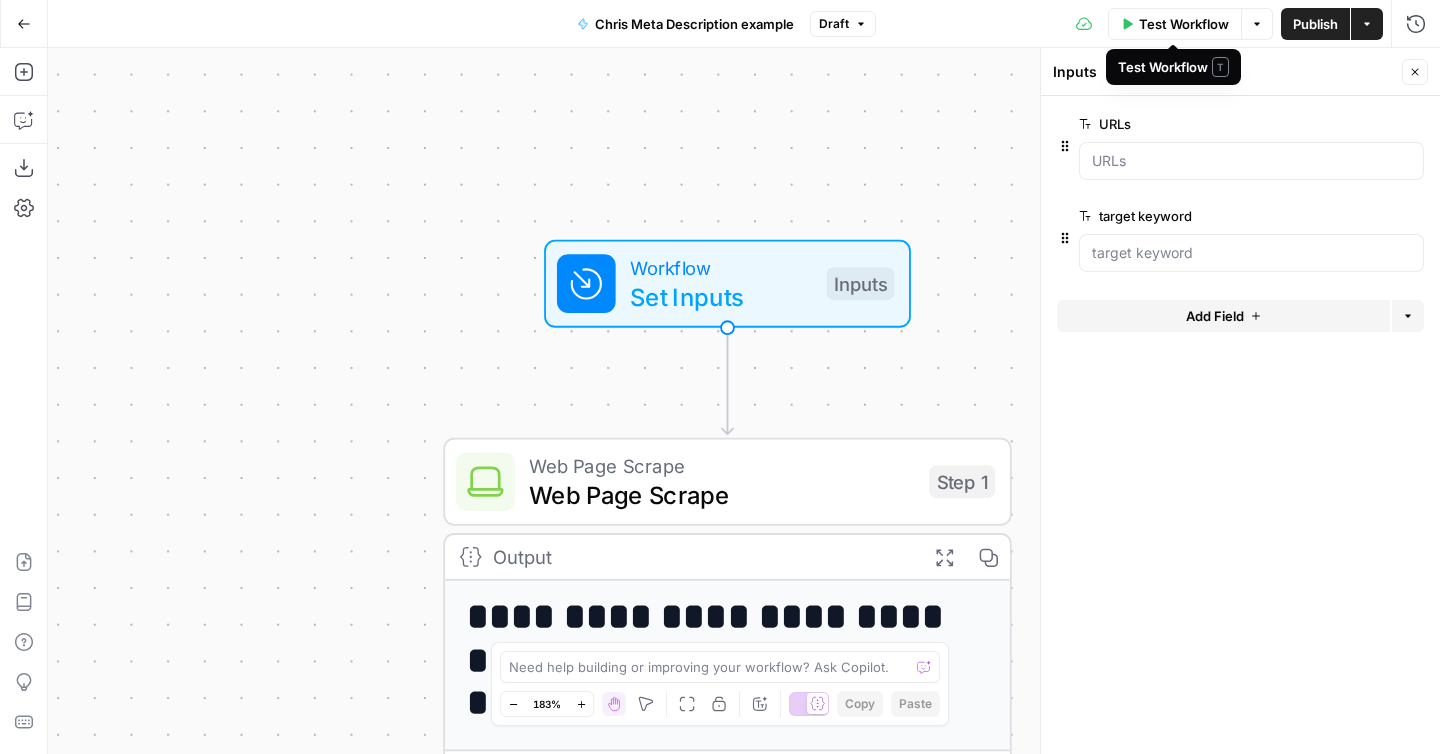 click on "Test Workflow" at bounding box center (1184, 24) 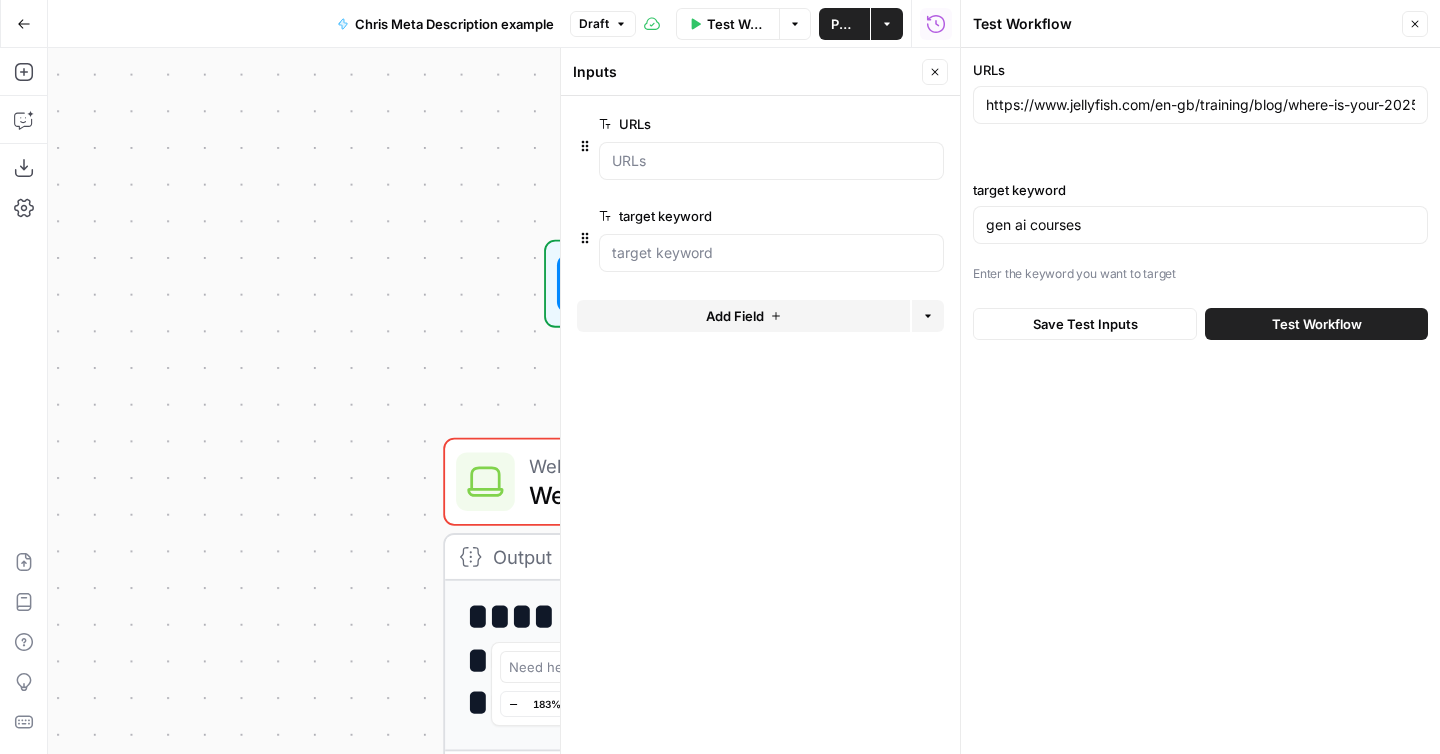 click on "Test Workflow" at bounding box center [1317, 324] 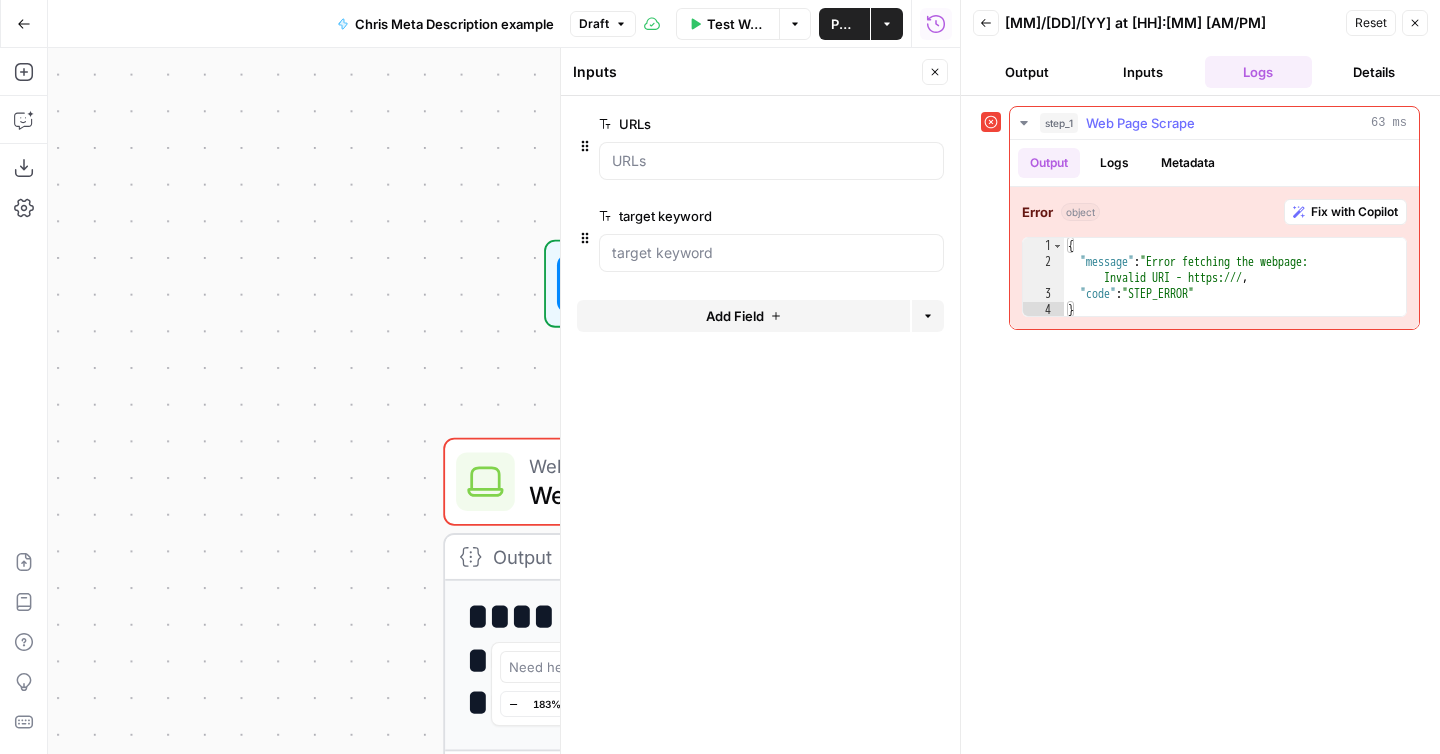 click on "Fix with Copilot" at bounding box center (1354, 212) 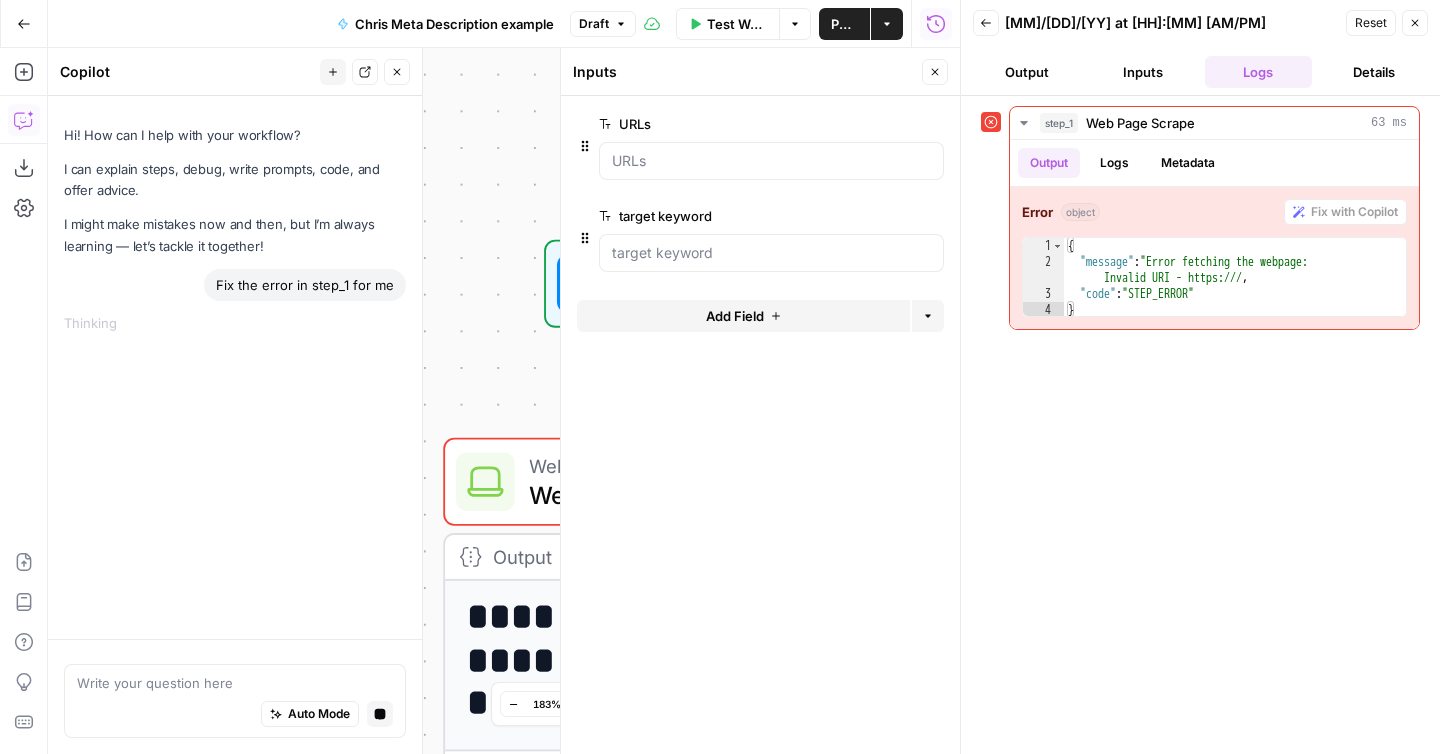 click on "Fix the error in step_1 for me" at bounding box center [305, 285] 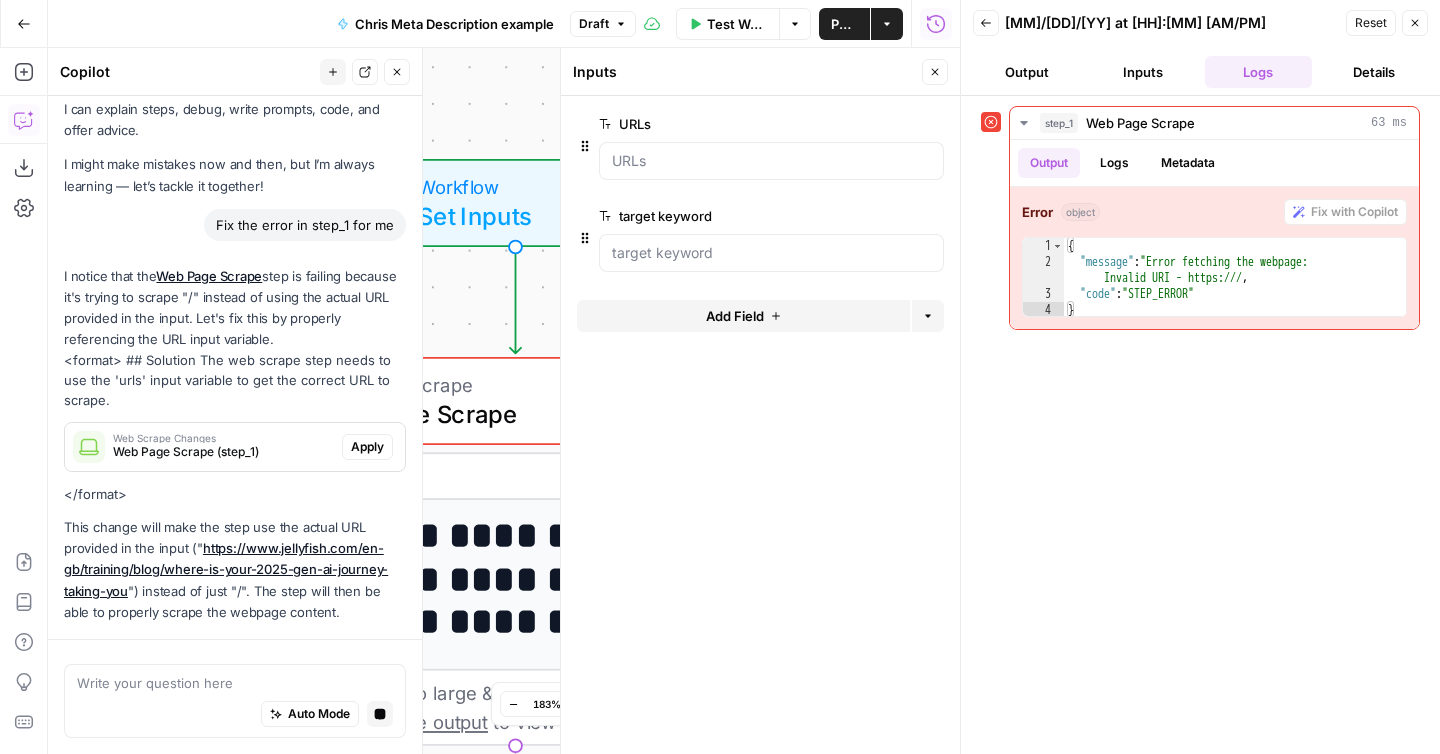 scroll, scrollTop: 118, scrollLeft: 0, axis: vertical 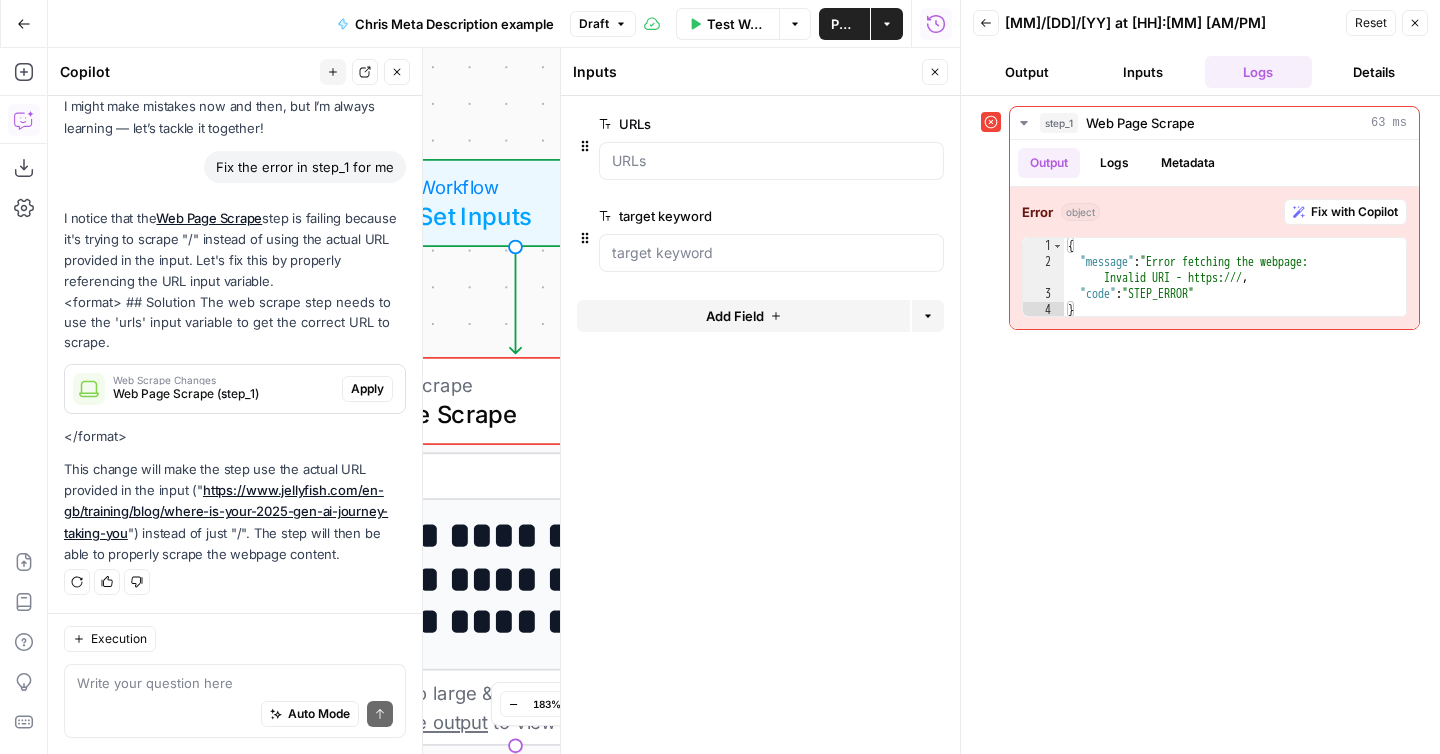 click on "Execution" at bounding box center [119, 639] 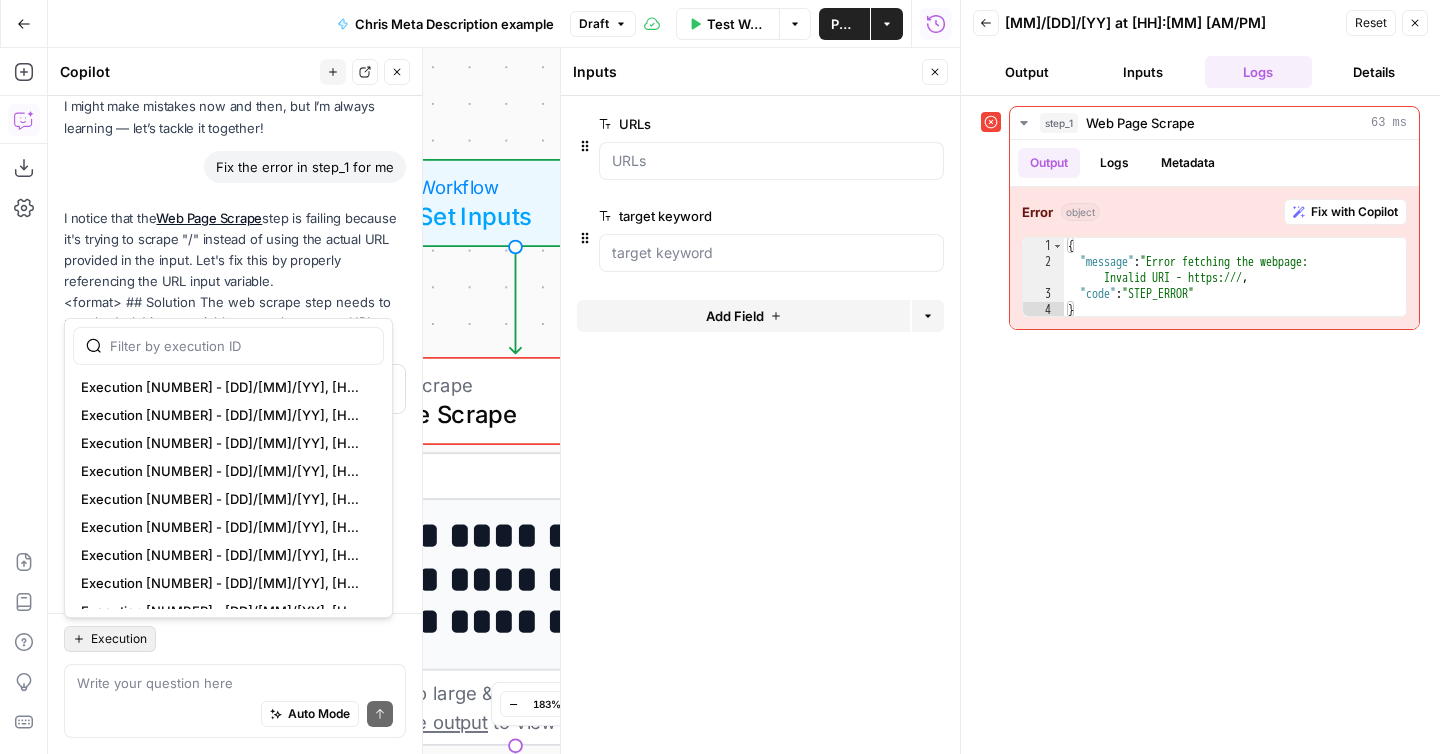 click on "Execution" at bounding box center (119, 639) 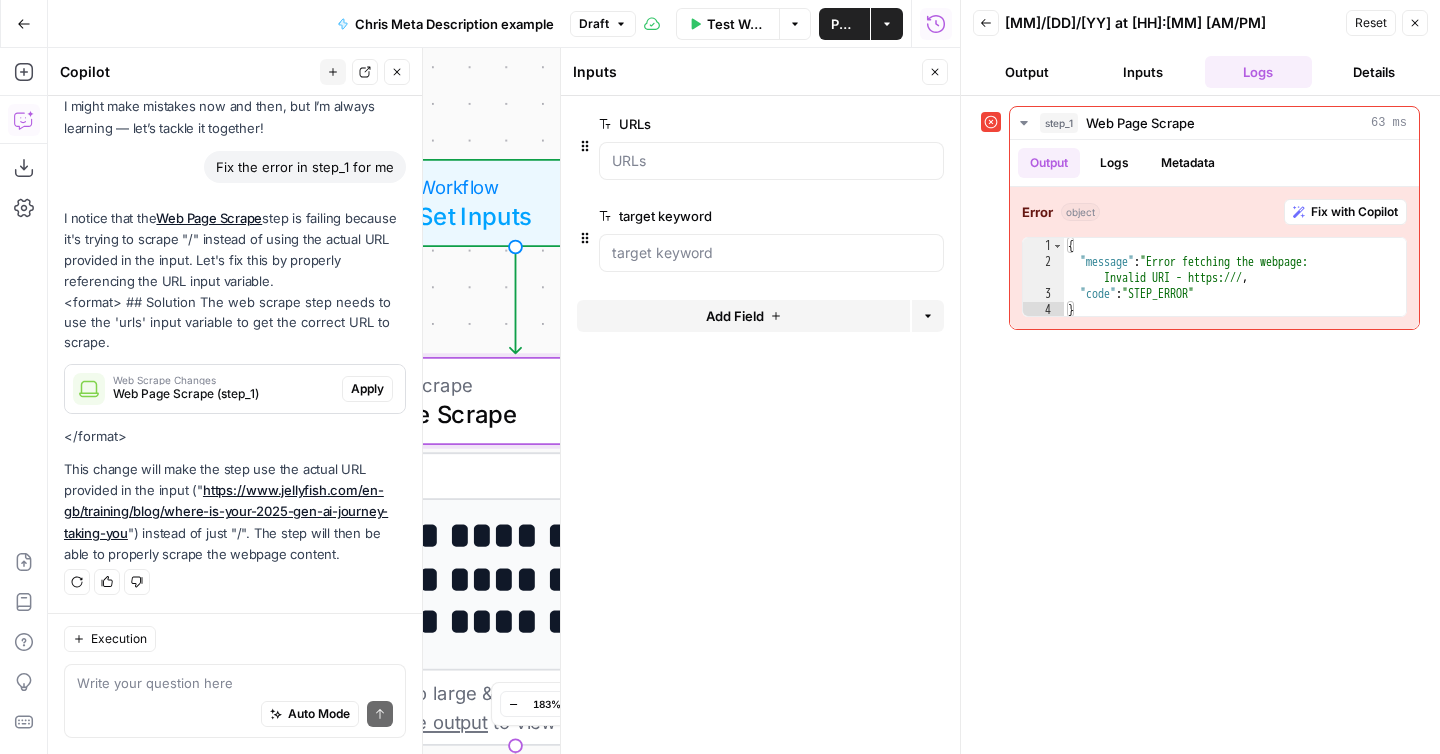 click on "Apply" at bounding box center [367, 389] 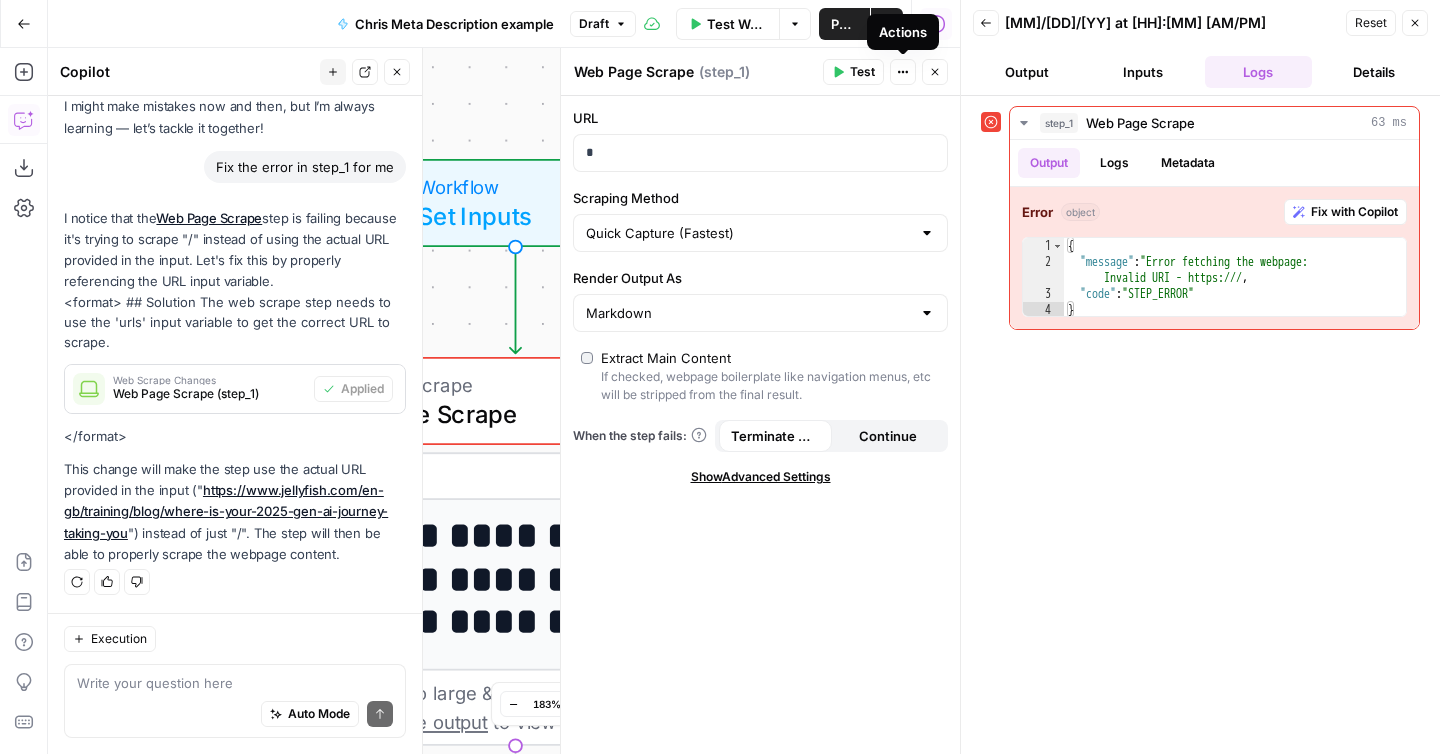 click 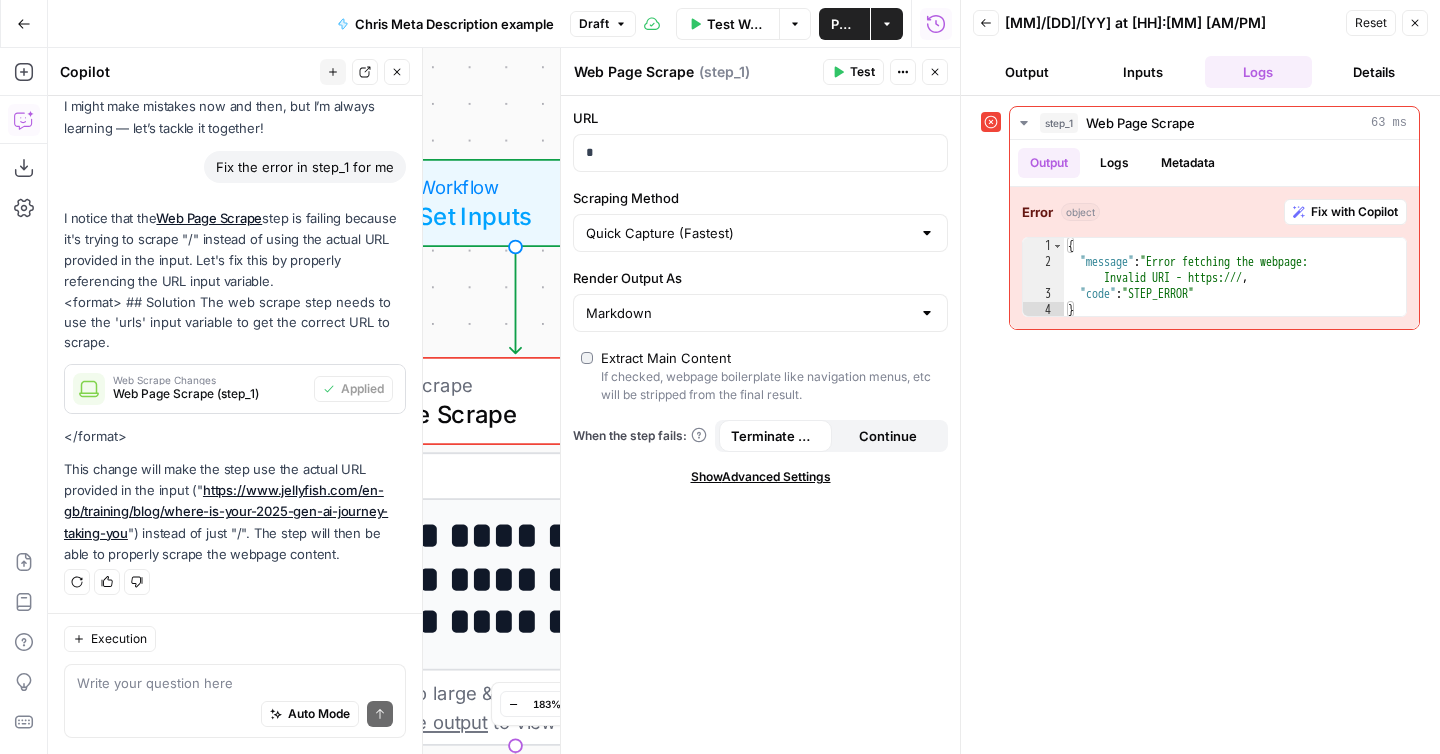 click on "Test" at bounding box center (862, 72) 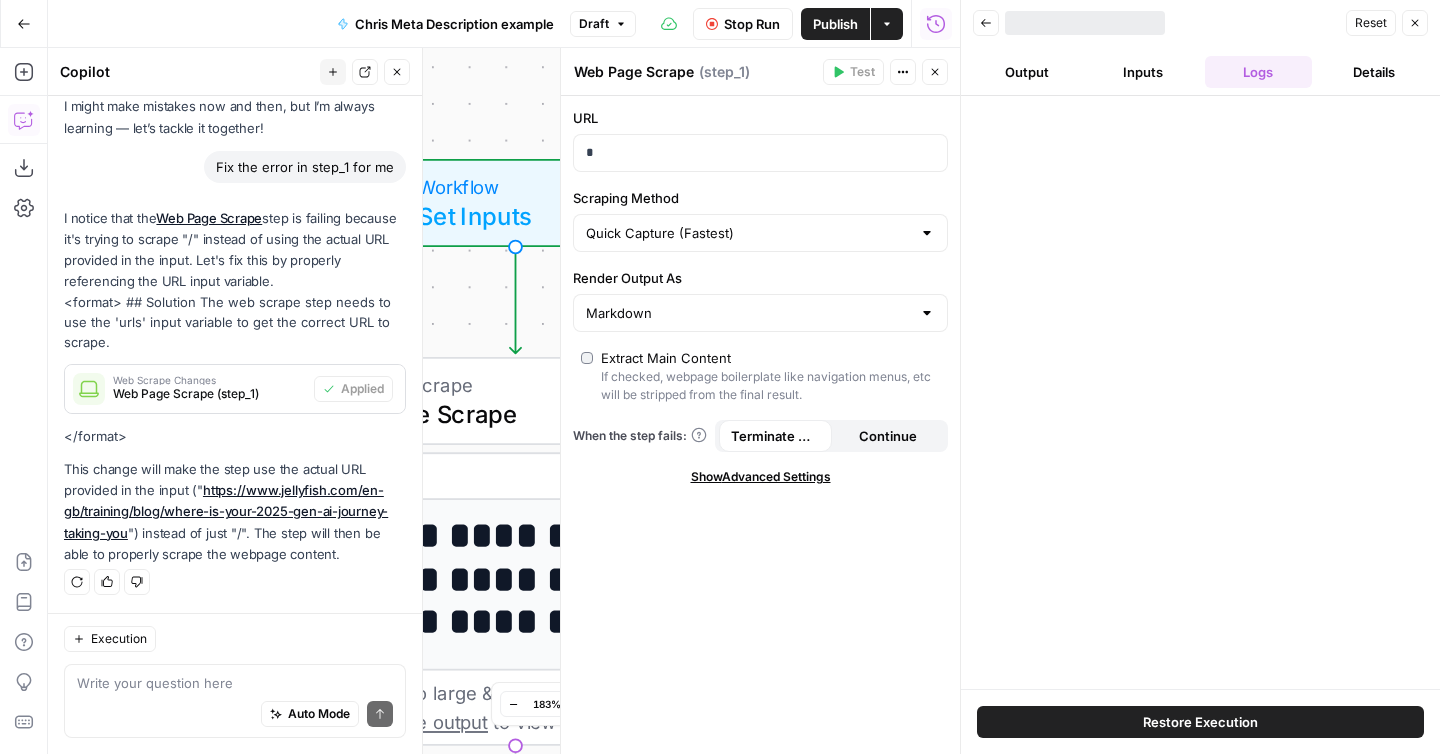 scroll, scrollTop: 118, scrollLeft: 0, axis: vertical 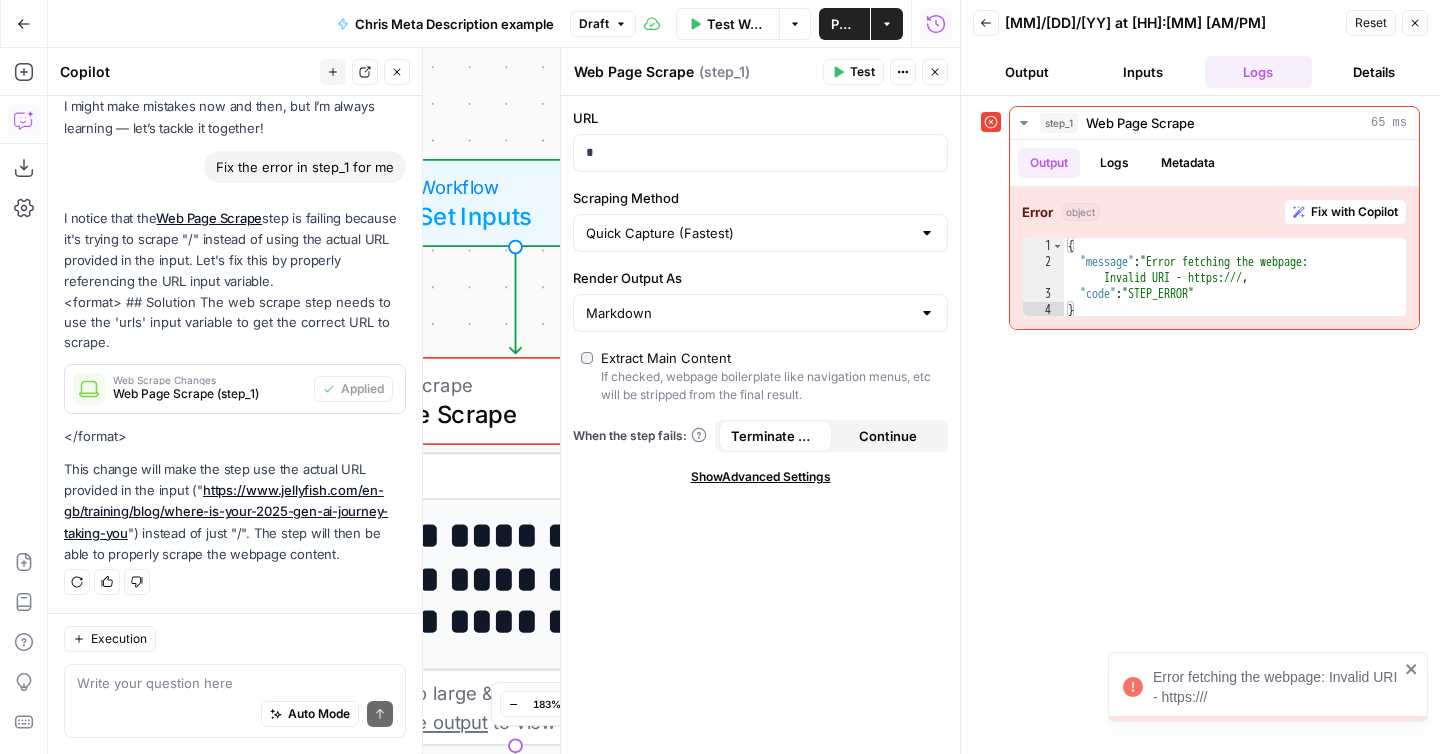 click 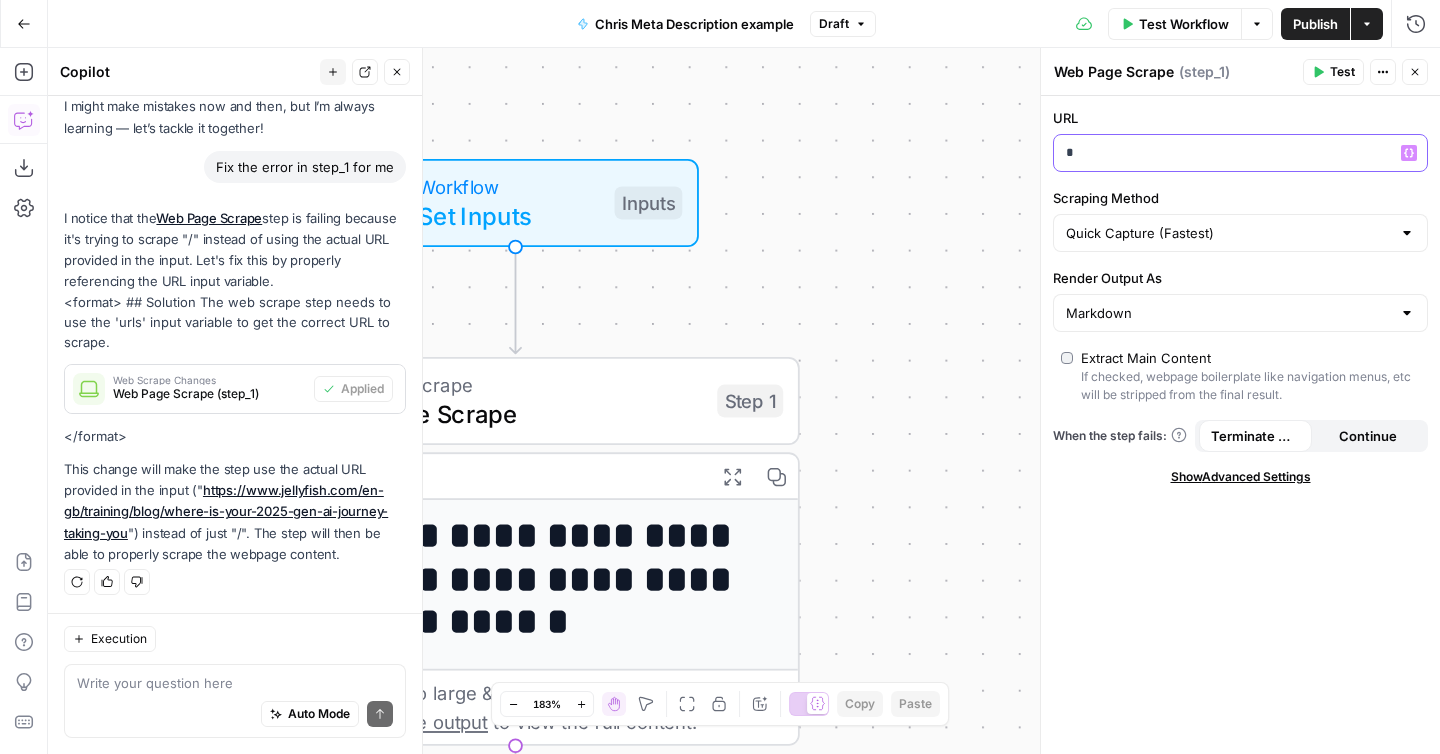 click on "*" at bounding box center [1224, 153] 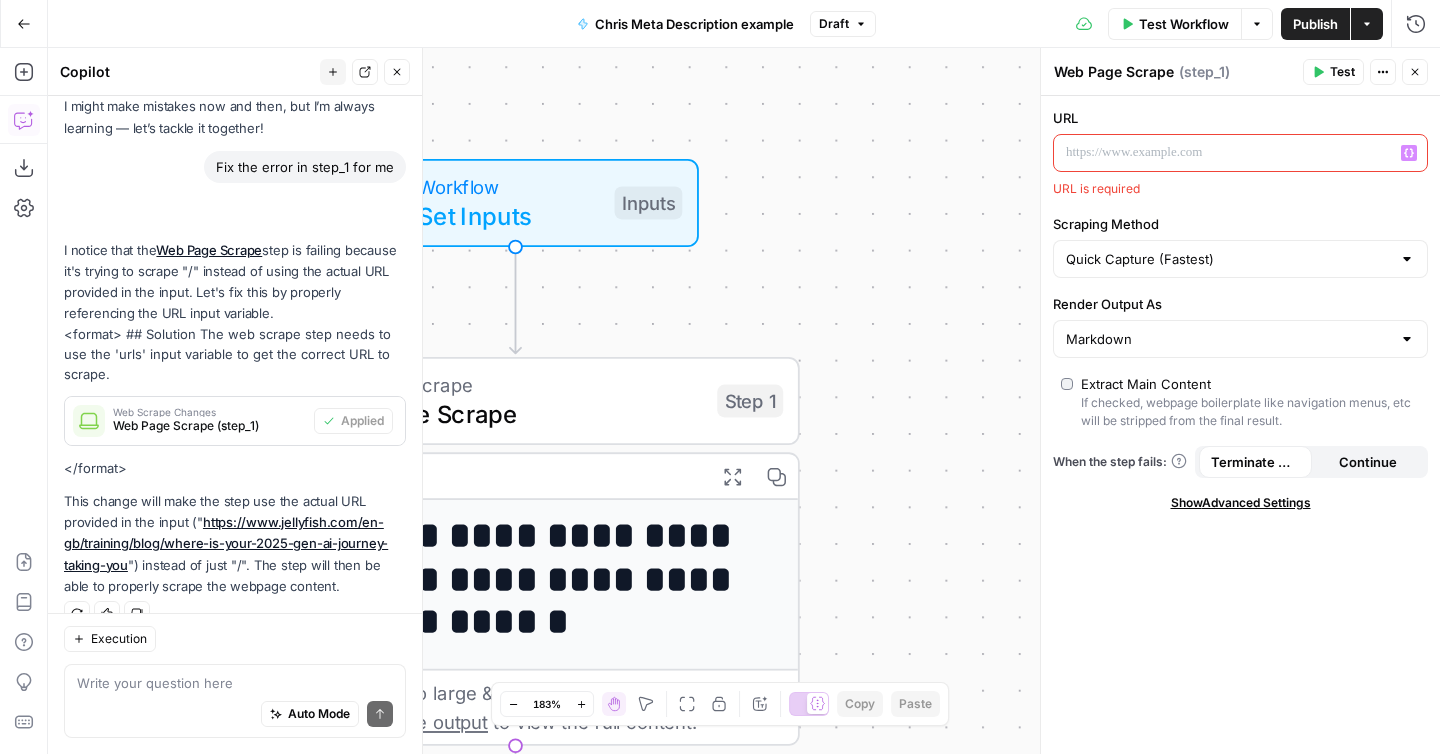 scroll, scrollTop: 150, scrollLeft: 0, axis: vertical 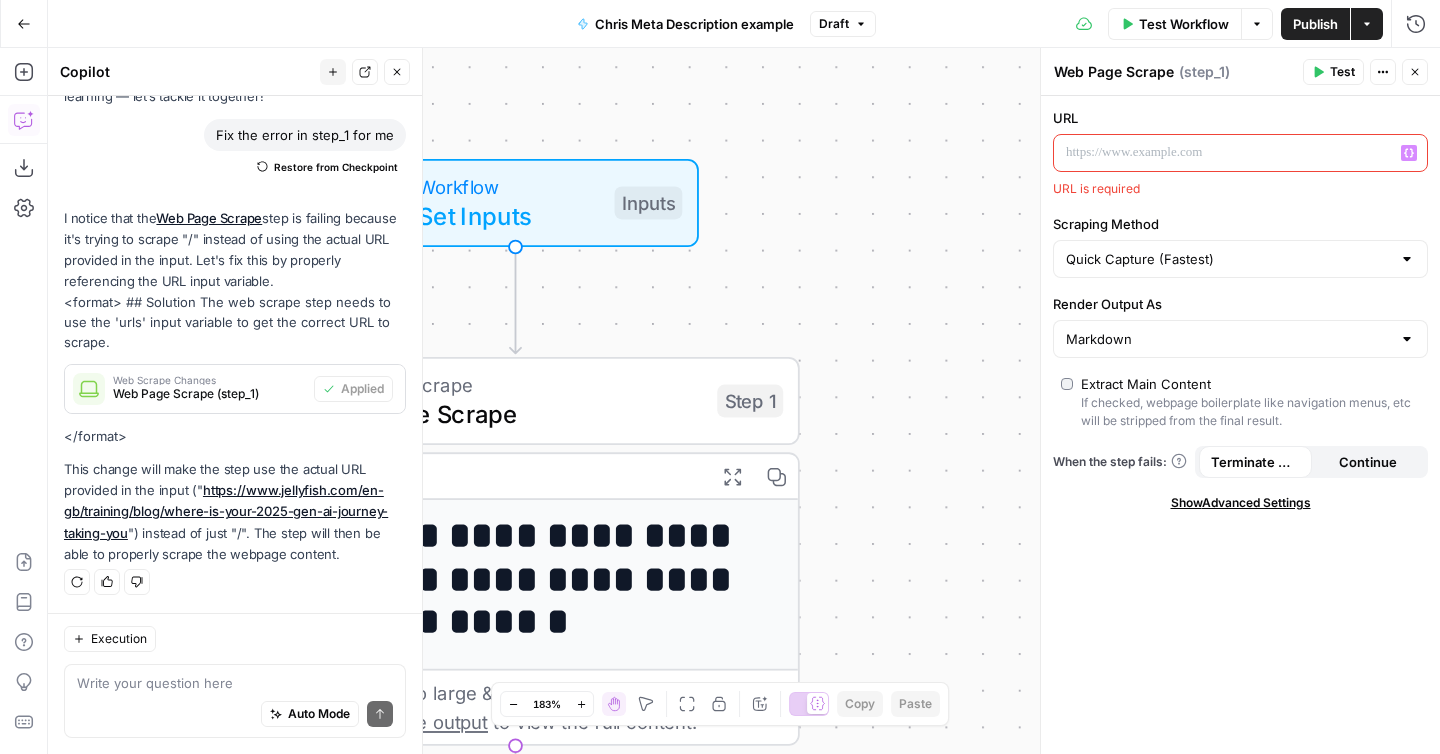 click 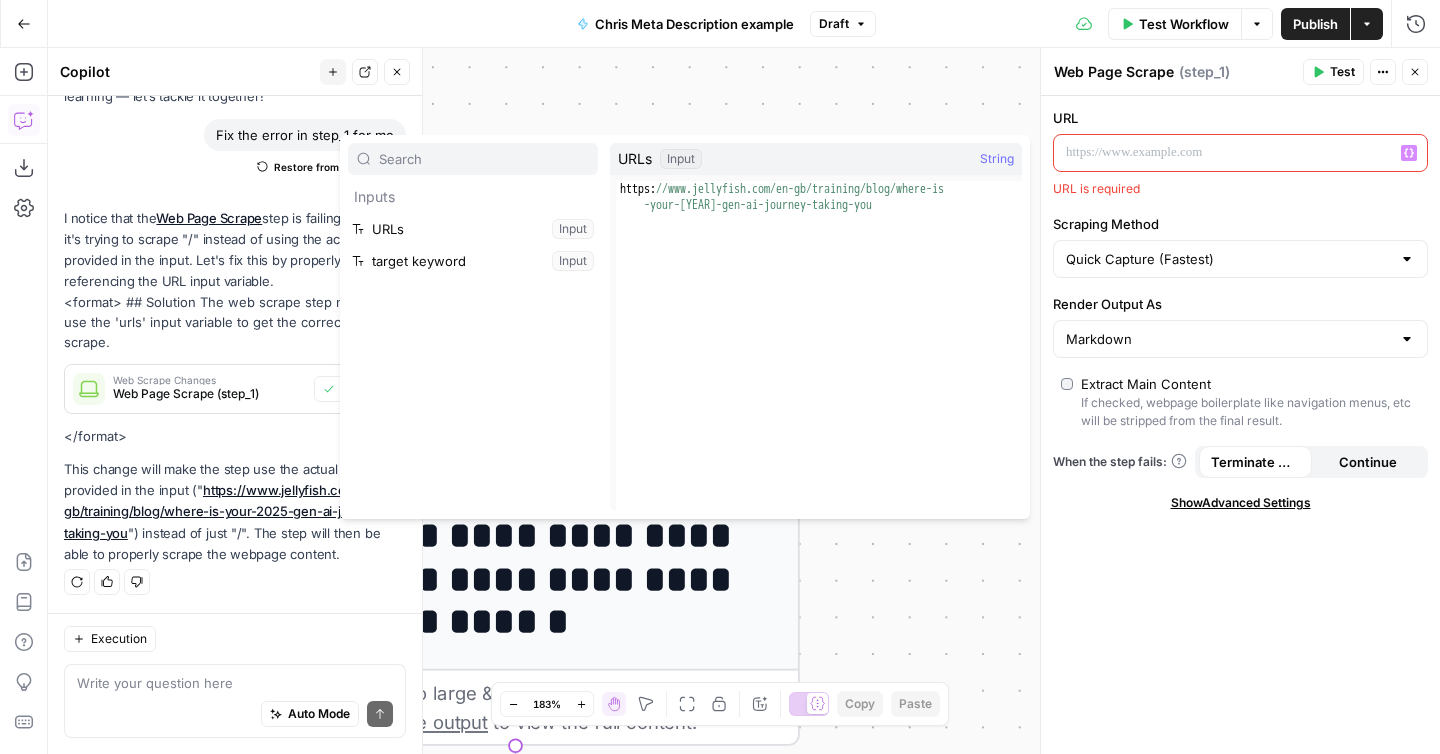 click at bounding box center [1224, 153] 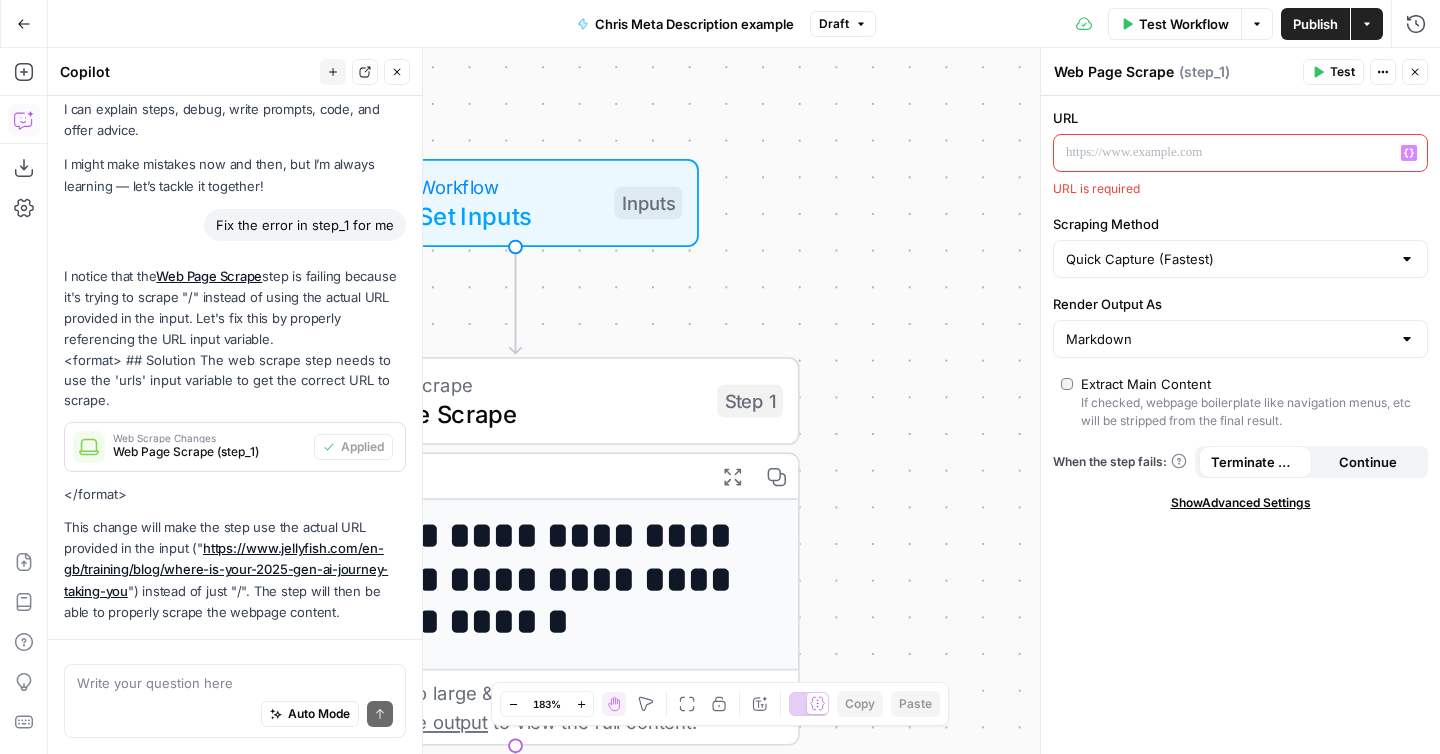 scroll, scrollTop: 150, scrollLeft: 0, axis: vertical 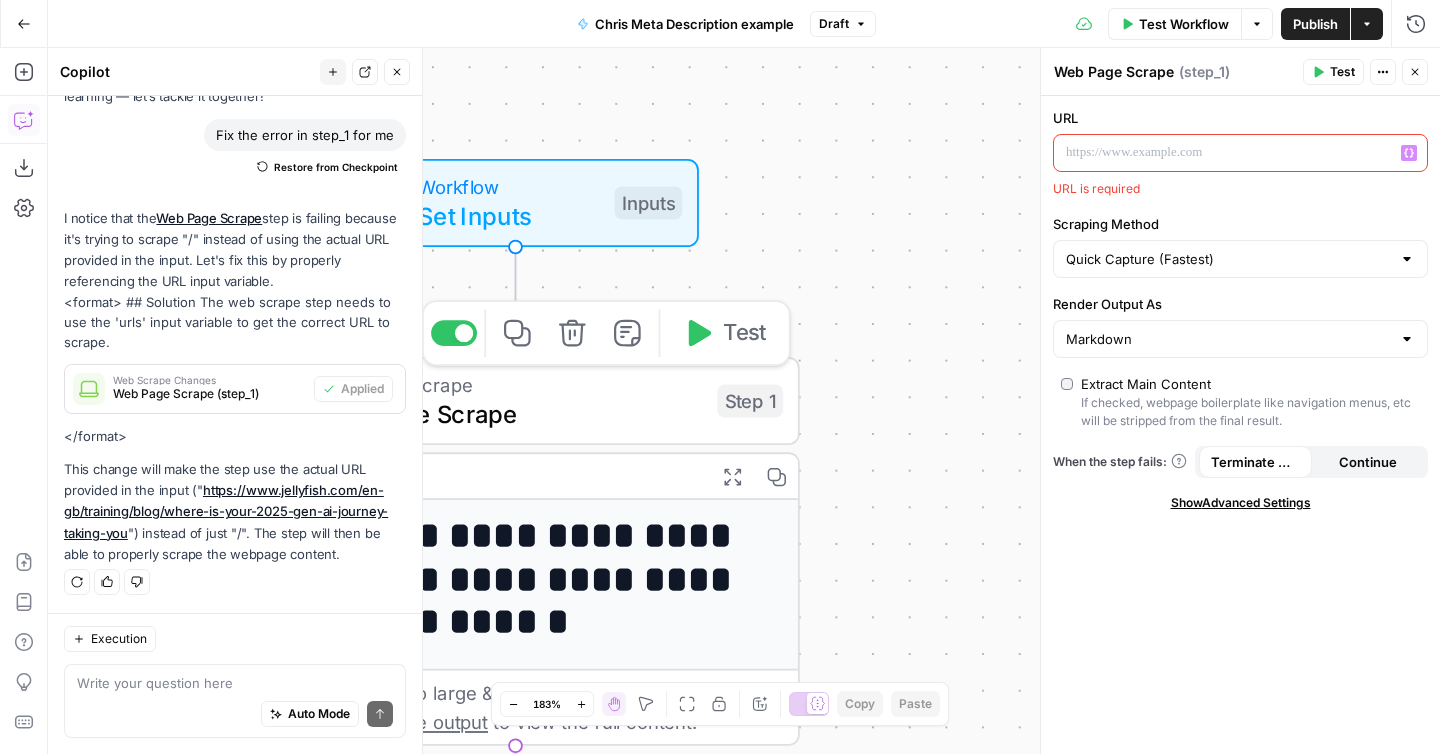 click on "Web Page Scrape" at bounding box center [509, 413] 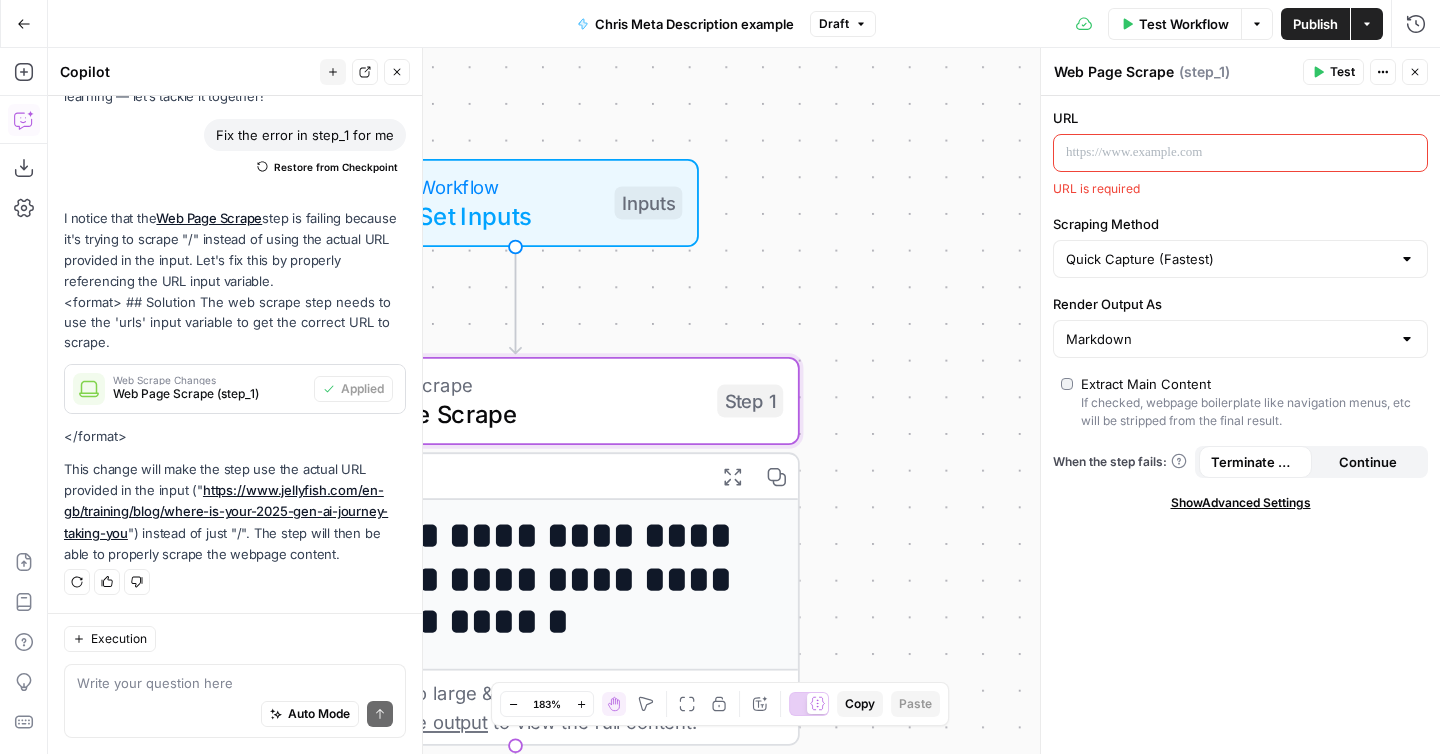 click on "Set Inputs" at bounding box center (509, 215) 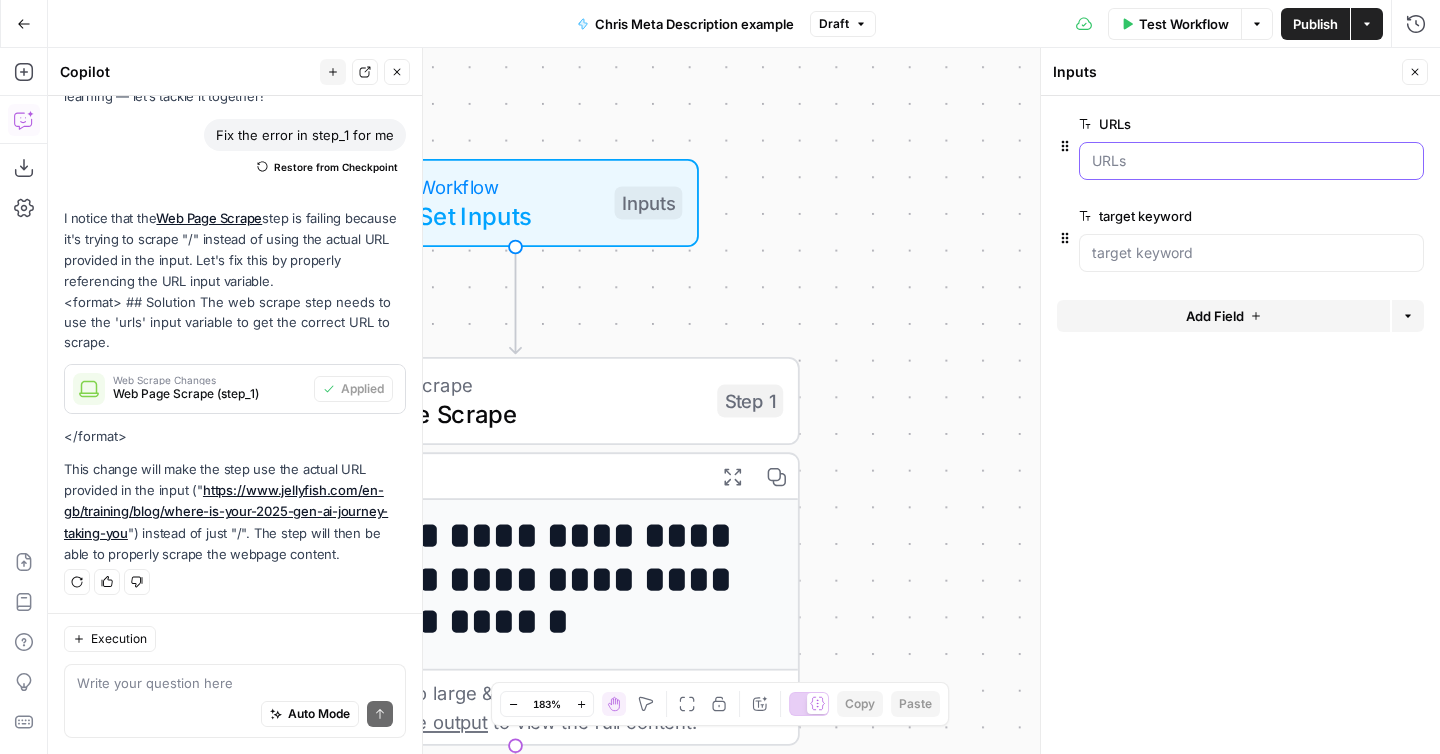click on "URLs" at bounding box center [1251, 161] 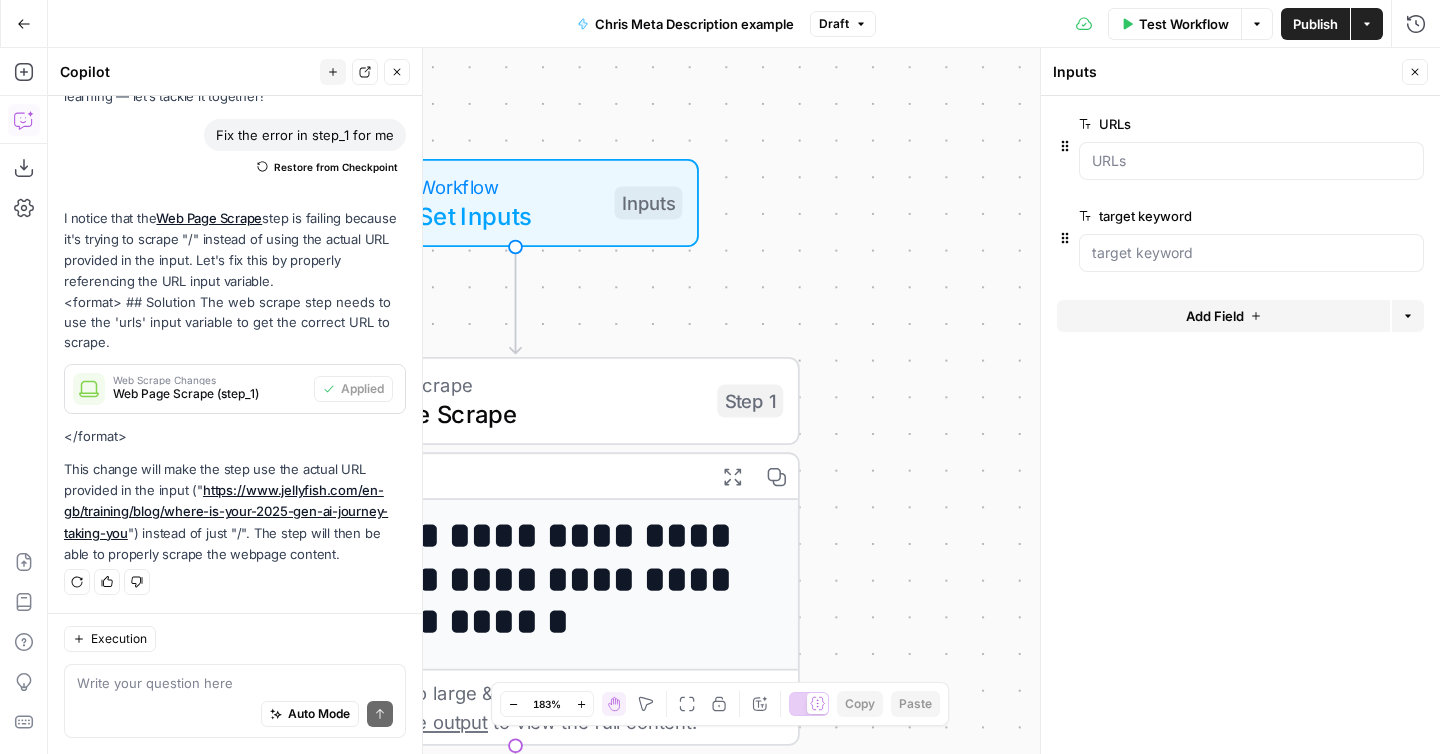 click on "Web Page Scrape" at bounding box center (509, 413) 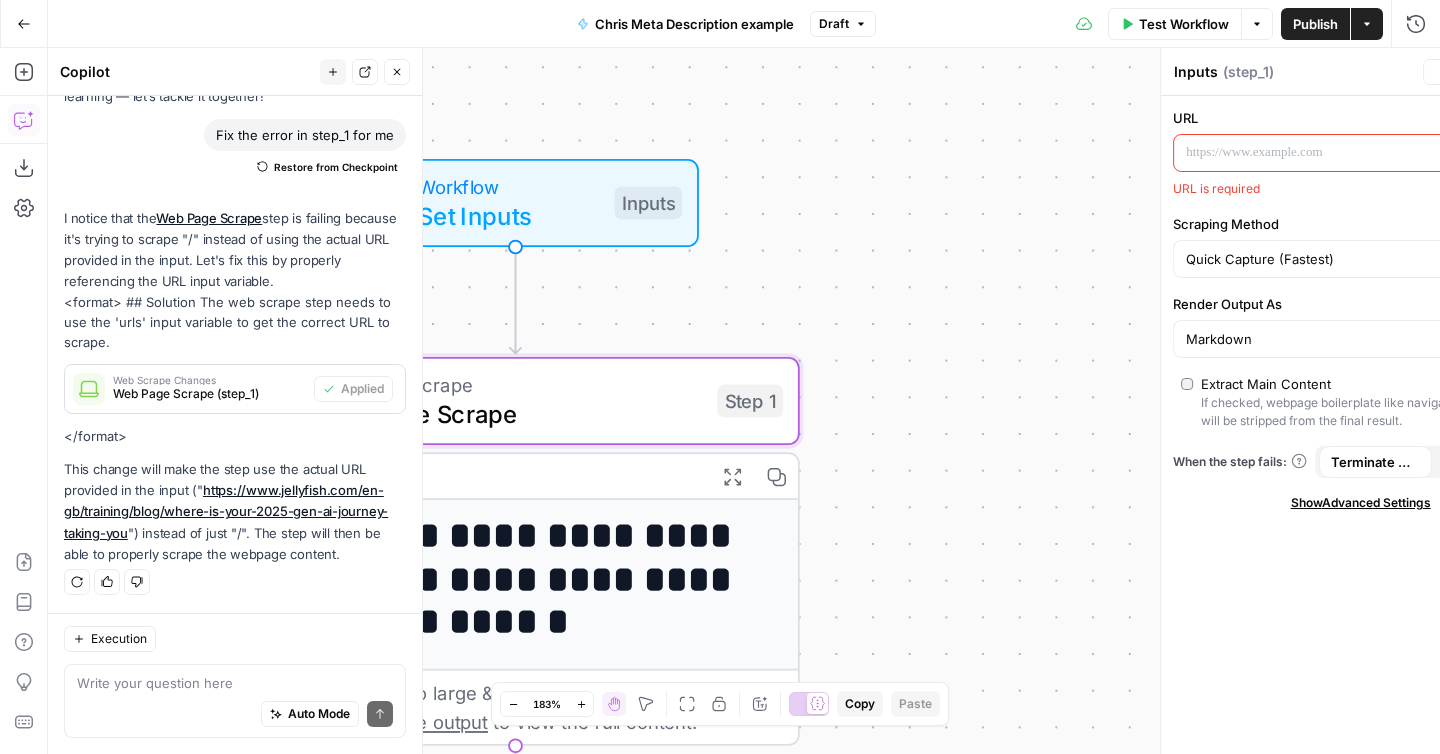 type on "Web Page Scrape" 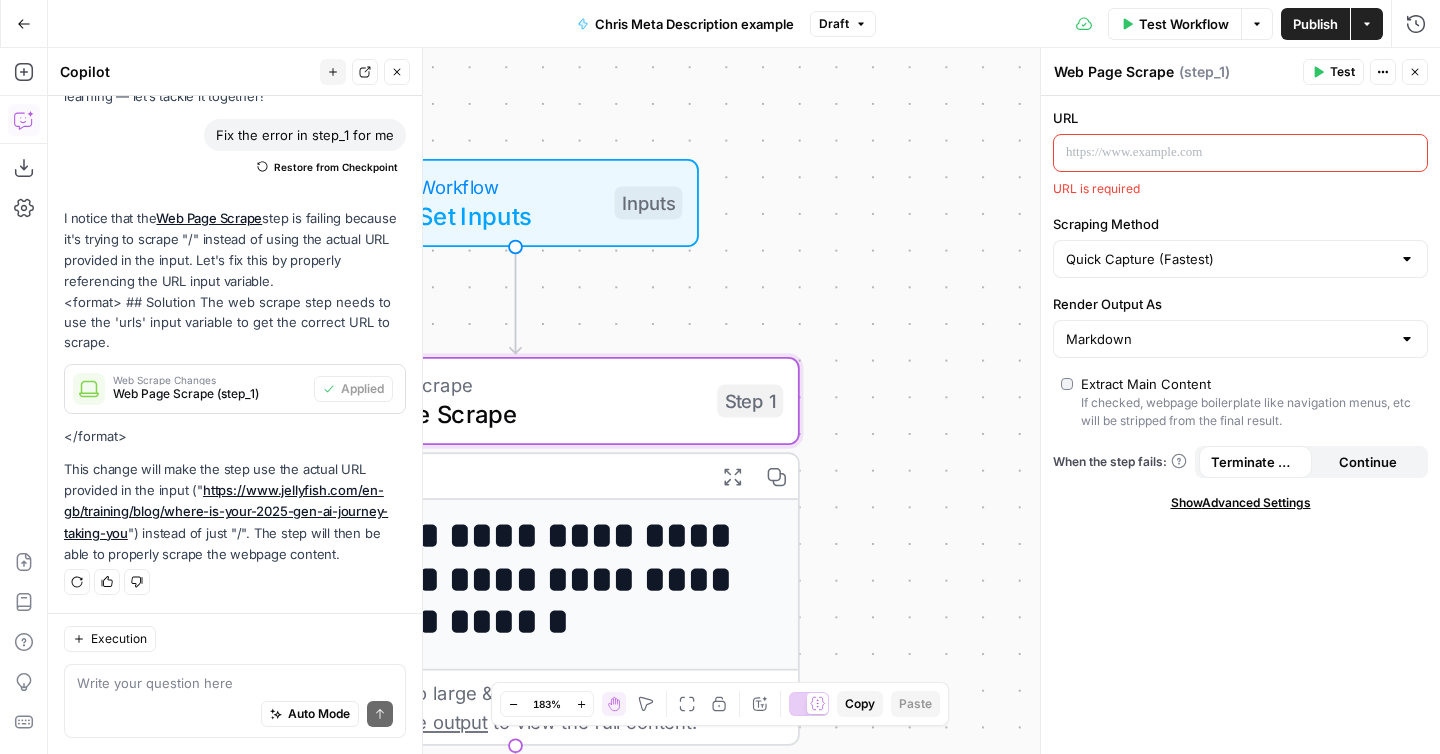 click at bounding box center (1224, 153) 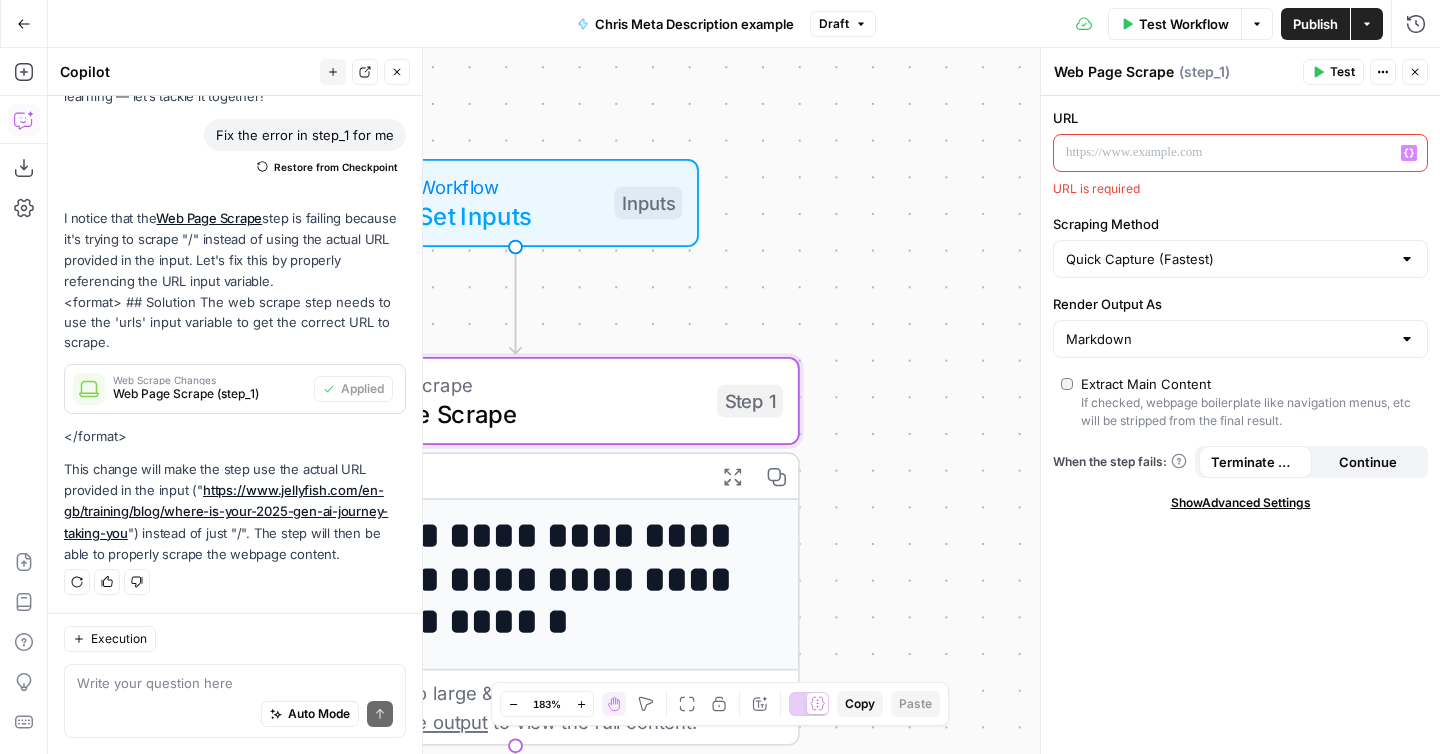 click 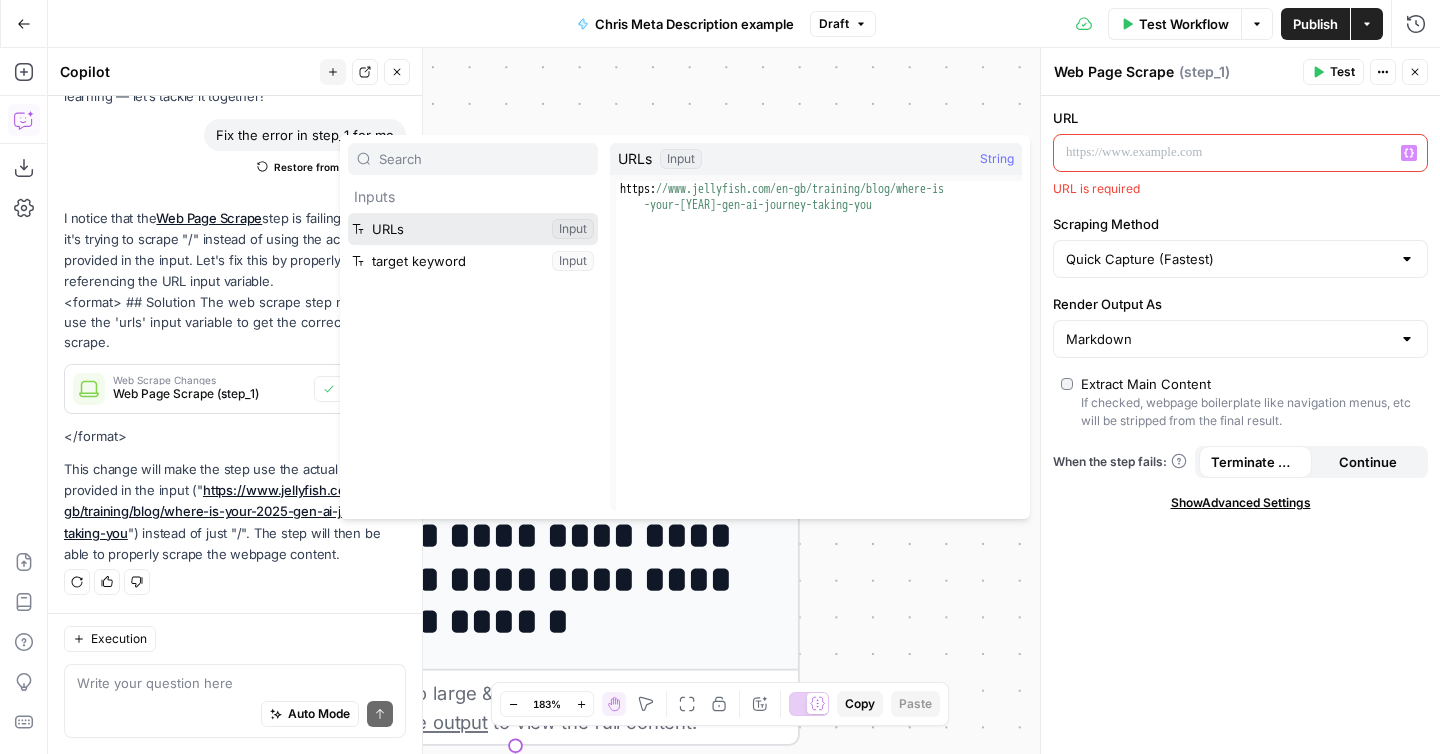 click at bounding box center (473, 229) 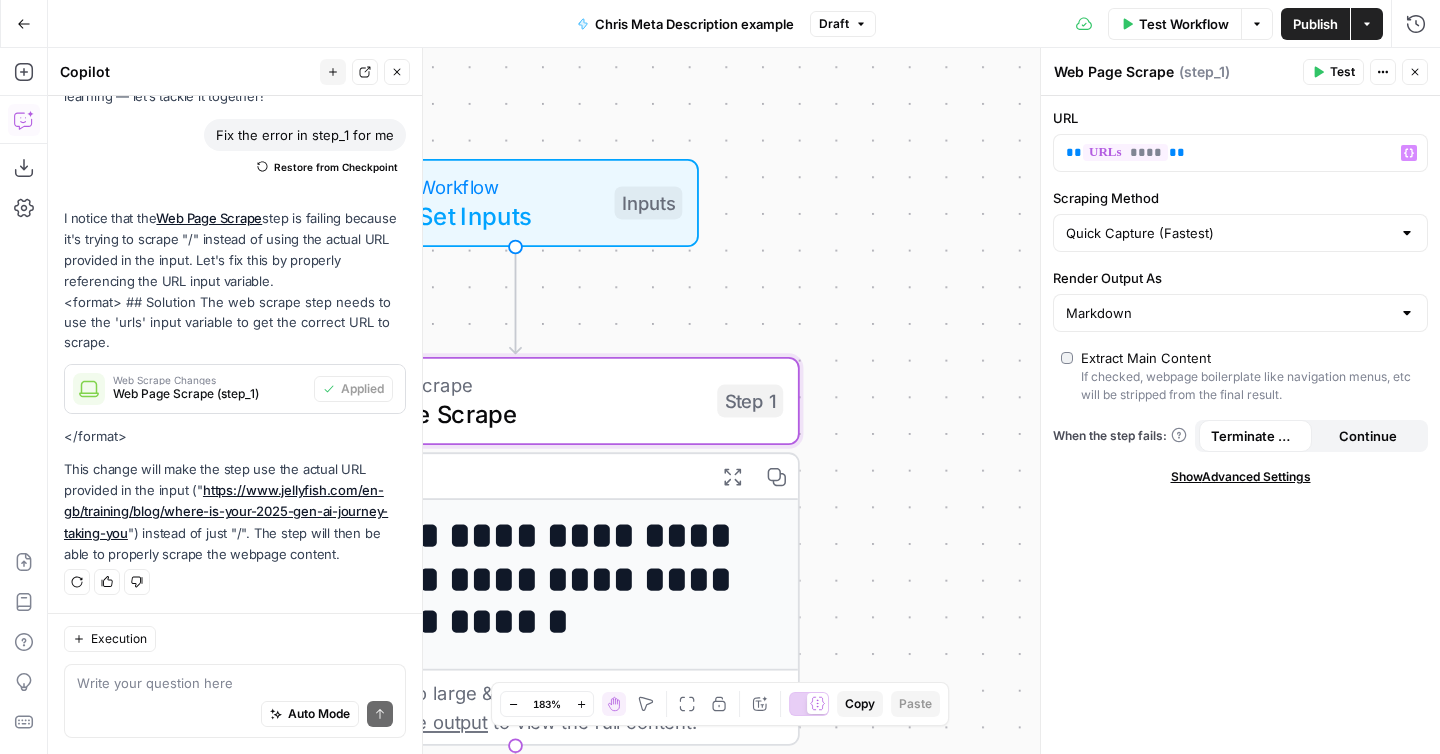 click on "Test" at bounding box center [1333, 72] 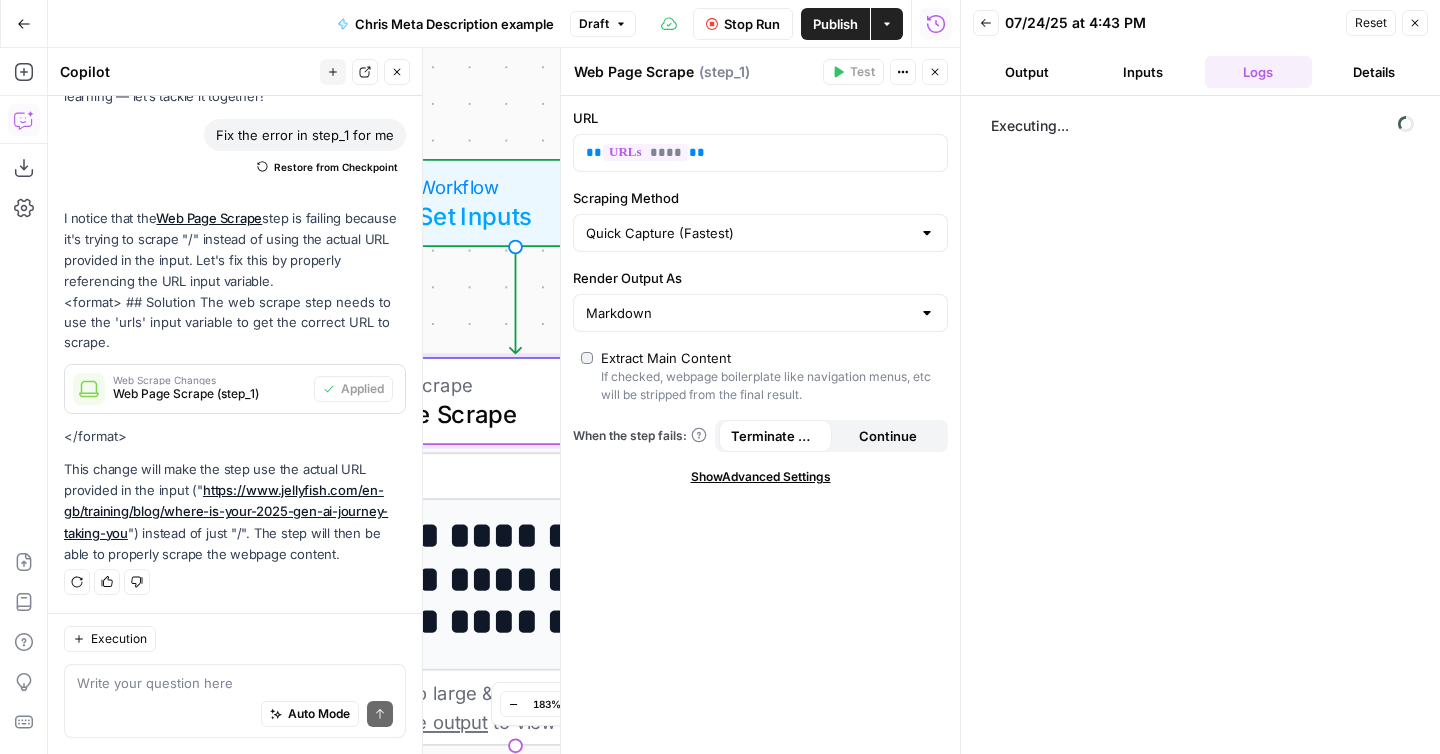 scroll, scrollTop: 150, scrollLeft: 0, axis: vertical 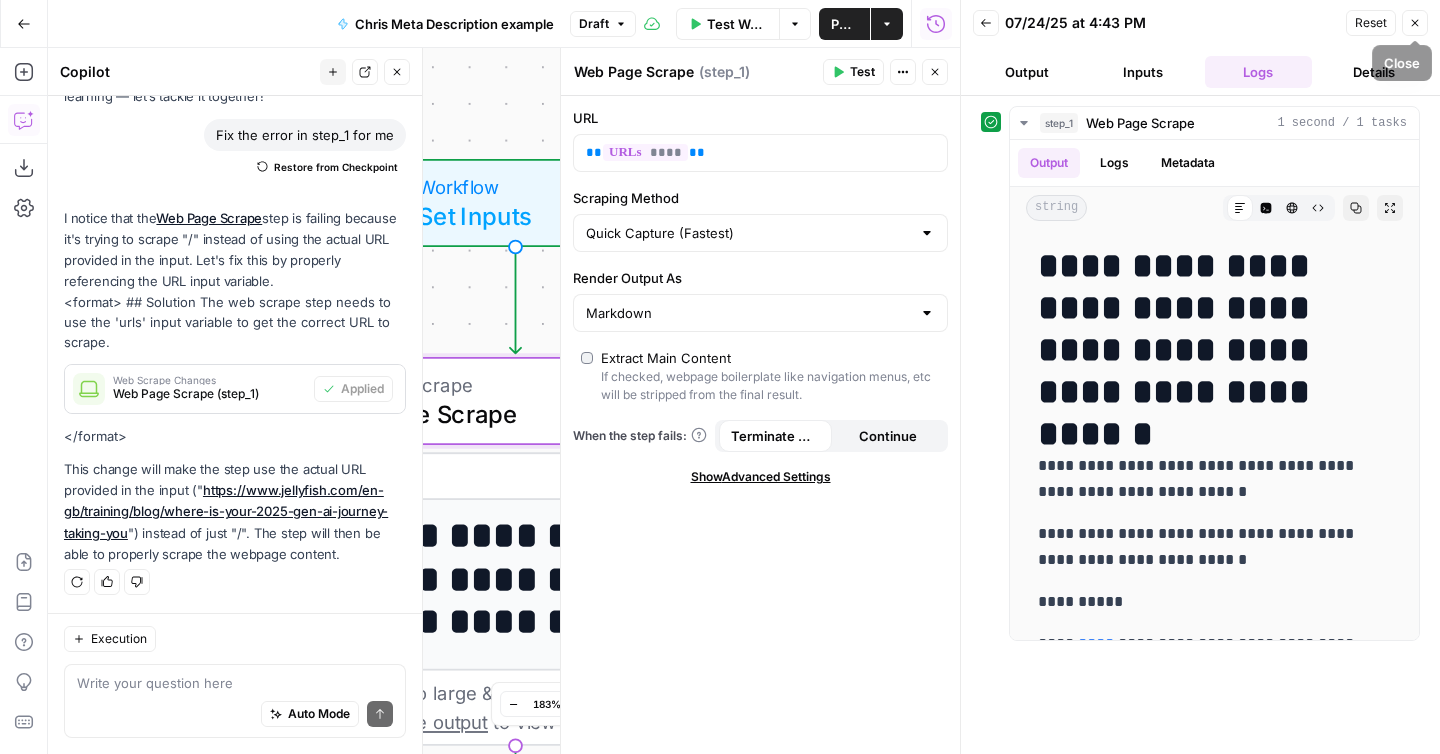 click on "Close" at bounding box center (1415, 23) 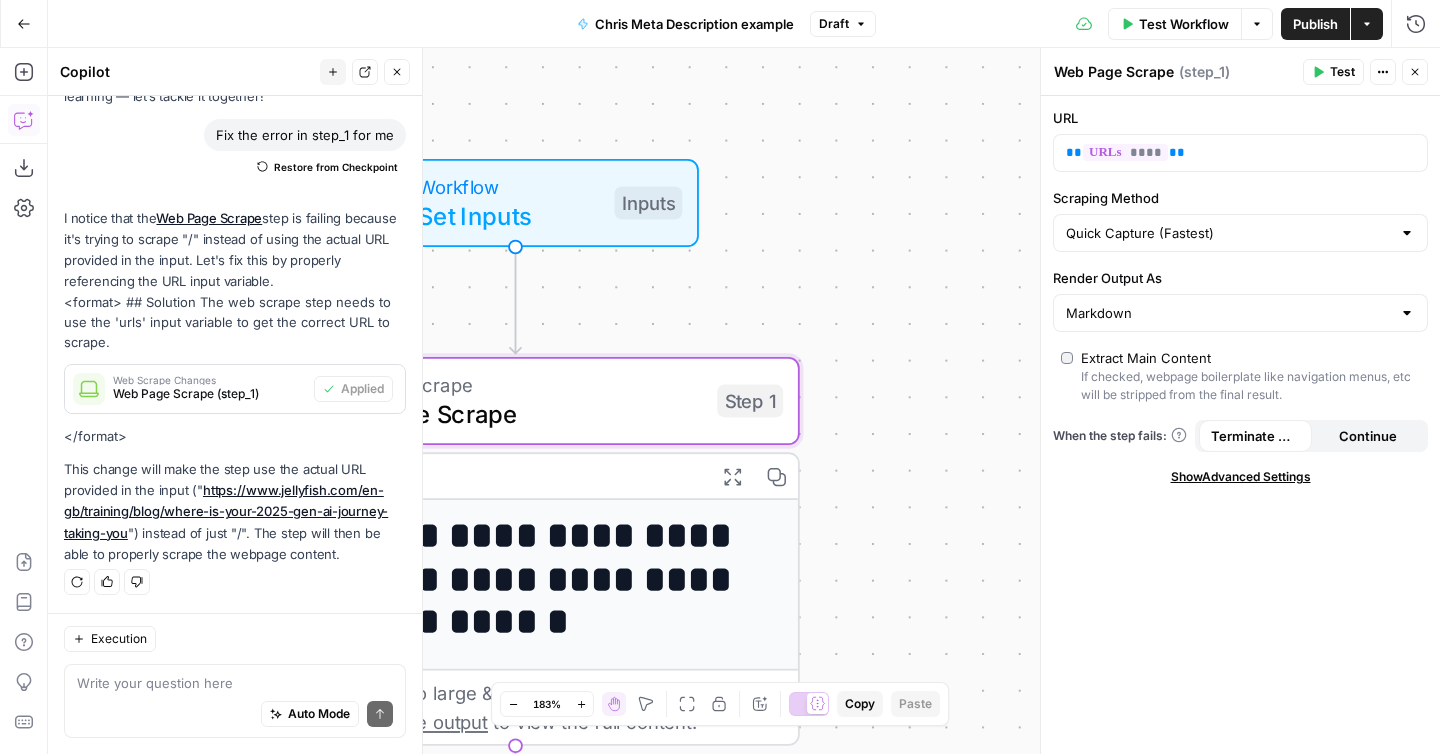 click 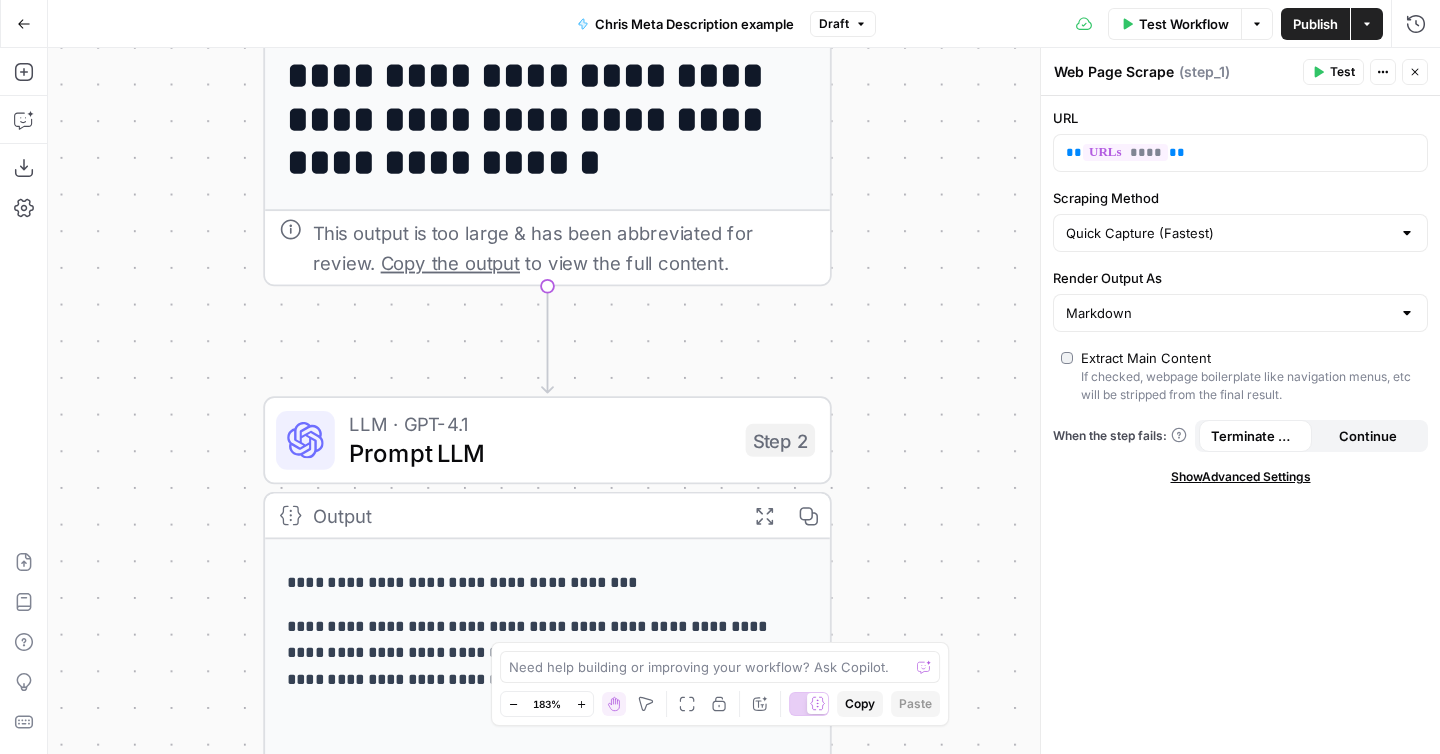 click on "Prompt LLM" at bounding box center [539, 453] 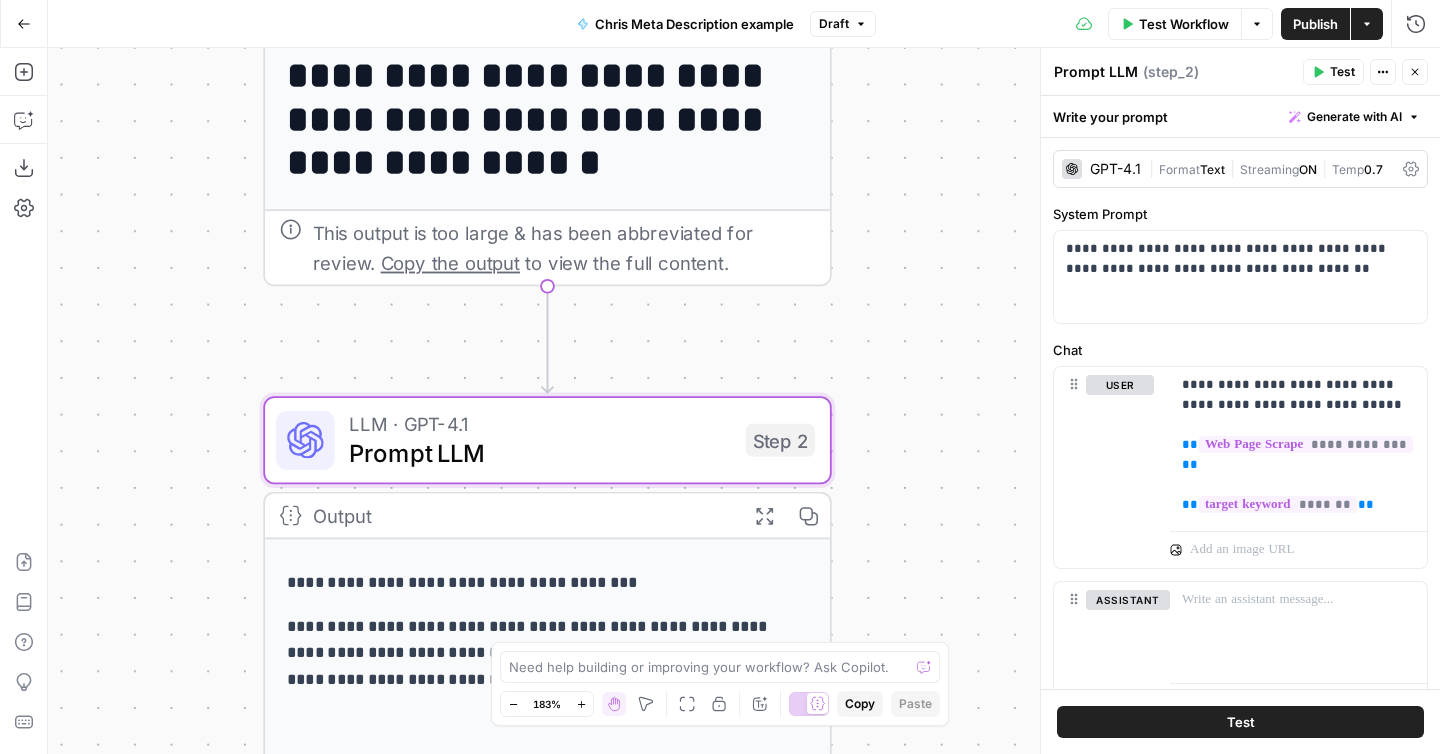click on "GPT-4.1" at bounding box center [1115, 169] 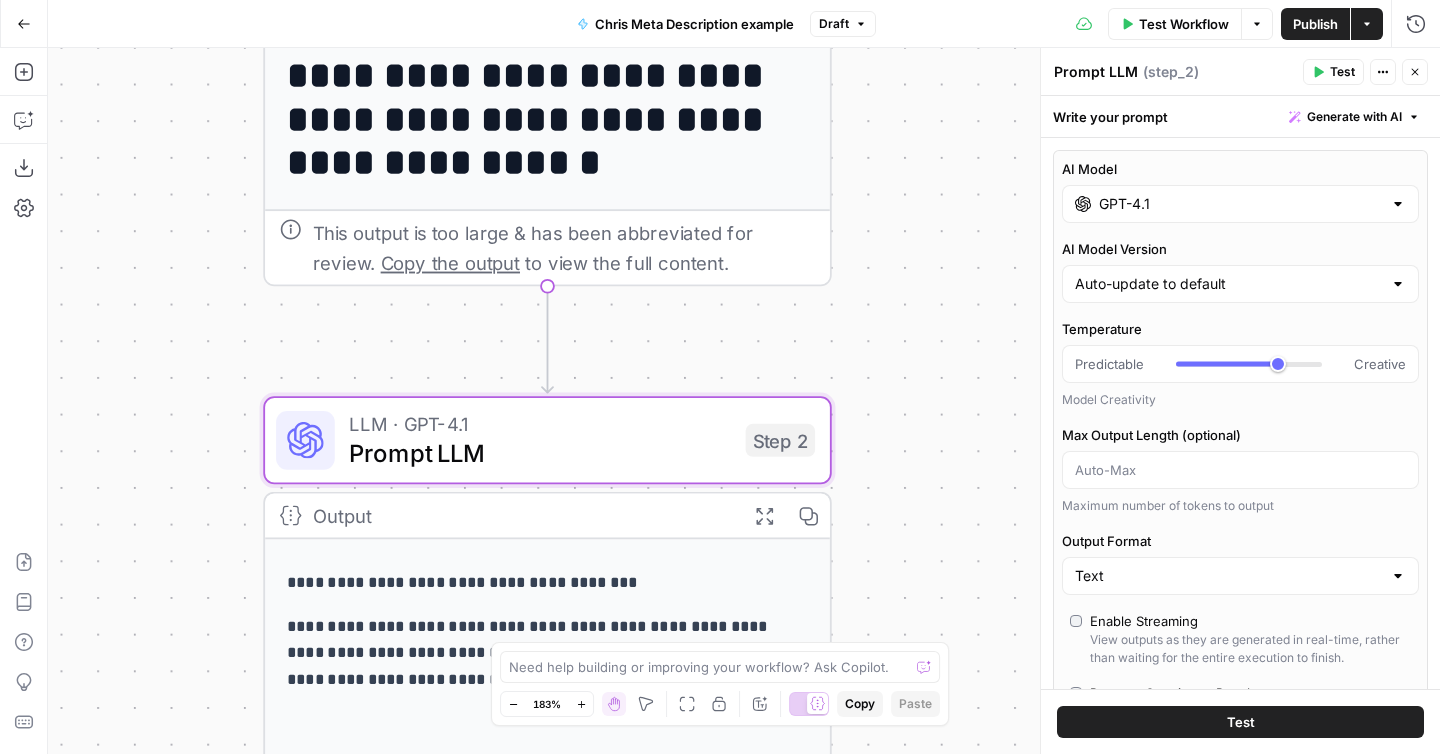 click at bounding box center [1398, 284] 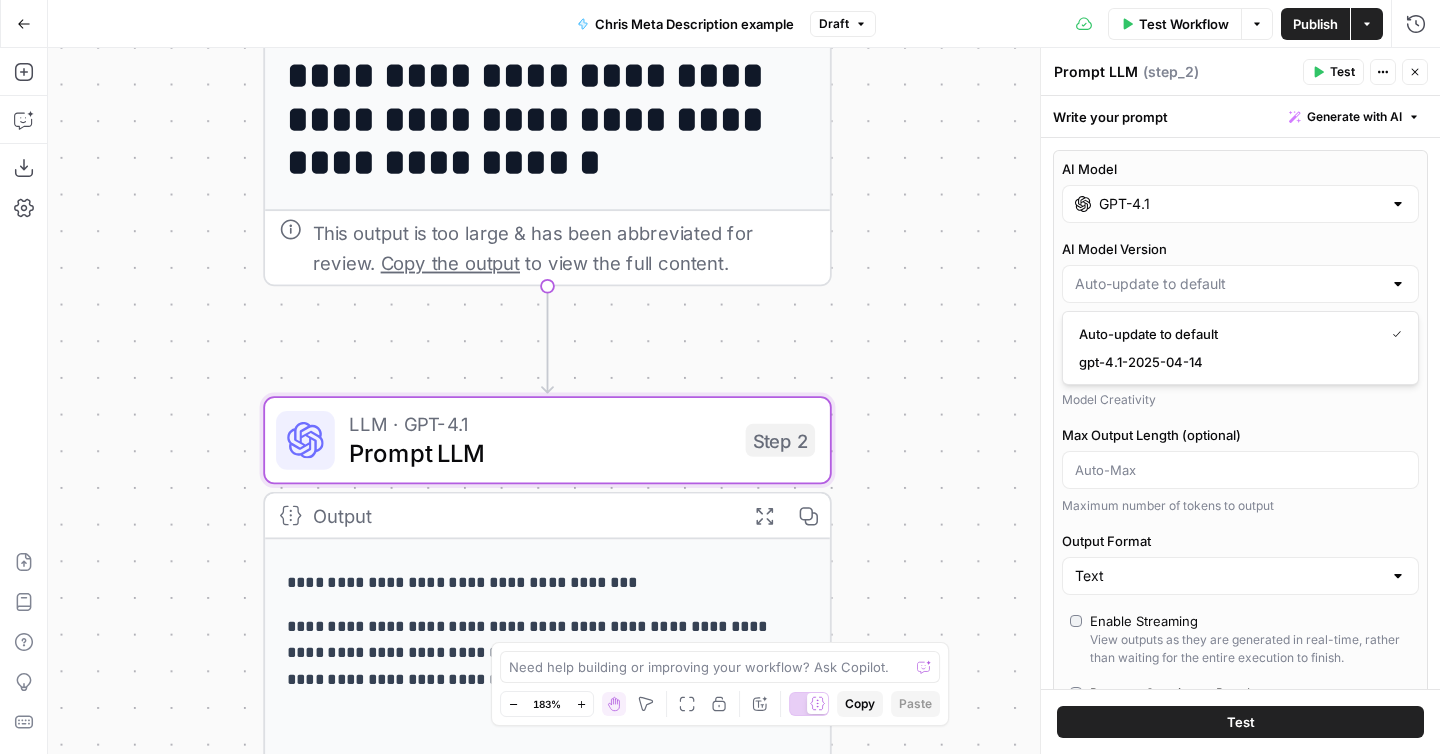click at bounding box center (1398, 284) 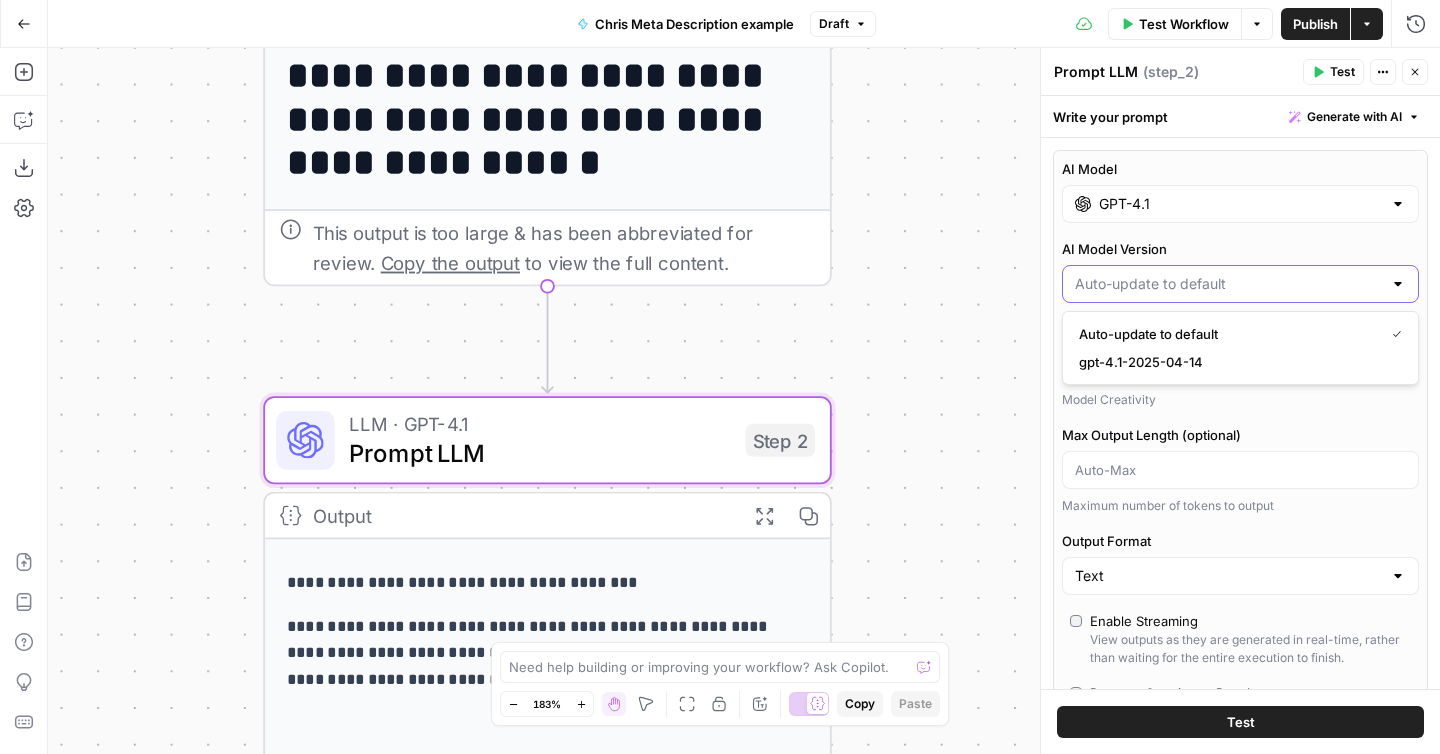 type on "Auto-update to default" 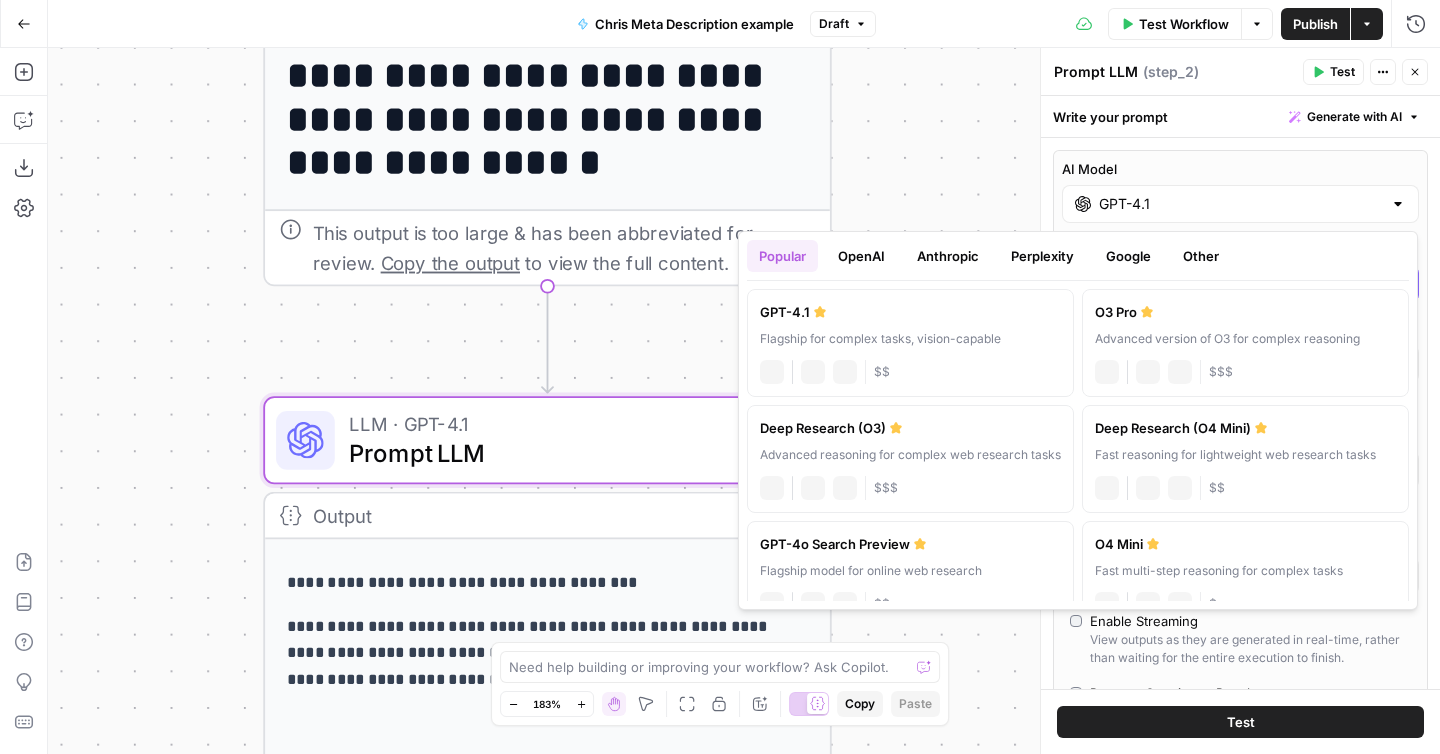 click at bounding box center [1398, 204] 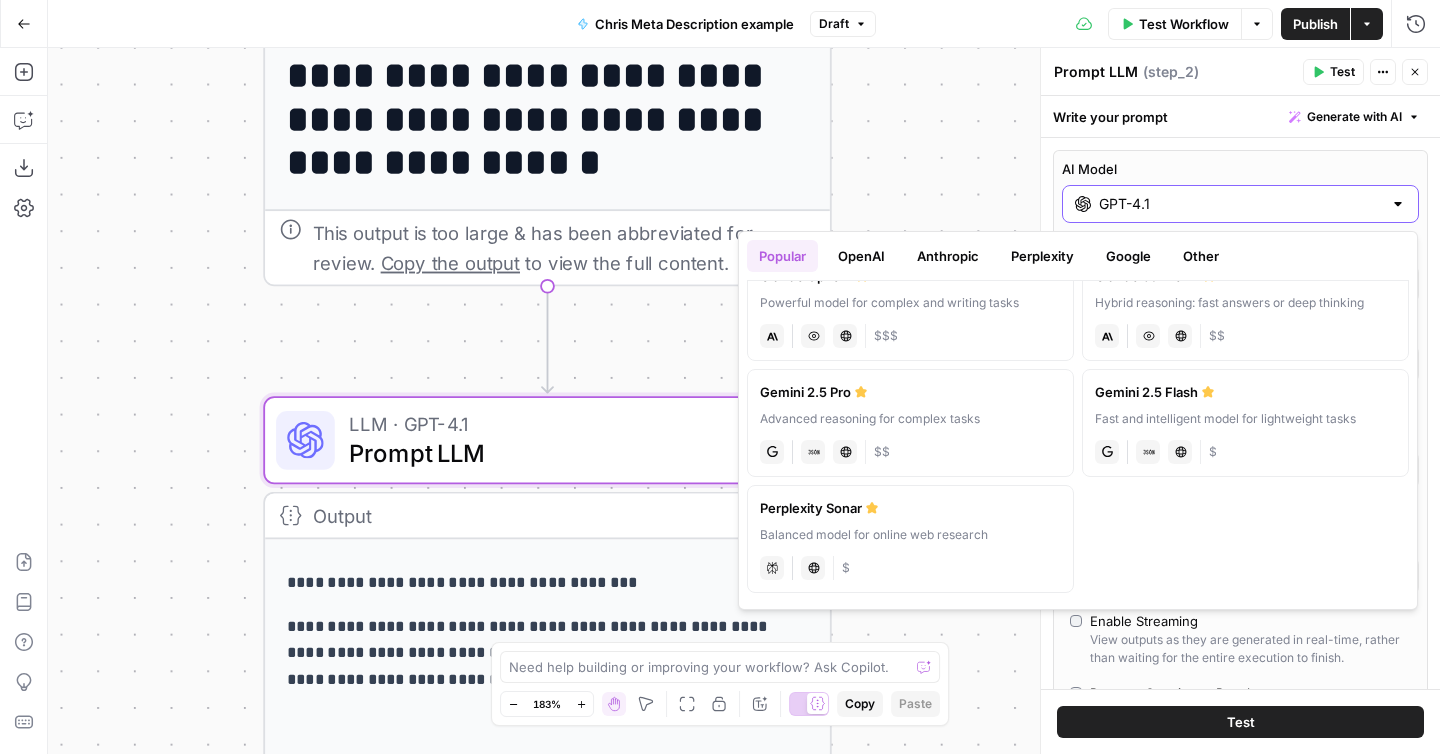 scroll, scrollTop: 0, scrollLeft: 0, axis: both 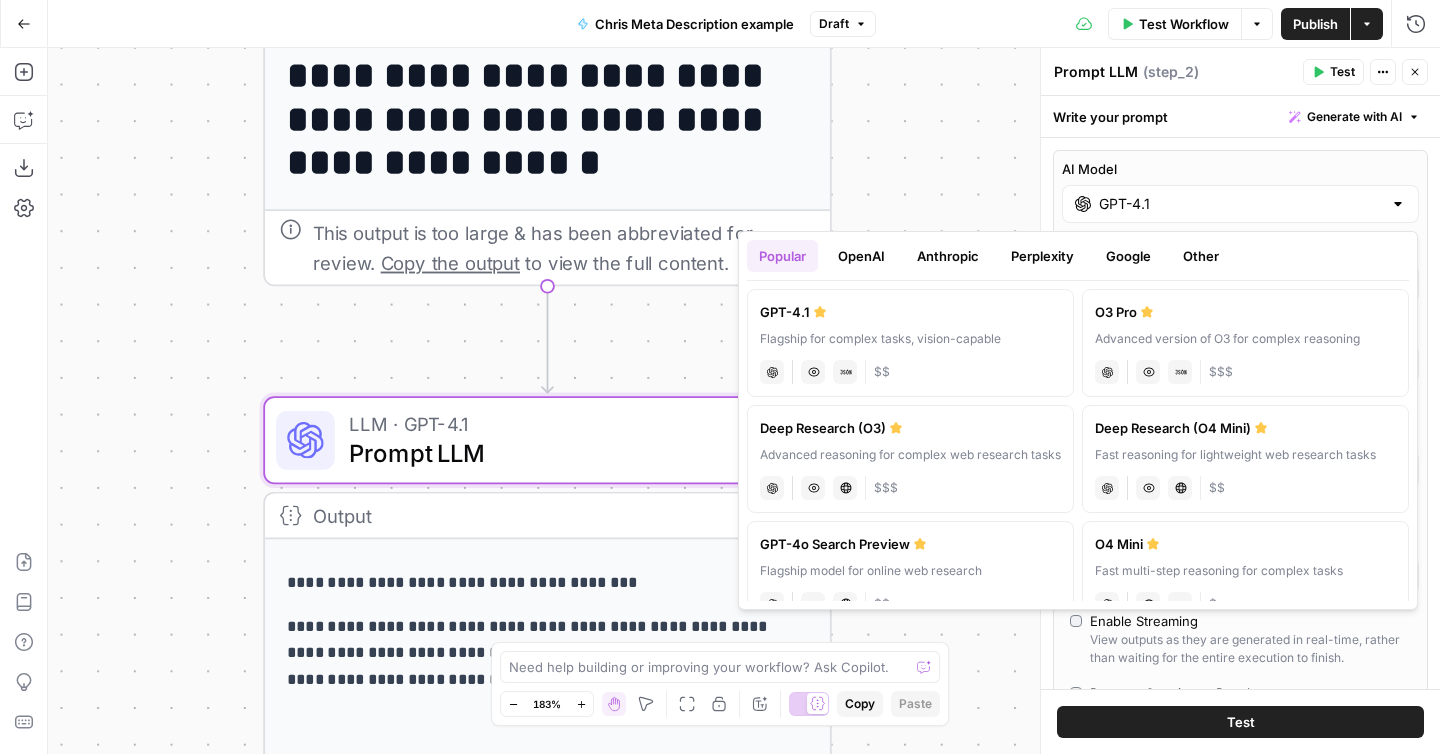 click on "AI Model" at bounding box center [1240, 169] 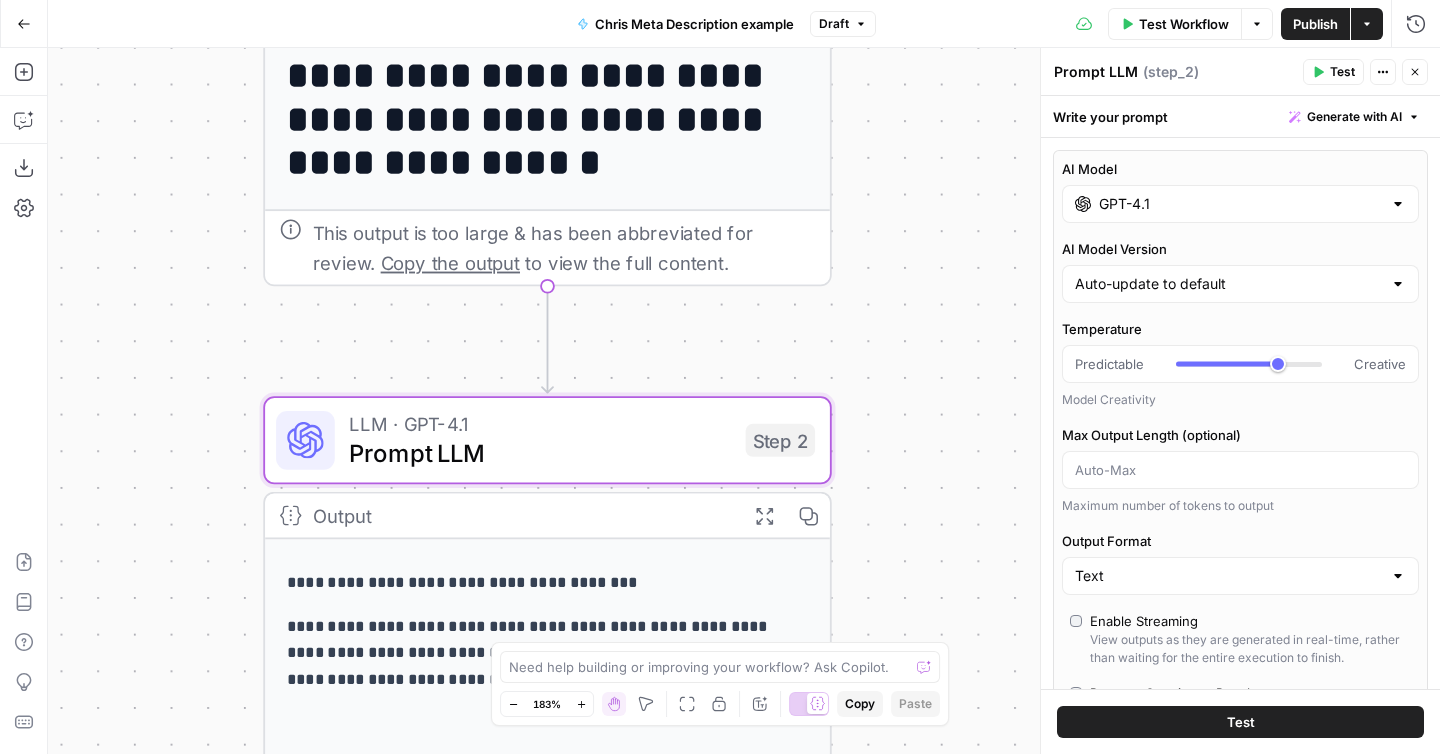 click on "**********" at bounding box center (744, 401) 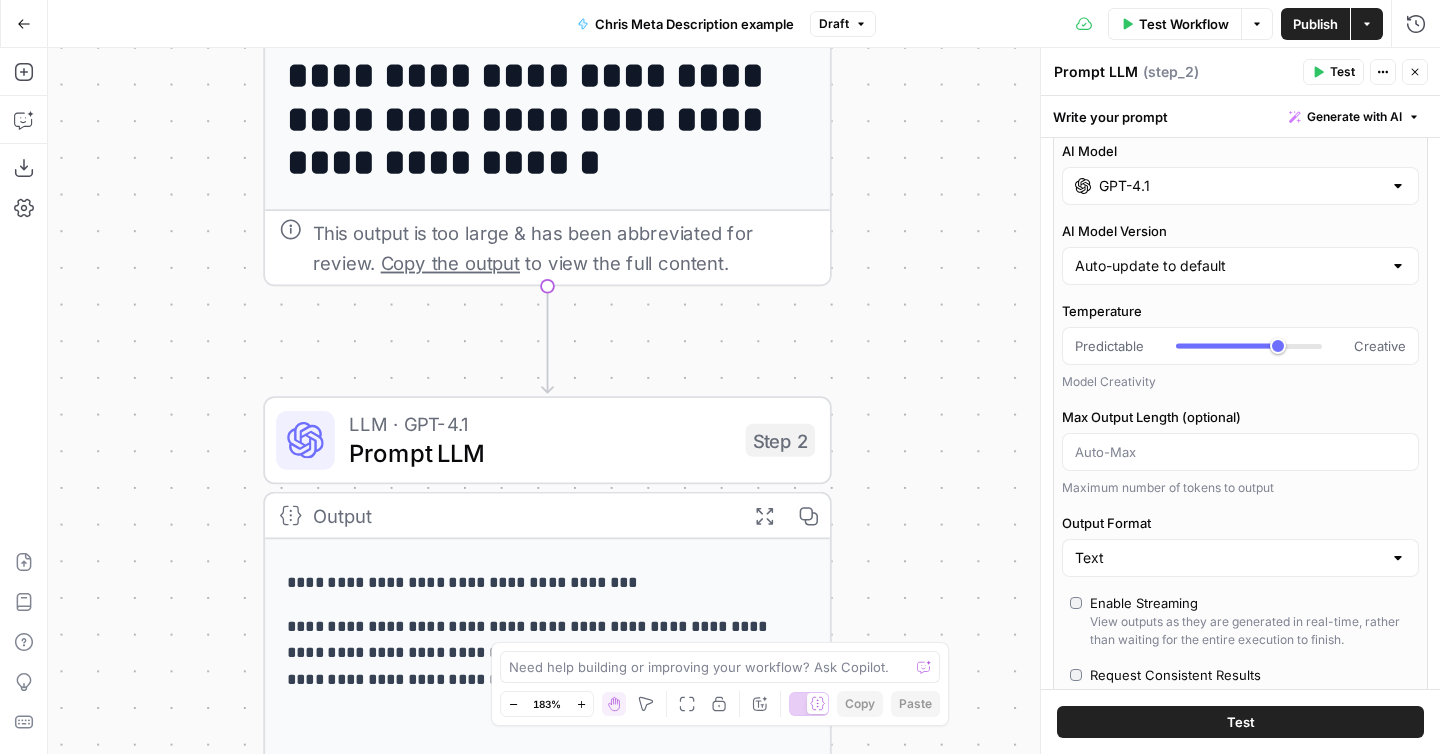 scroll, scrollTop: 0, scrollLeft: 0, axis: both 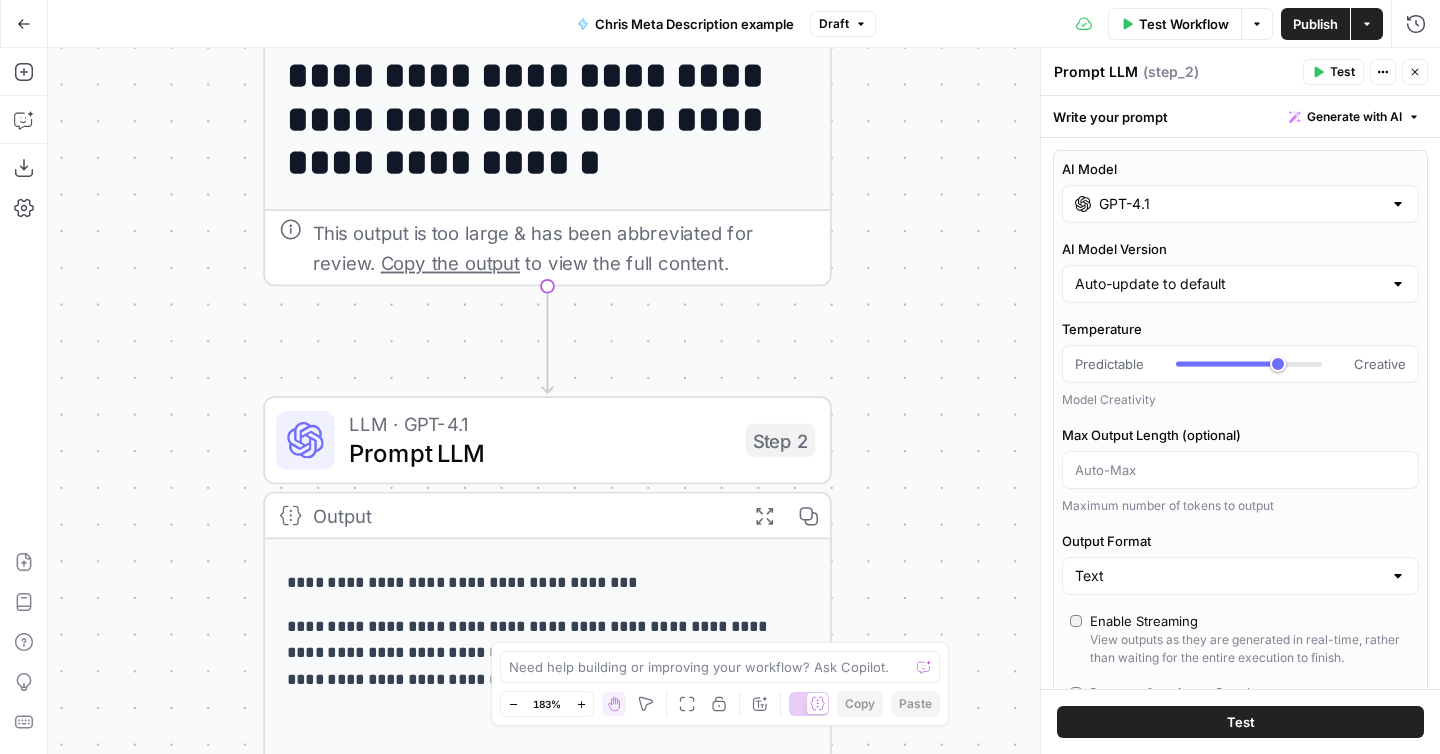 click on "Write your prompt Generate with AI" at bounding box center [1240, 116] 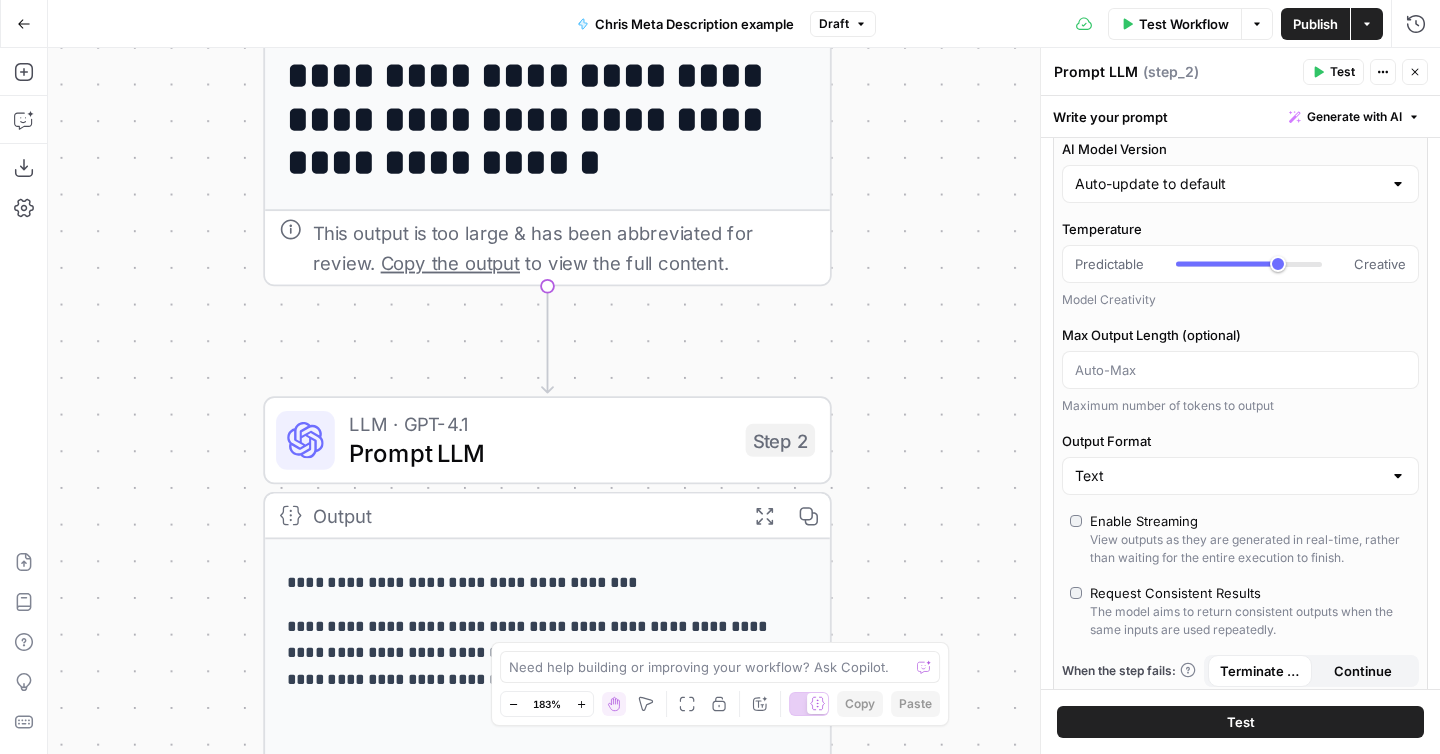scroll, scrollTop: 0, scrollLeft: 0, axis: both 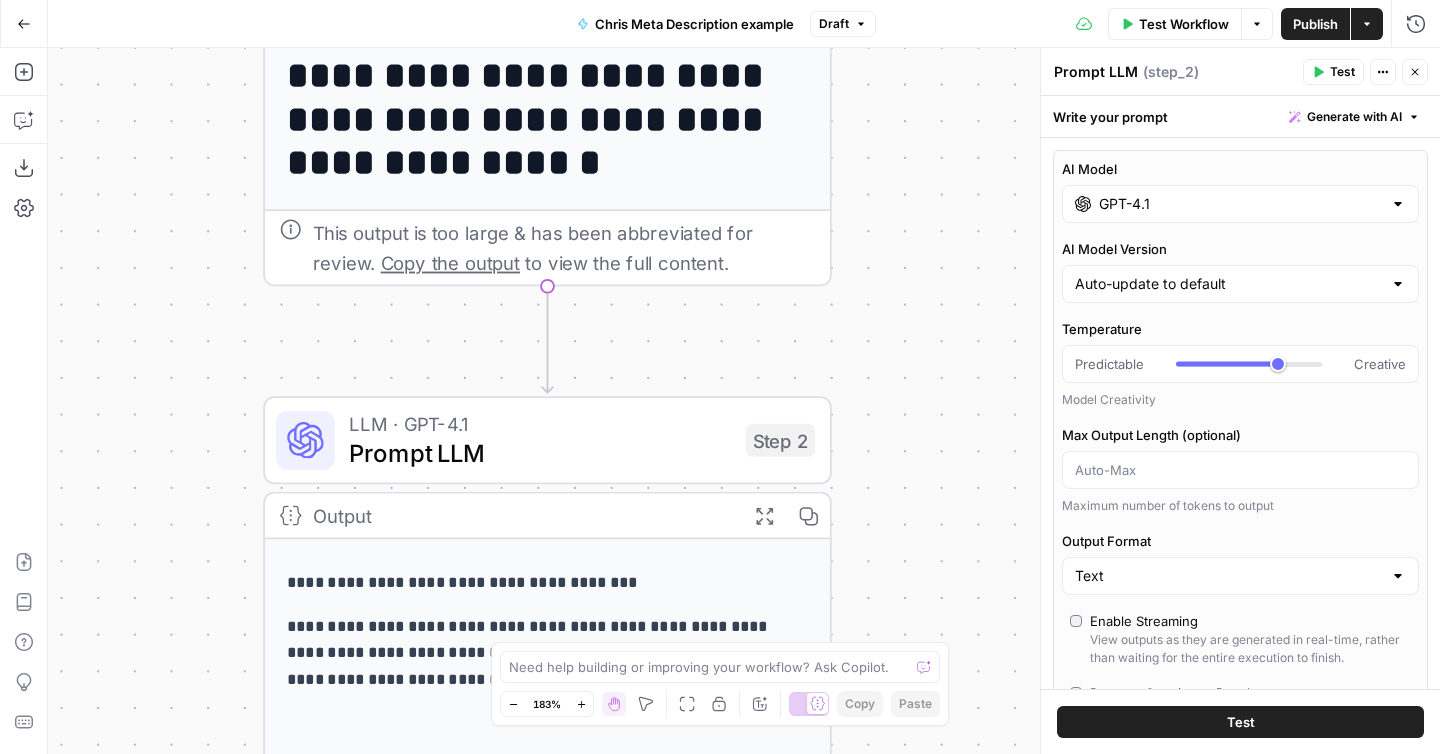 click on "GPT-4.1" at bounding box center (1240, 204) 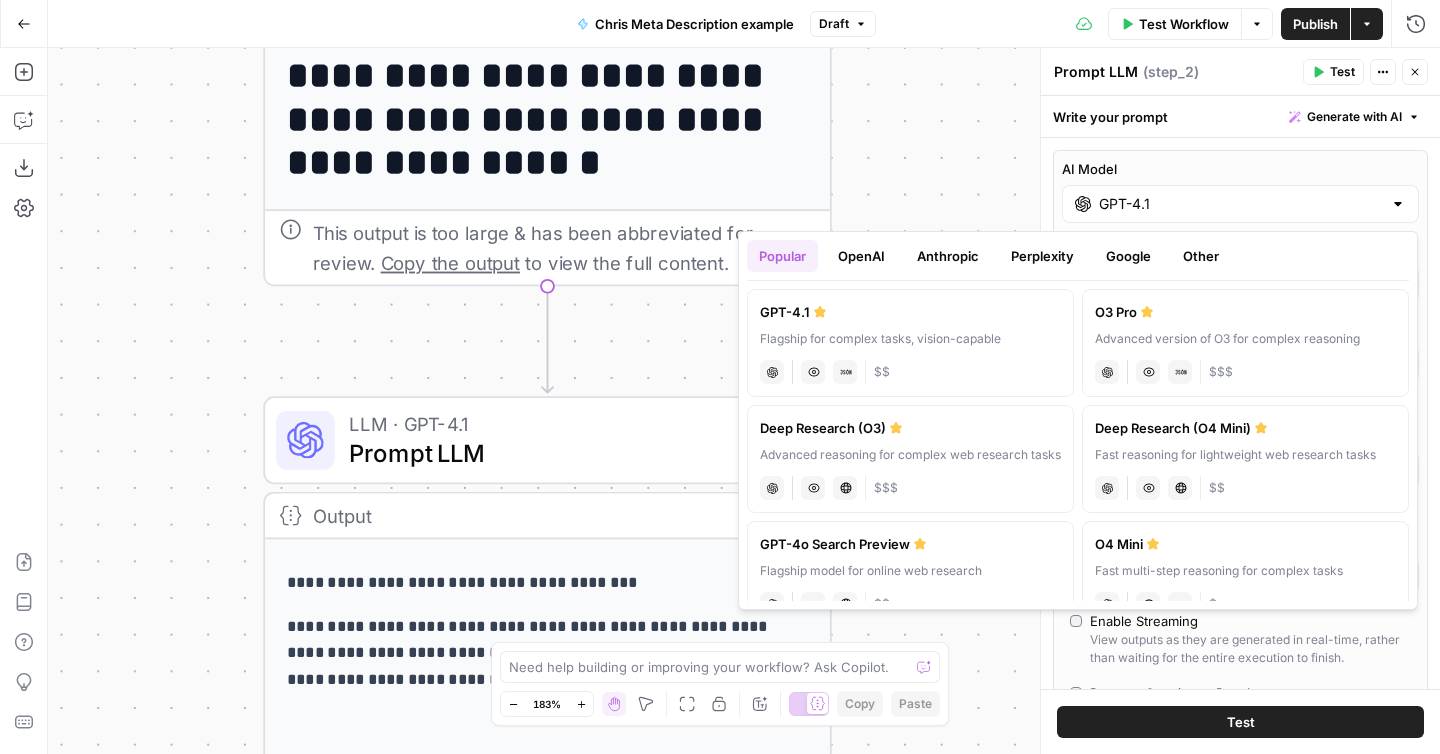 click on "Anthropic" at bounding box center (948, 256) 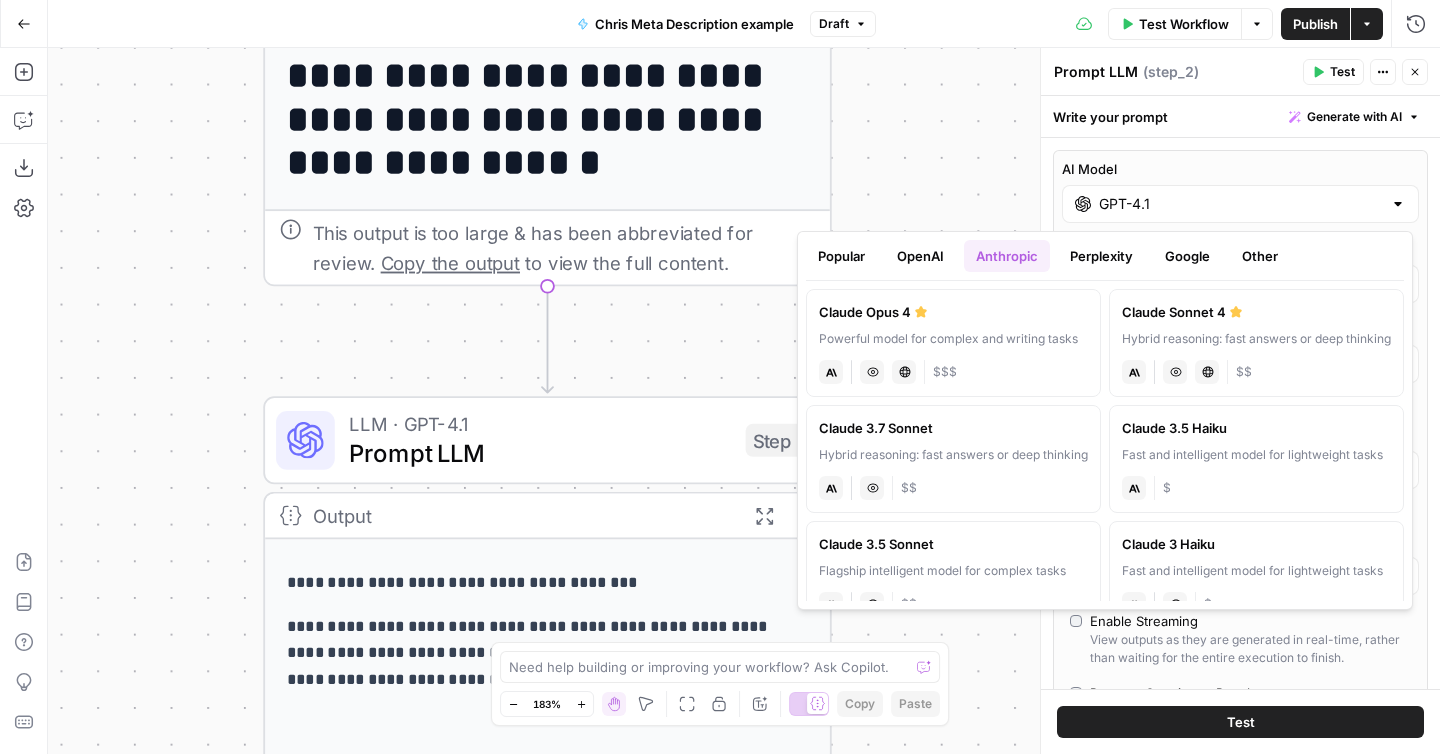 click on "Claude Sonnet 4 Hybrid reasoning: fast answers or deep thinking anthropic Vision Capabilities Live Web Research $$" at bounding box center [1256, 343] 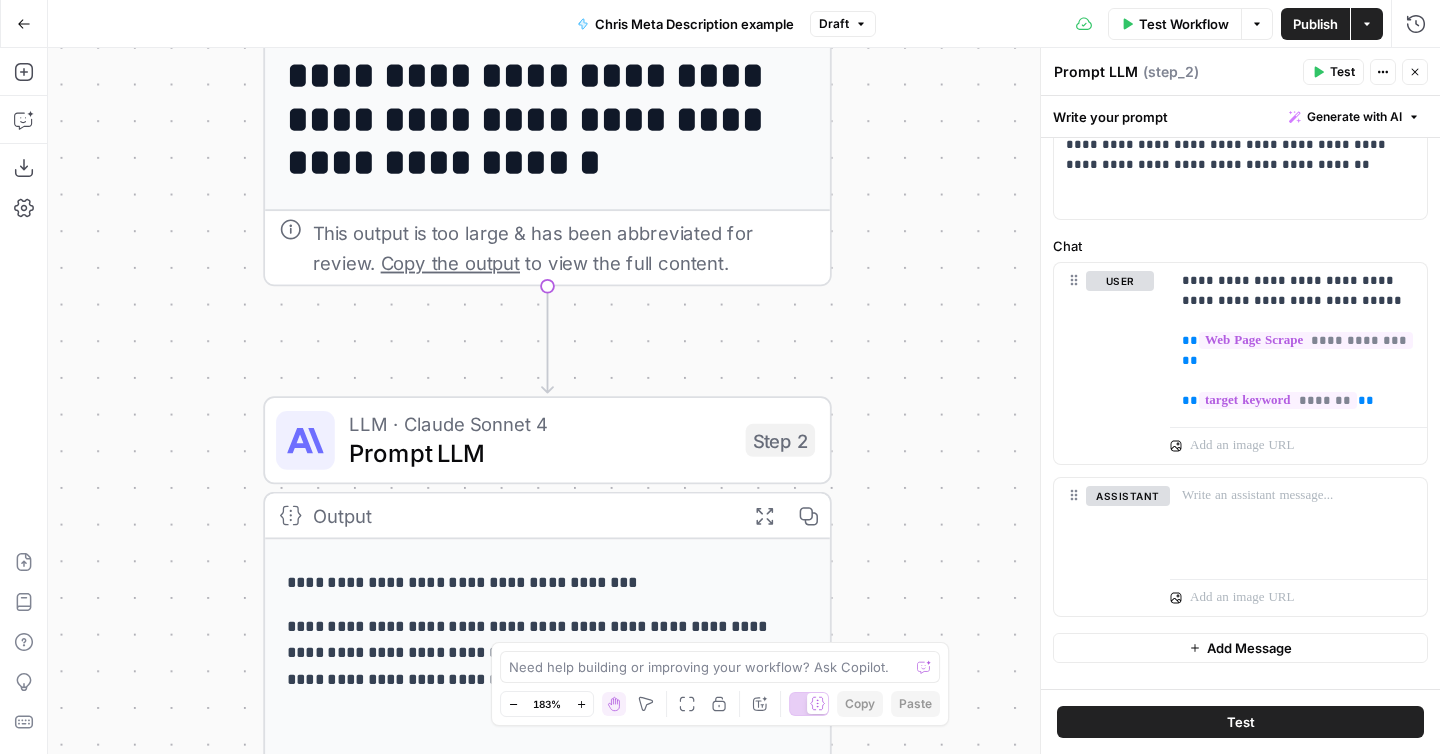 scroll, scrollTop: 673, scrollLeft: 0, axis: vertical 